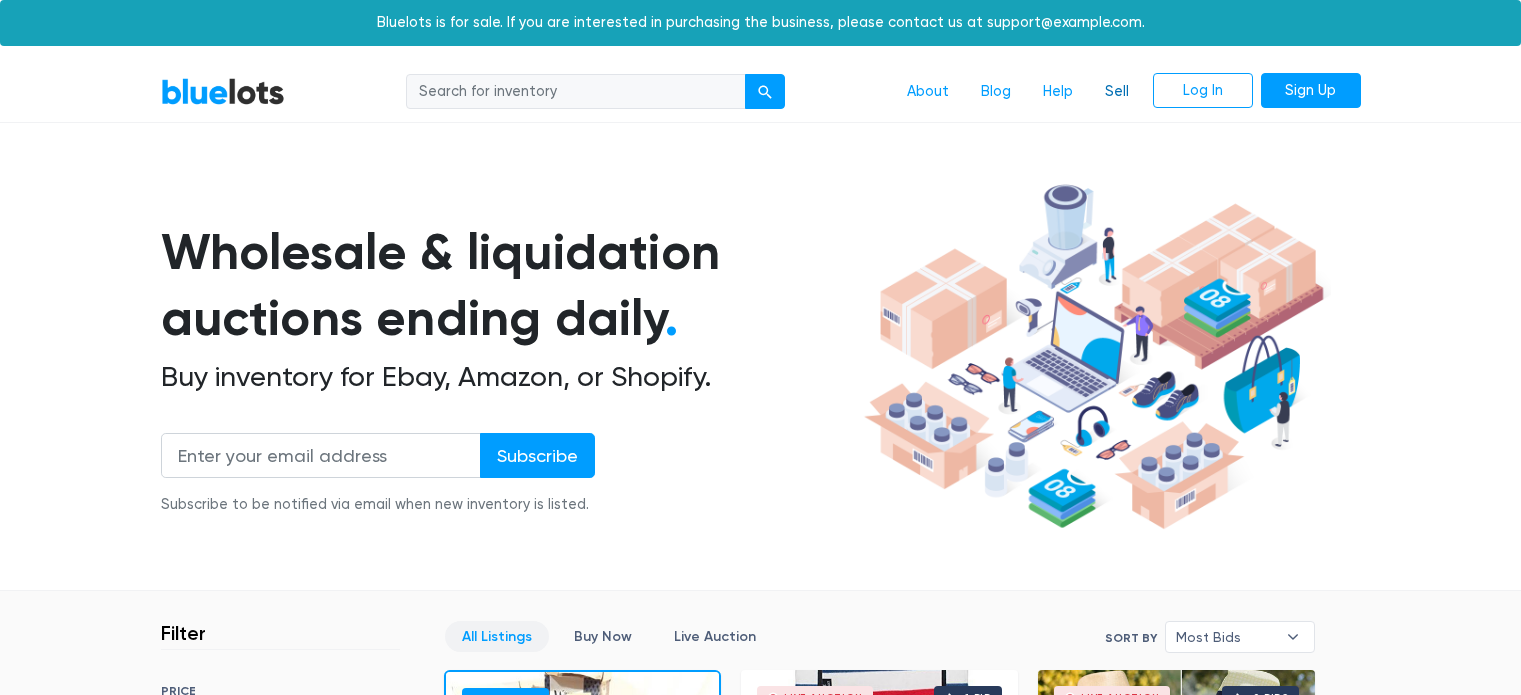 scroll, scrollTop: 0, scrollLeft: 0, axis: both 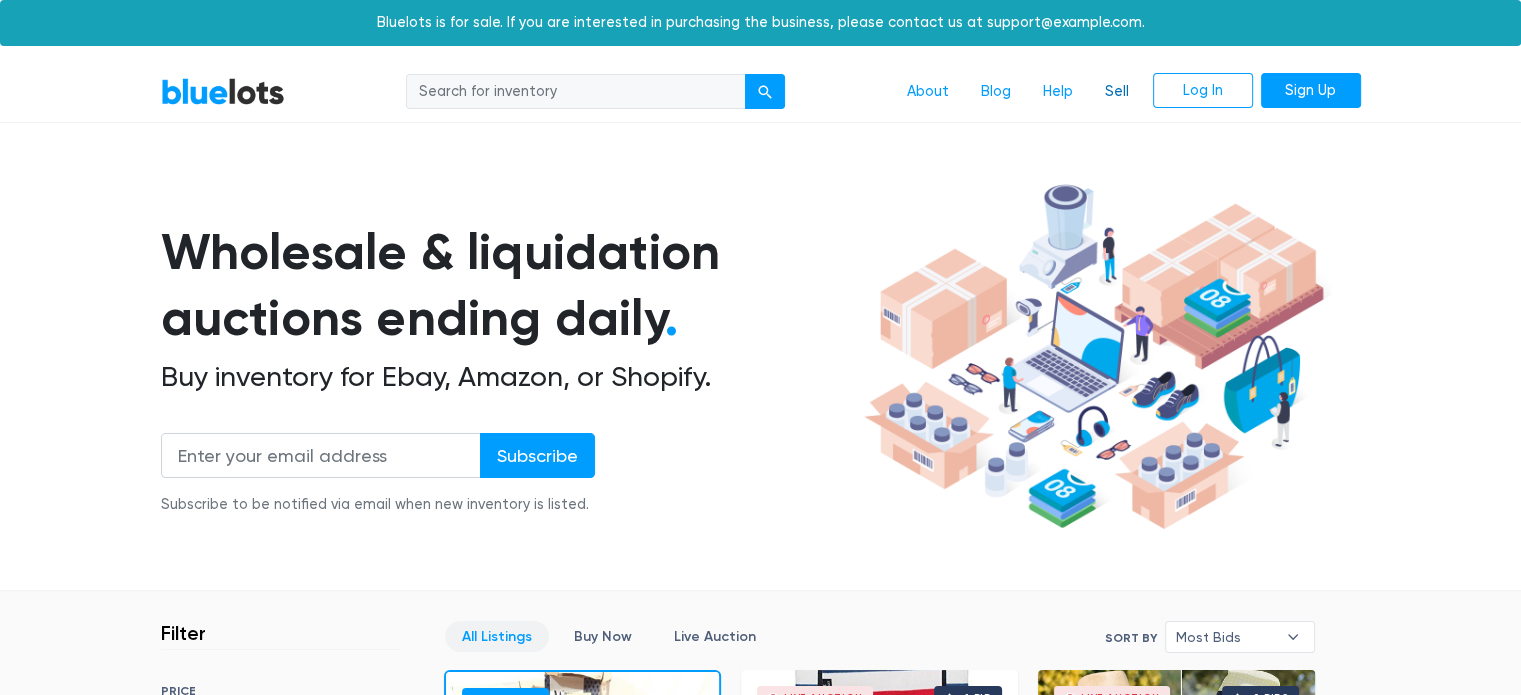 click on "Sell" at bounding box center (1117, 92) 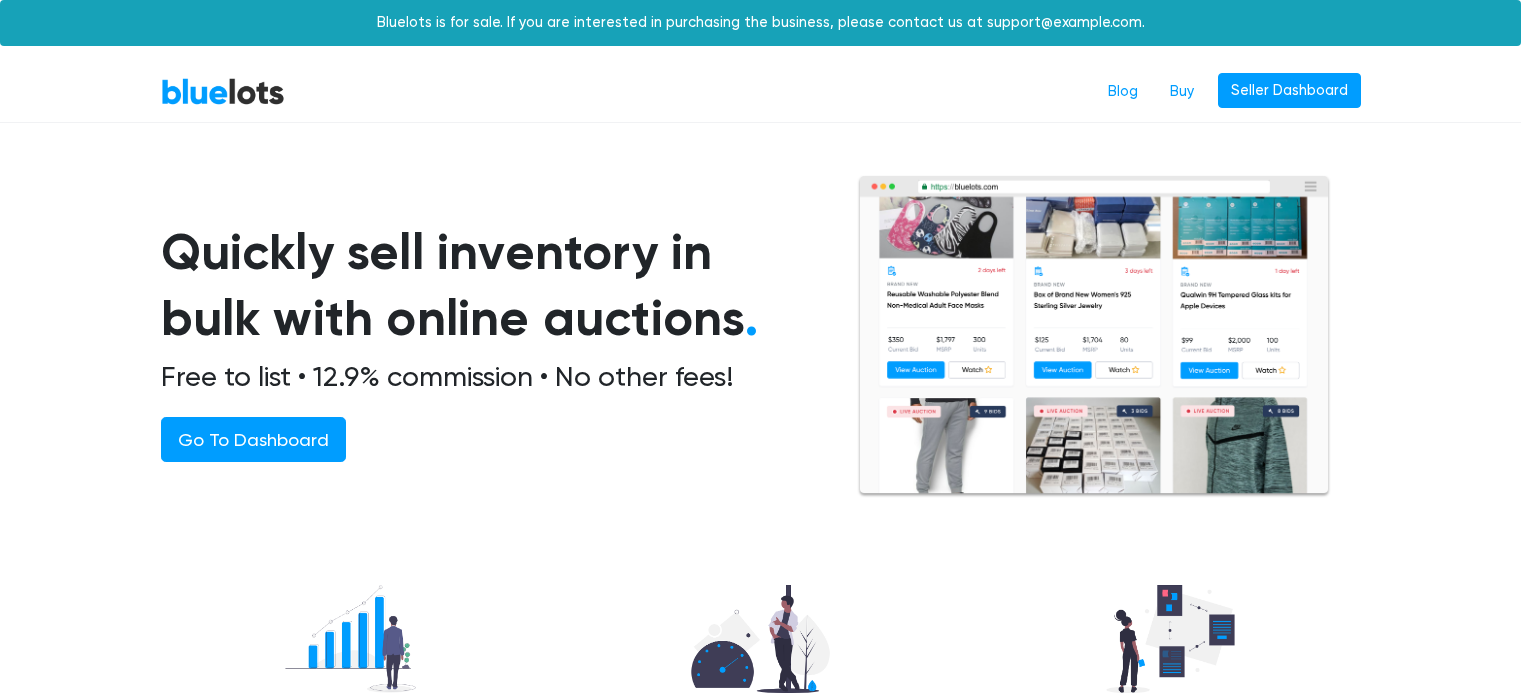 scroll, scrollTop: 0, scrollLeft: 0, axis: both 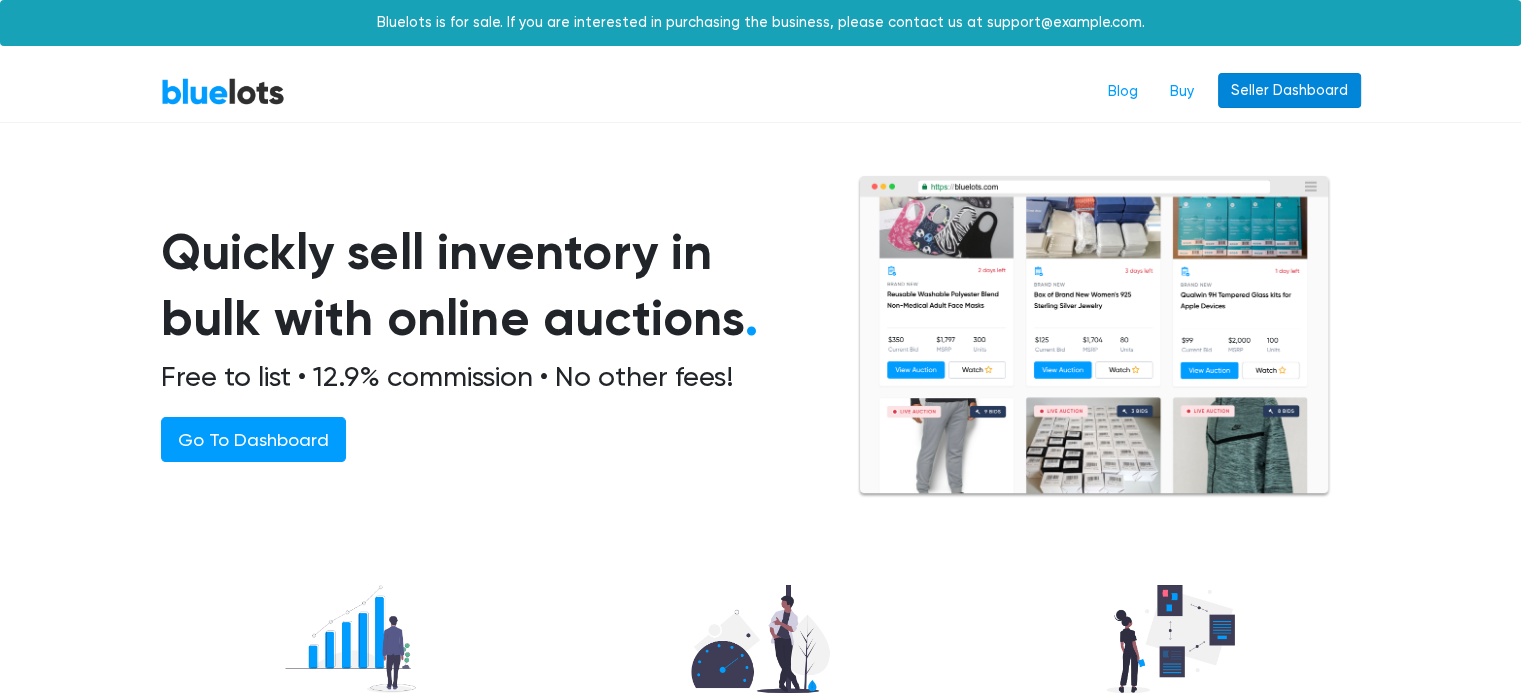 click on "Seller Dashboard" at bounding box center (1289, 91) 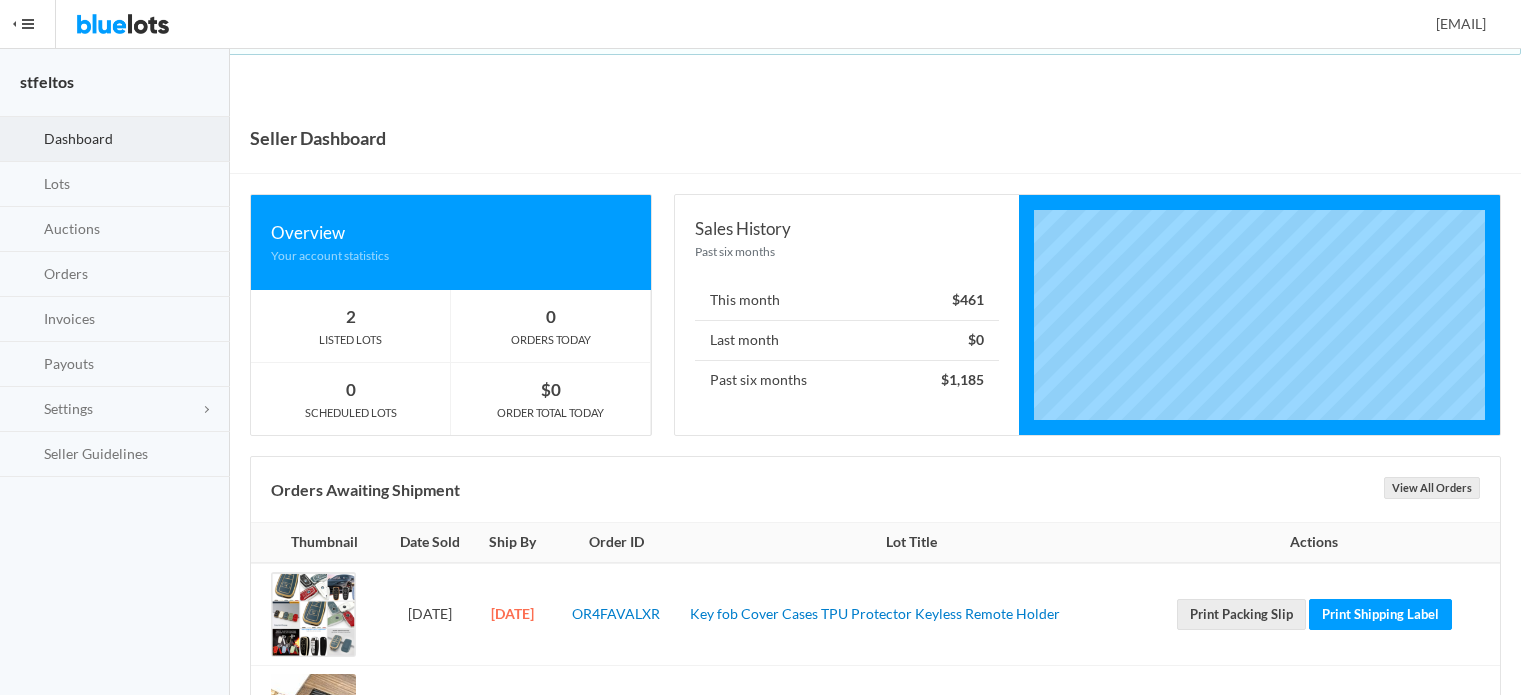 scroll, scrollTop: 0, scrollLeft: 0, axis: both 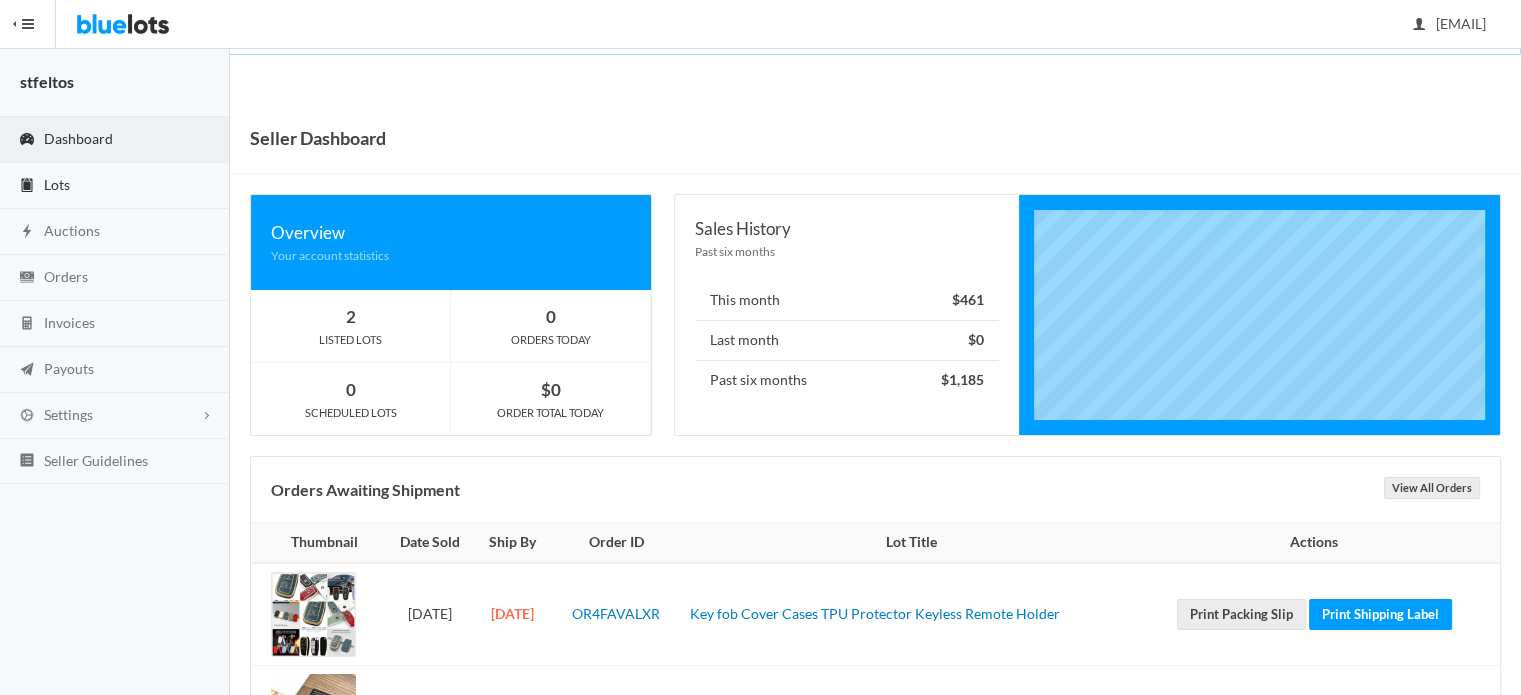 click on "Lots" at bounding box center [115, 186] 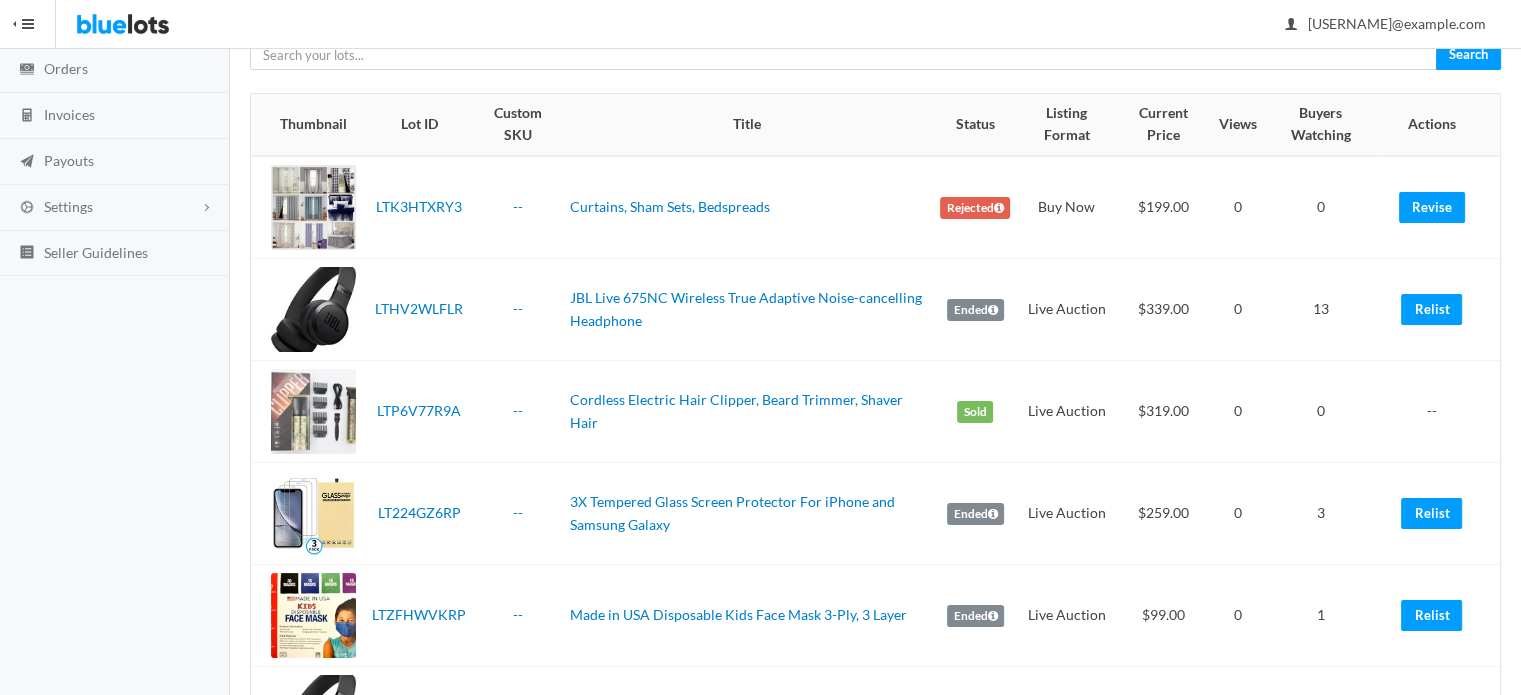 scroll, scrollTop: 100, scrollLeft: 0, axis: vertical 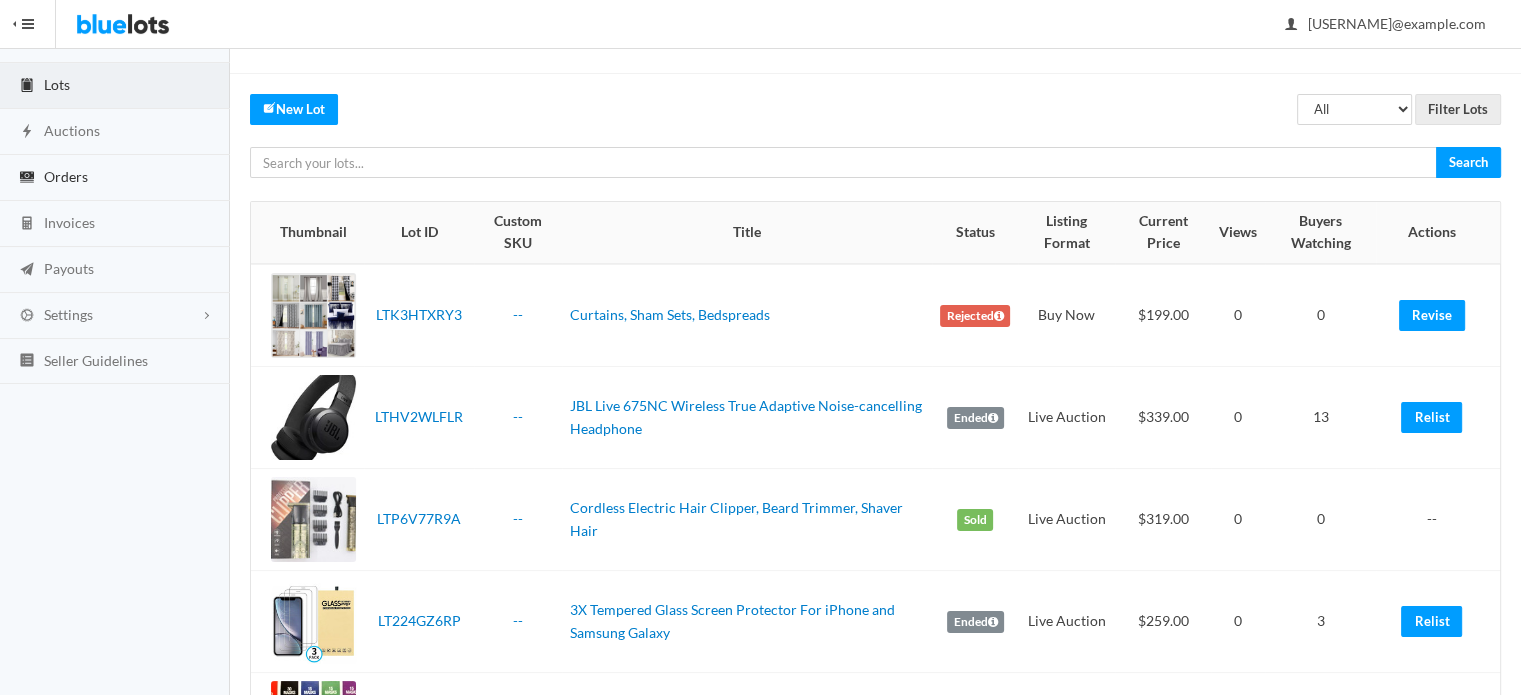 click on "Orders" at bounding box center (115, 178) 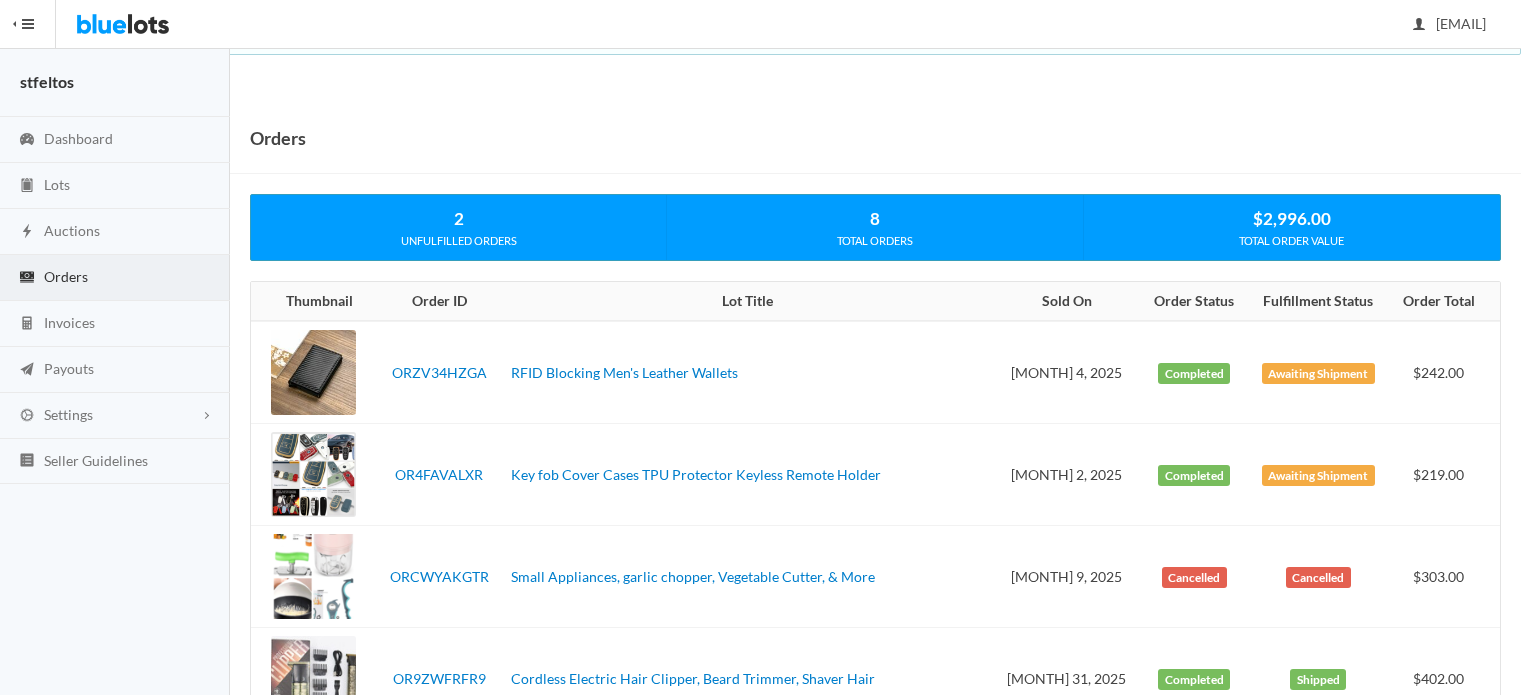 scroll, scrollTop: 0, scrollLeft: 0, axis: both 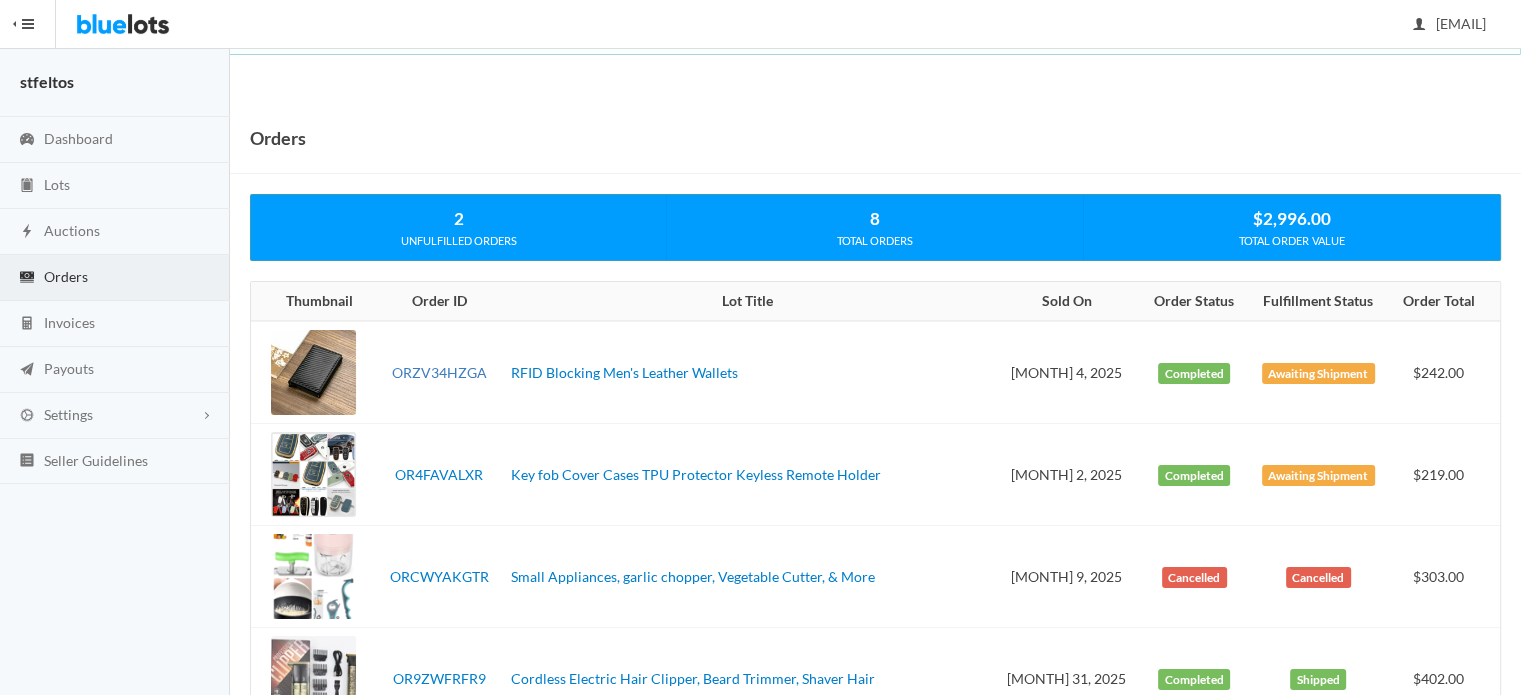 click on "ORZV34HZGA" at bounding box center [439, 372] 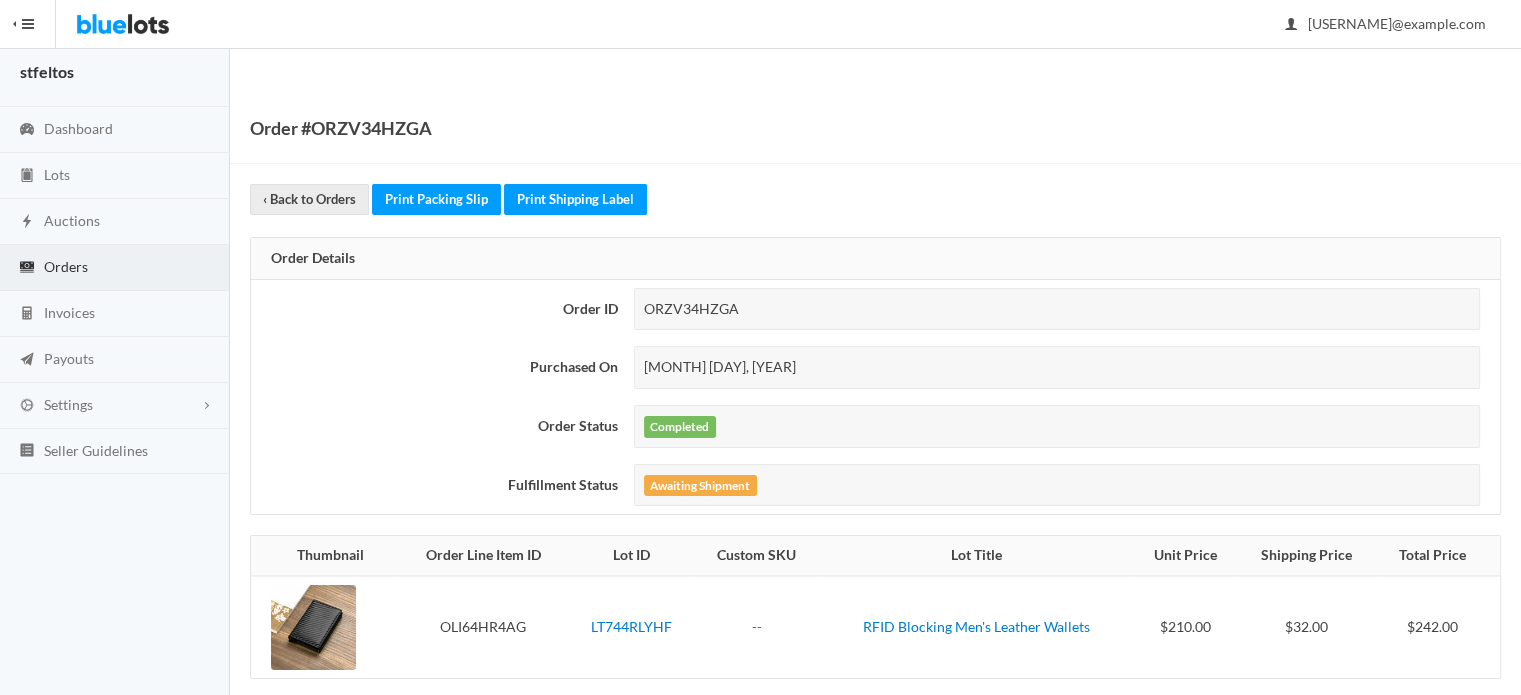 scroll, scrollTop: 0, scrollLeft: 0, axis: both 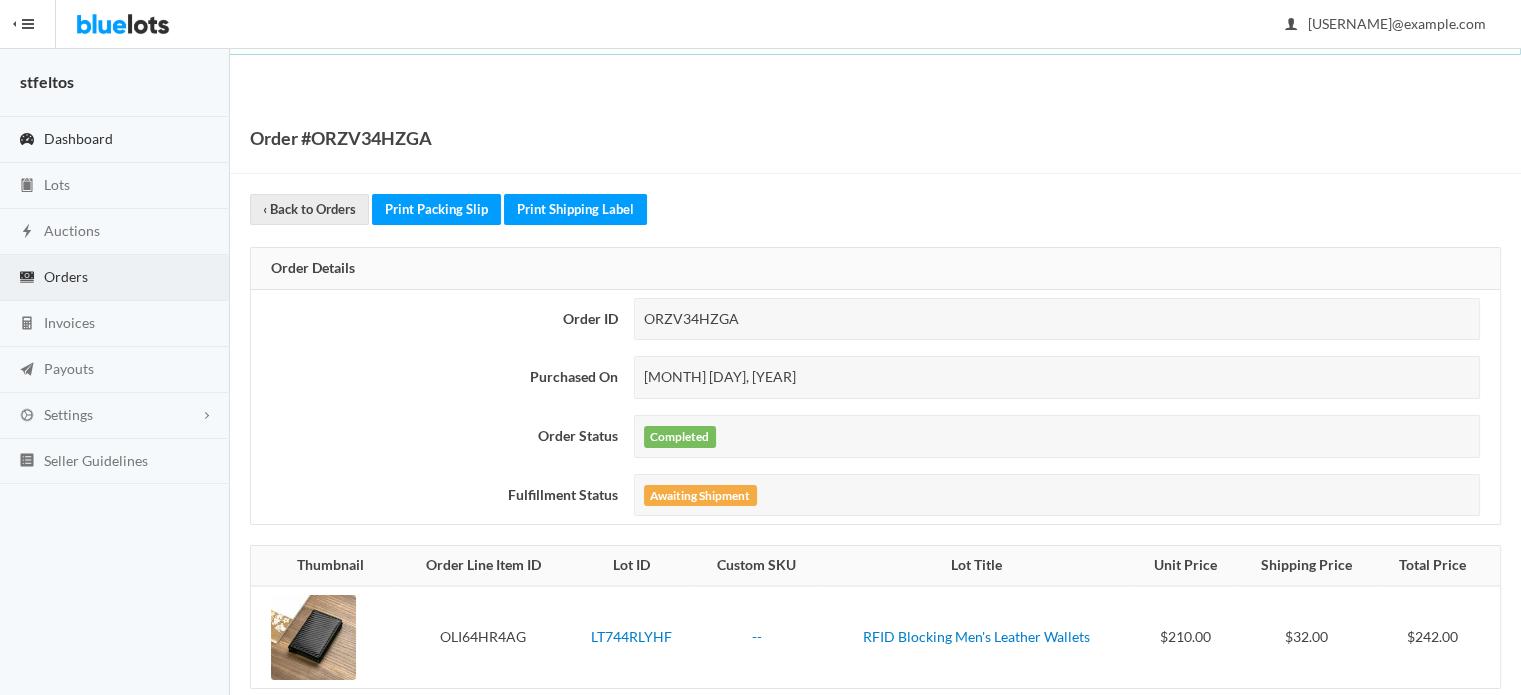 click on "Dashboard" at bounding box center [115, 140] 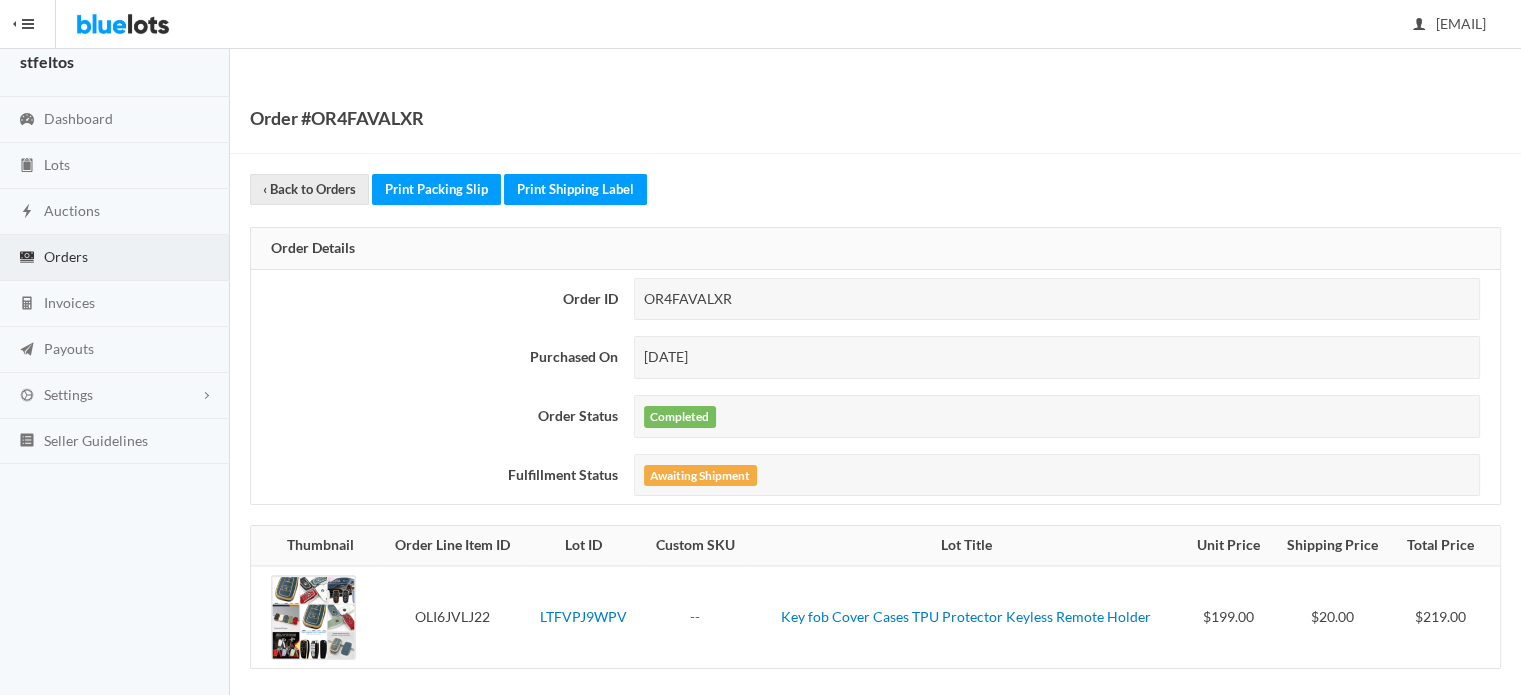 scroll, scrollTop: 29, scrollLeft: 0, axis: vertical 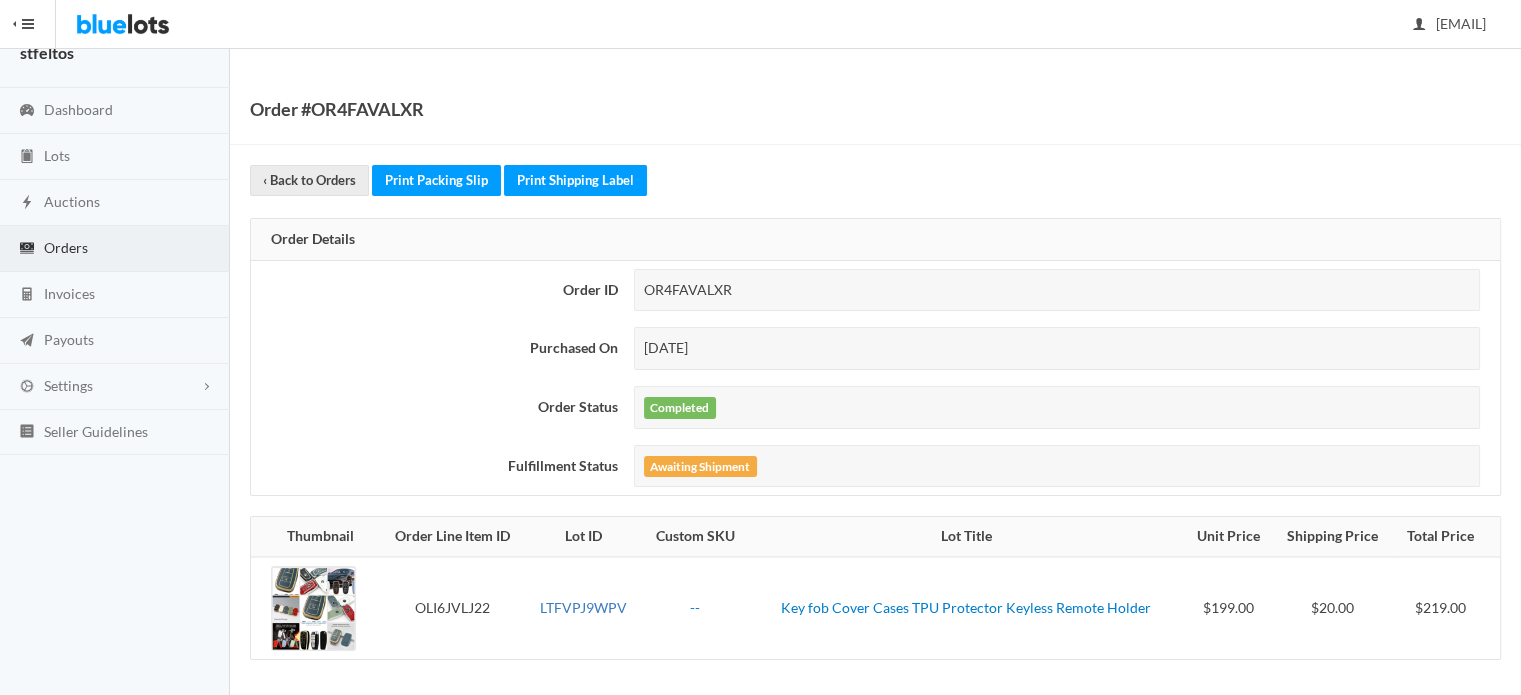 click on "LTFVPJ9WPV" at bounding box center [583, 607] 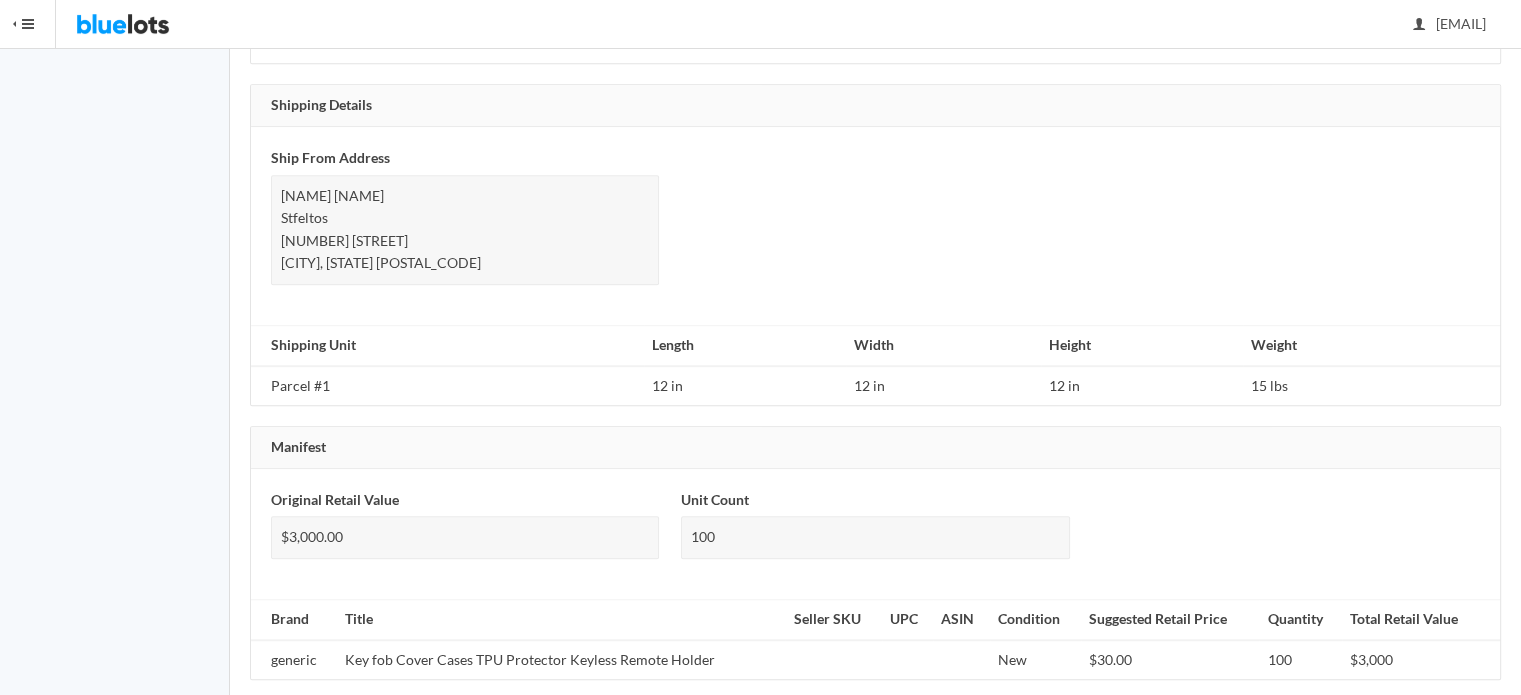 scroll, scrollTop: 1340, scrollLeft: 0, axis: vertical 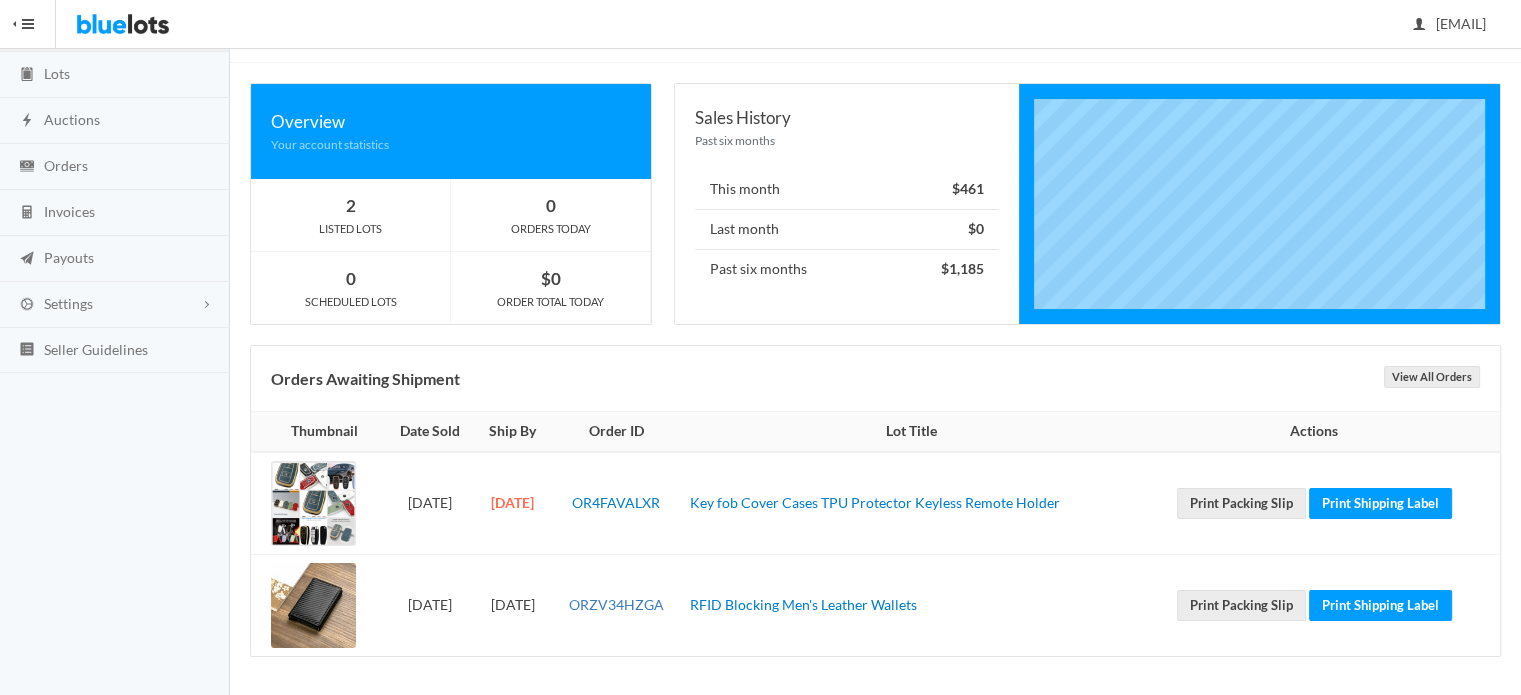 click on "ORZV34HZGA" at bounding box center [616, 604] 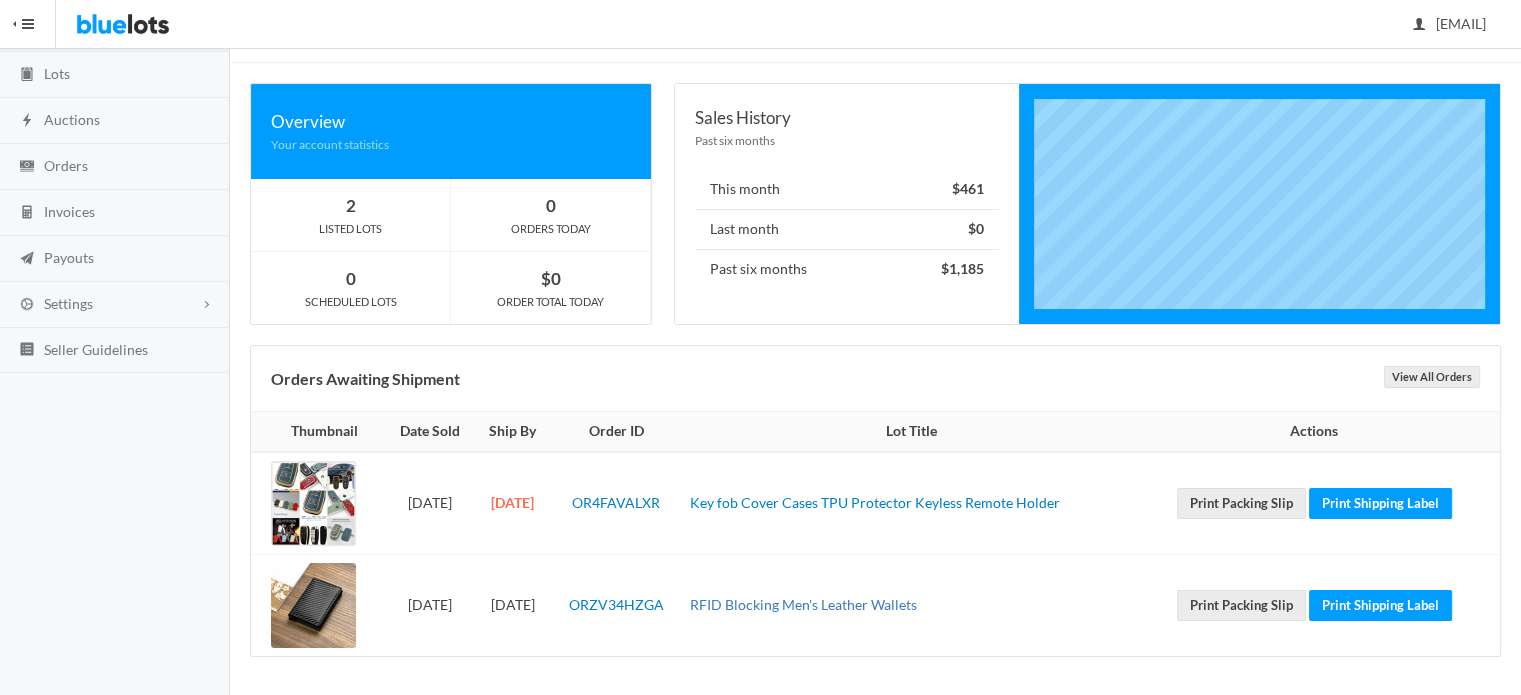 click on "RFID Blocking Men's Leather Wallets" at bounding box center [803, 604] 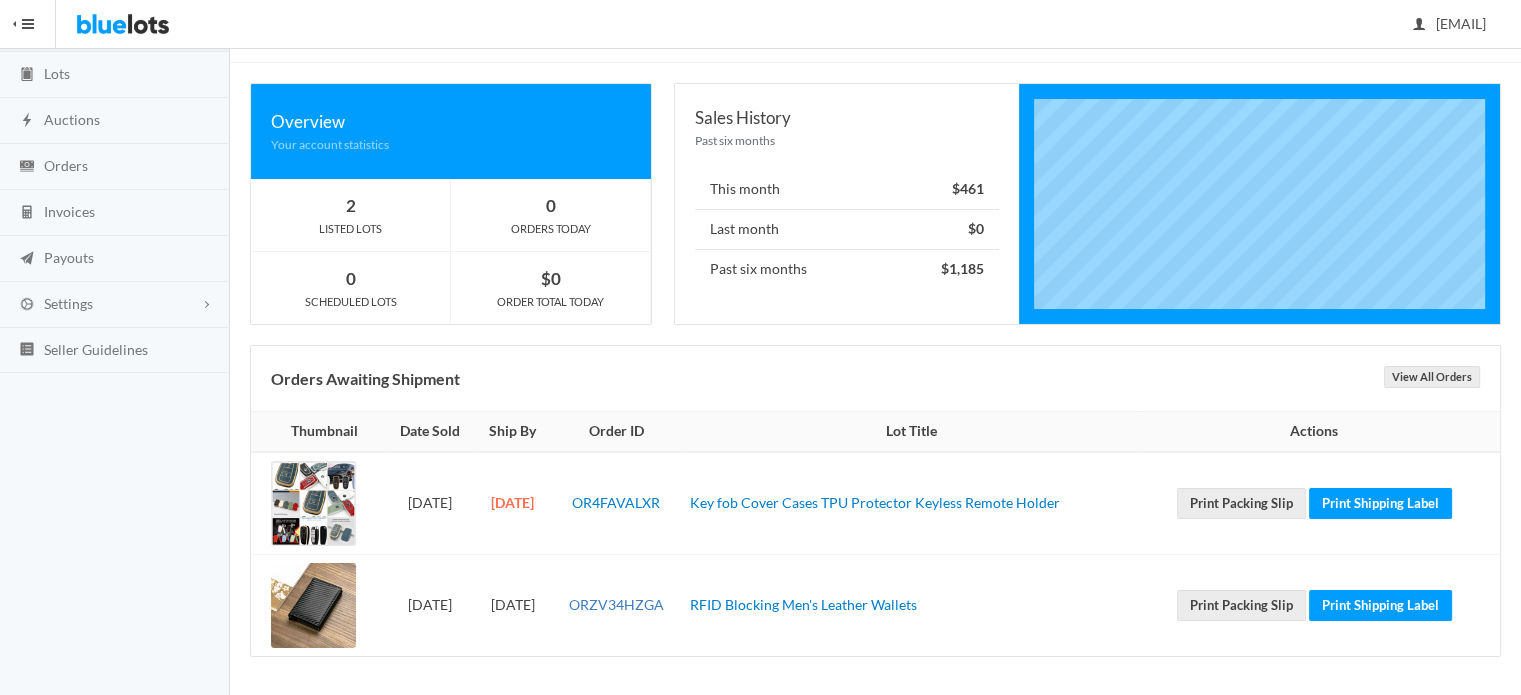 click on "ORZV34HZGA" at bounding box center (616, 604) 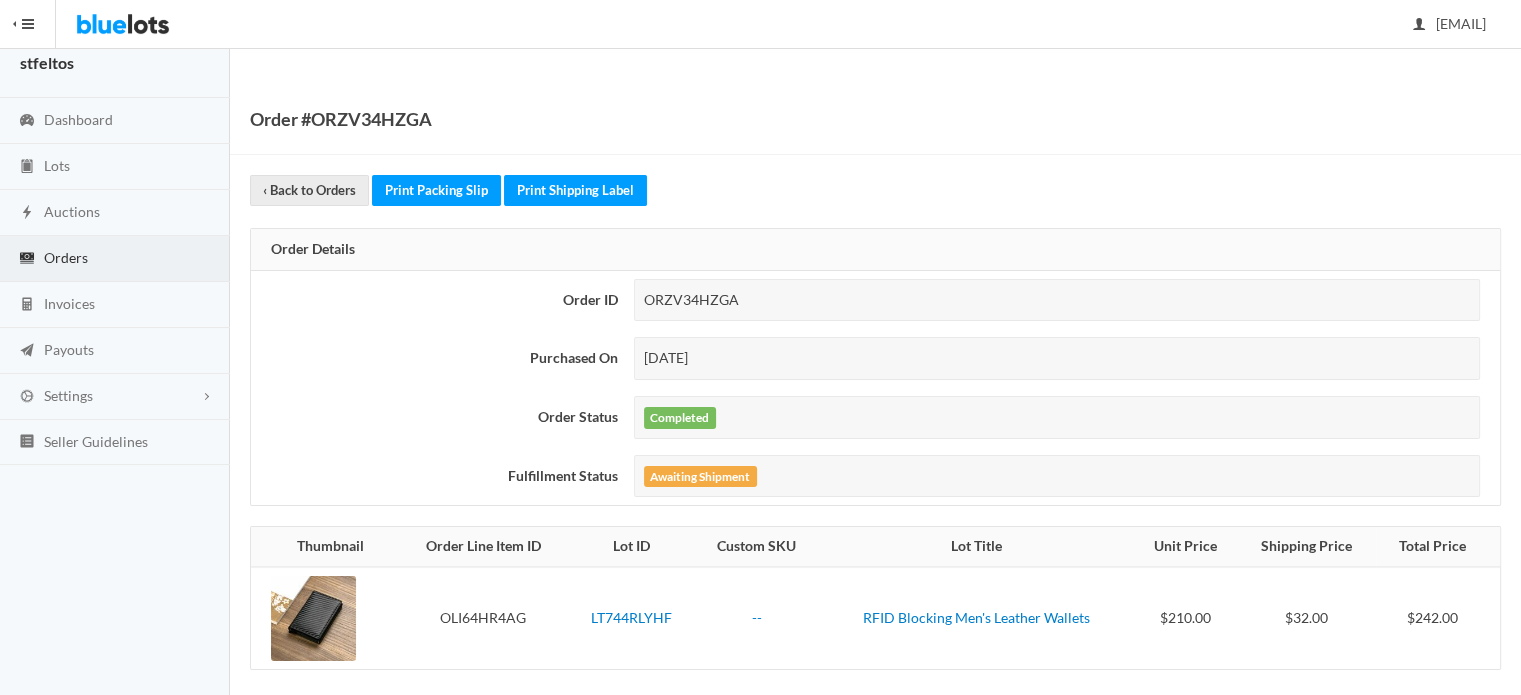 scroll, scrollTop: 29, scrollLeft: 0, axis: vertical 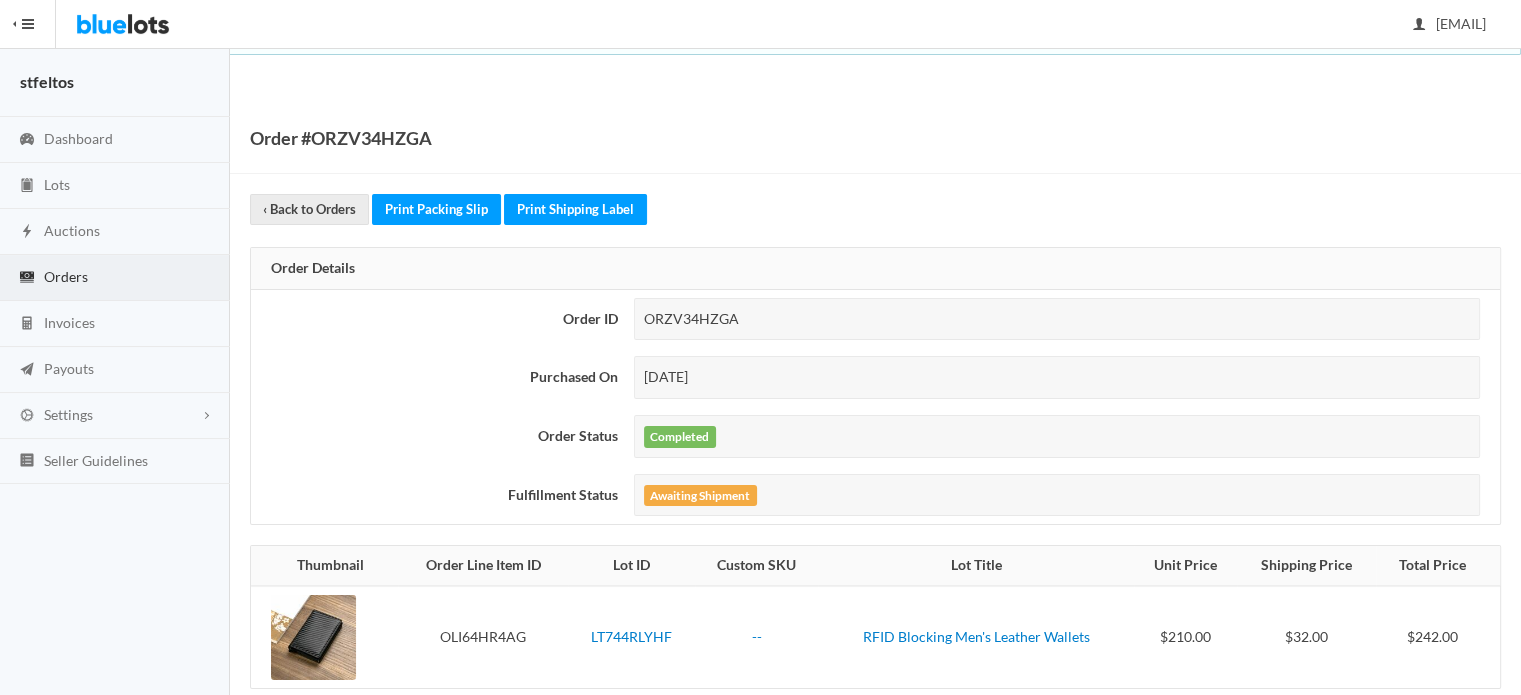 click on "Order Details" at bounding box center (875, 269) 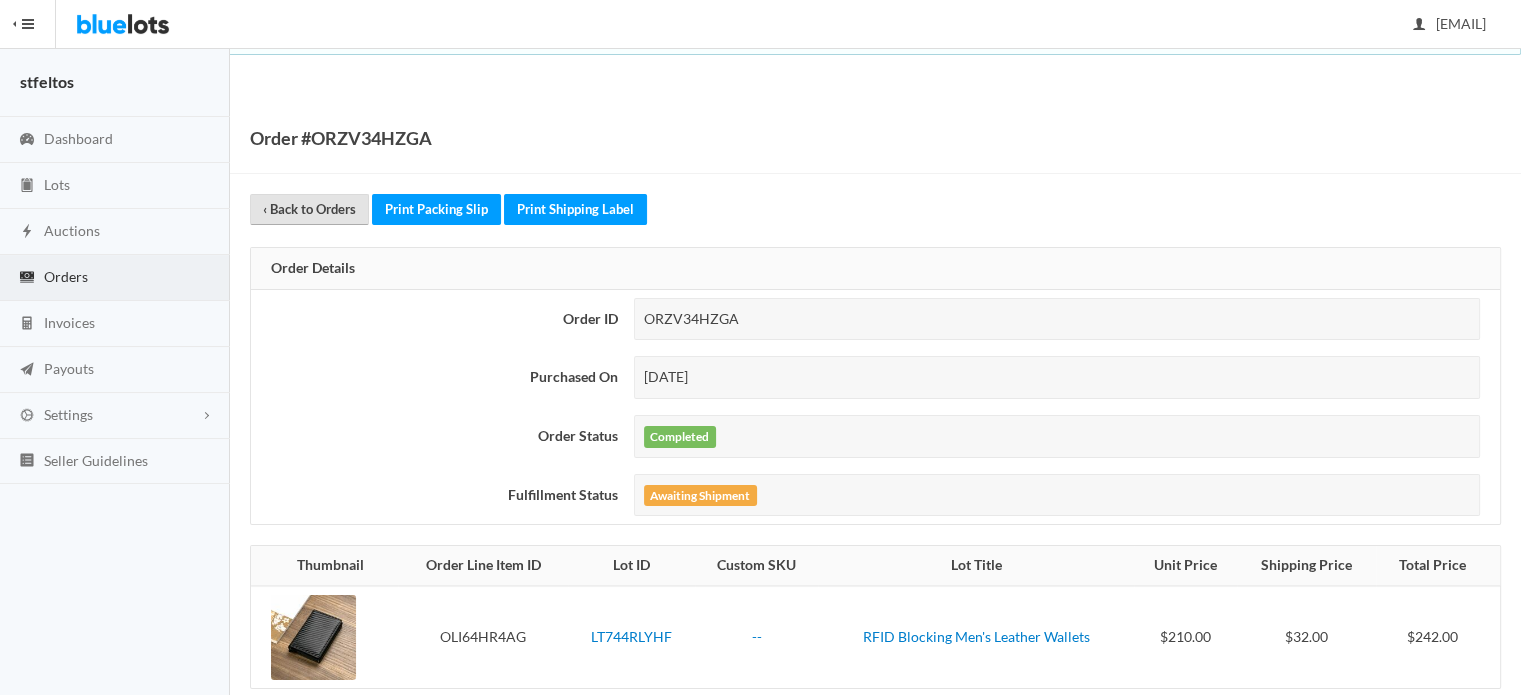 click on "‹ Back to Orders" at bounding box center [309, 209] 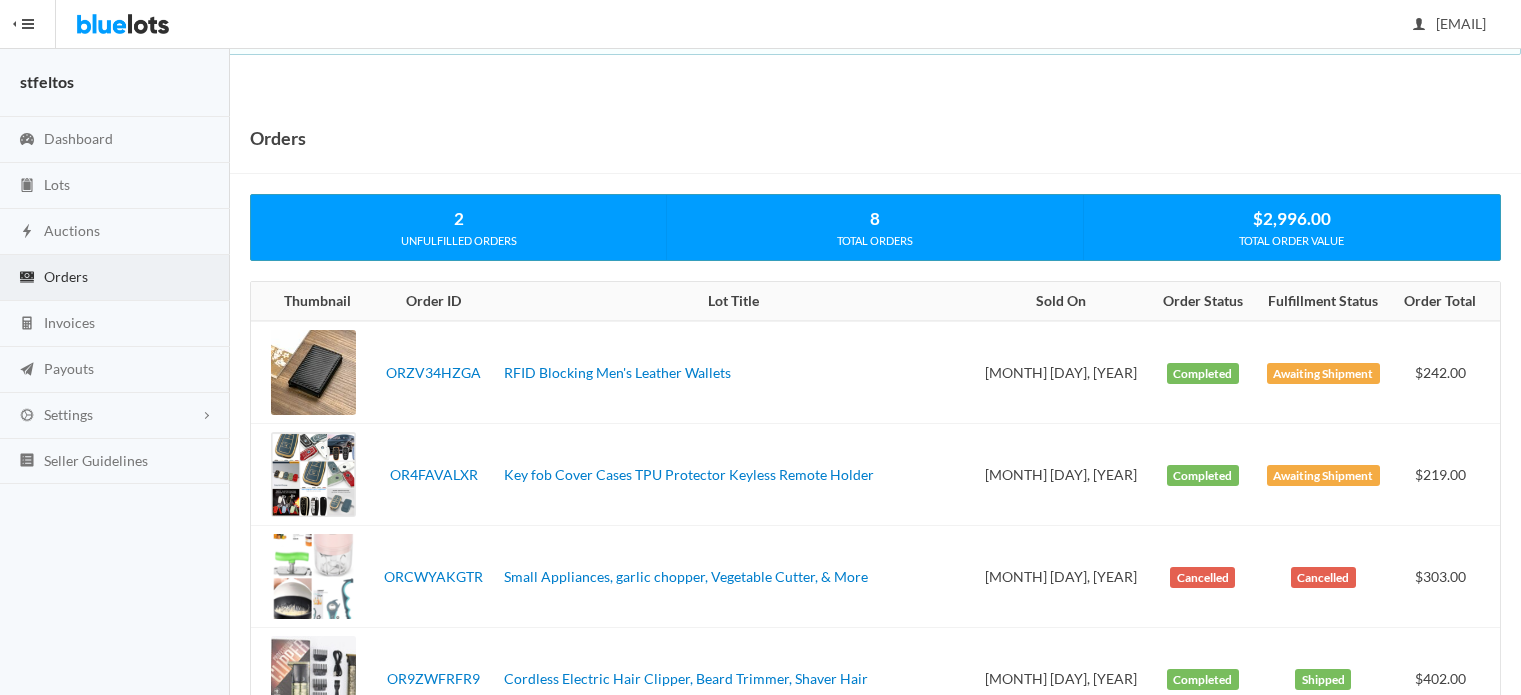 scroll, scrollTop: 0, scrollLeft: 0, axis: both 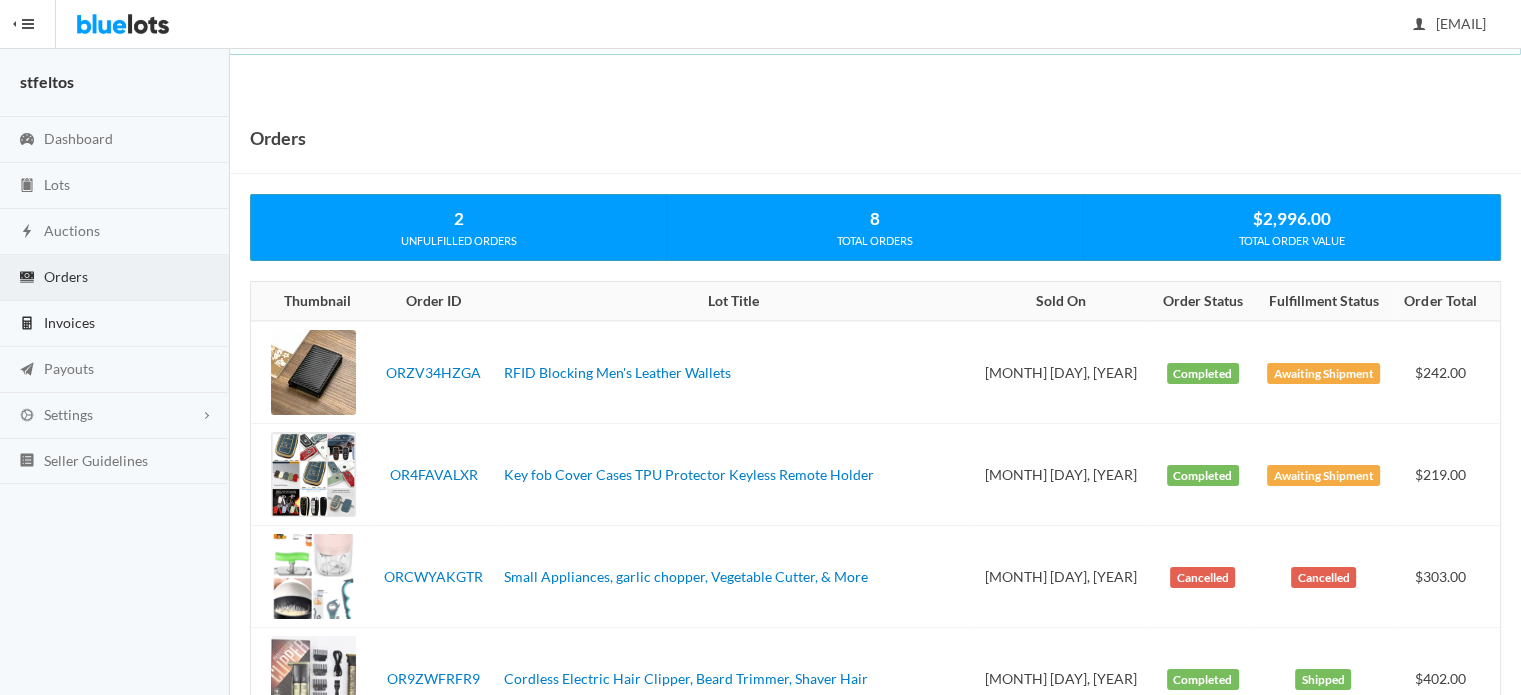 click on "Invoices" at bounding box center (69, 322) 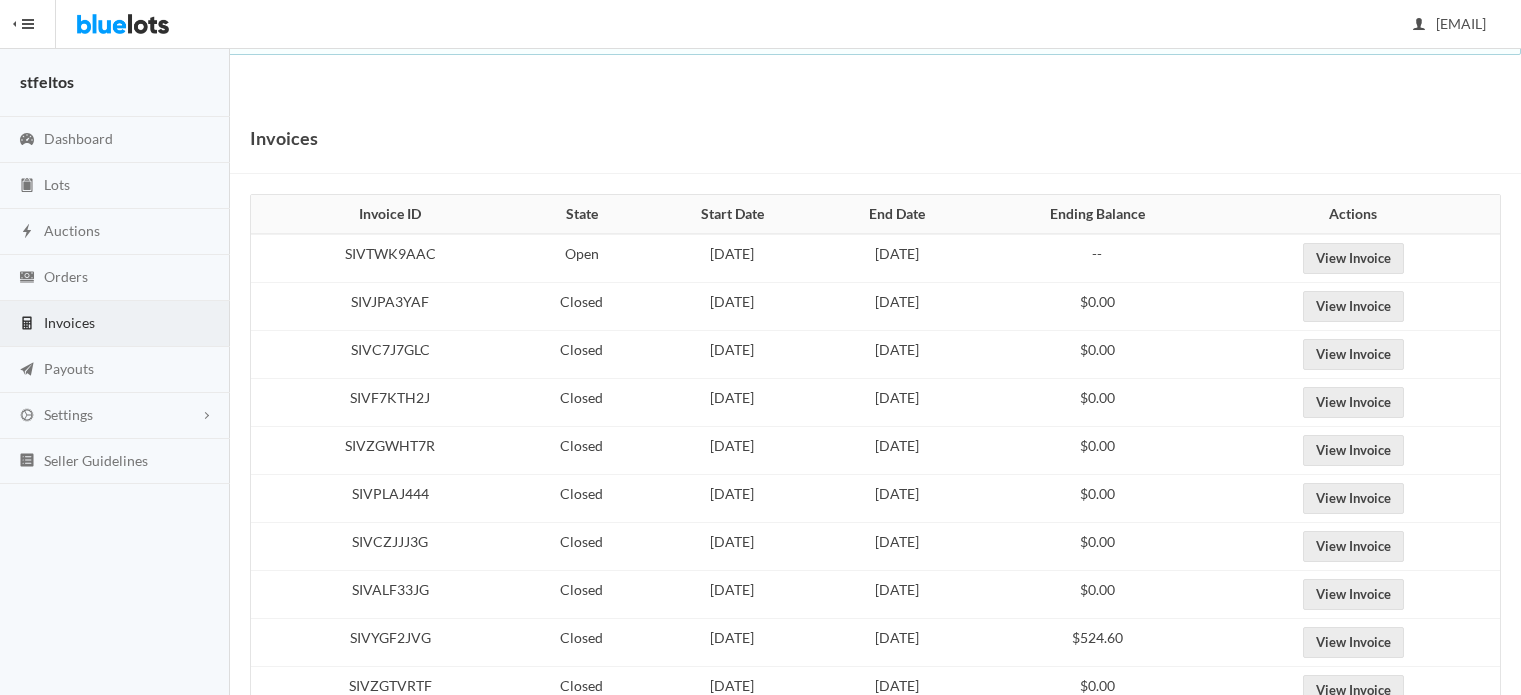 scroll, scrollTop: 0, scrollLeft: 0, axis: both 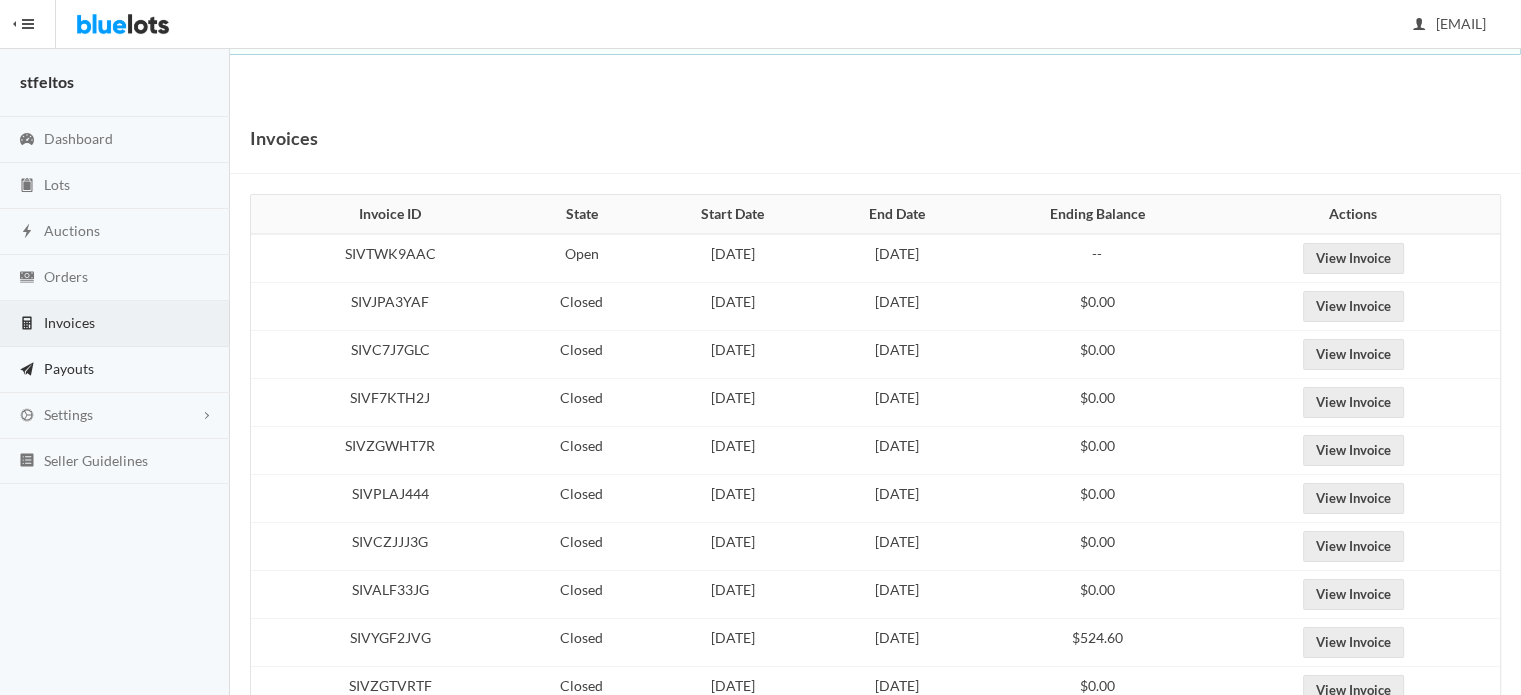 click on "Payouts" at bounding box center [69, 368] 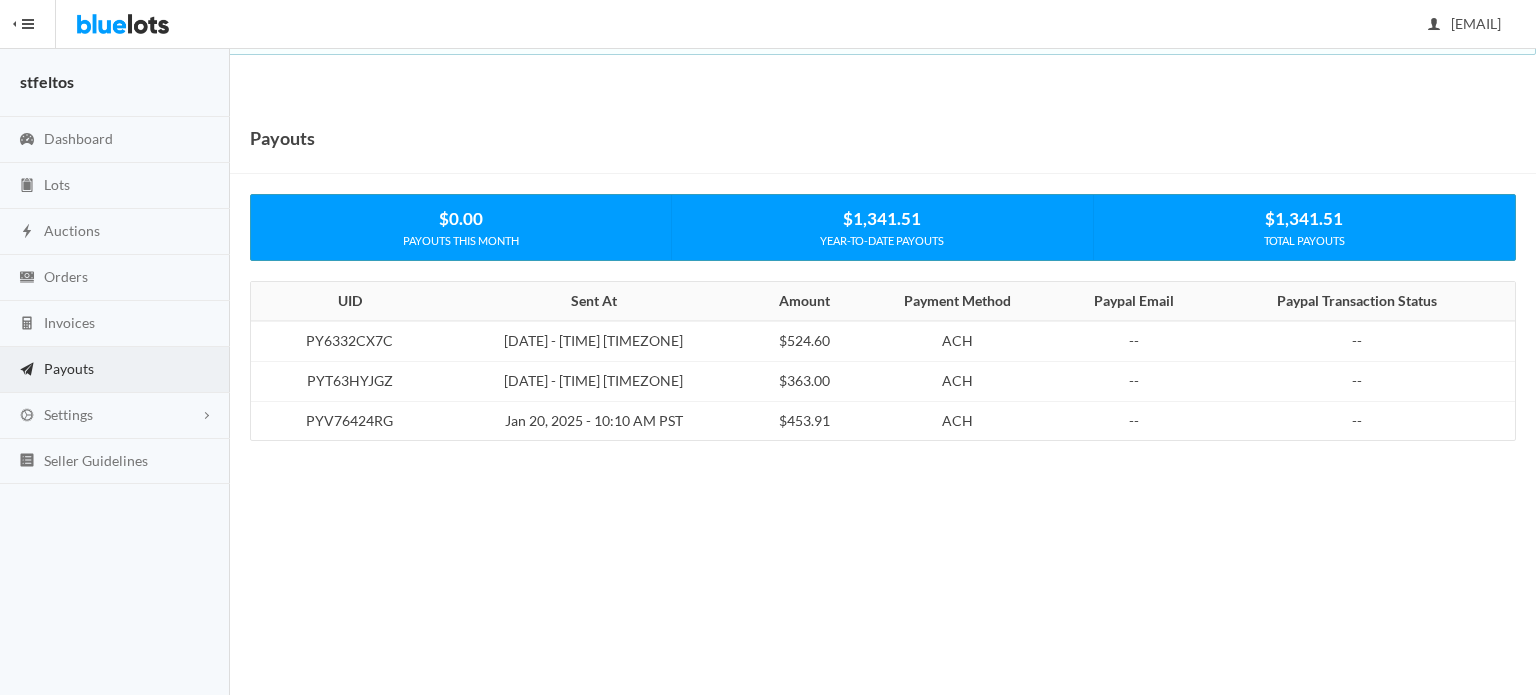 scroll, scrollTop: 0, scrollLeft: 0, axis: both 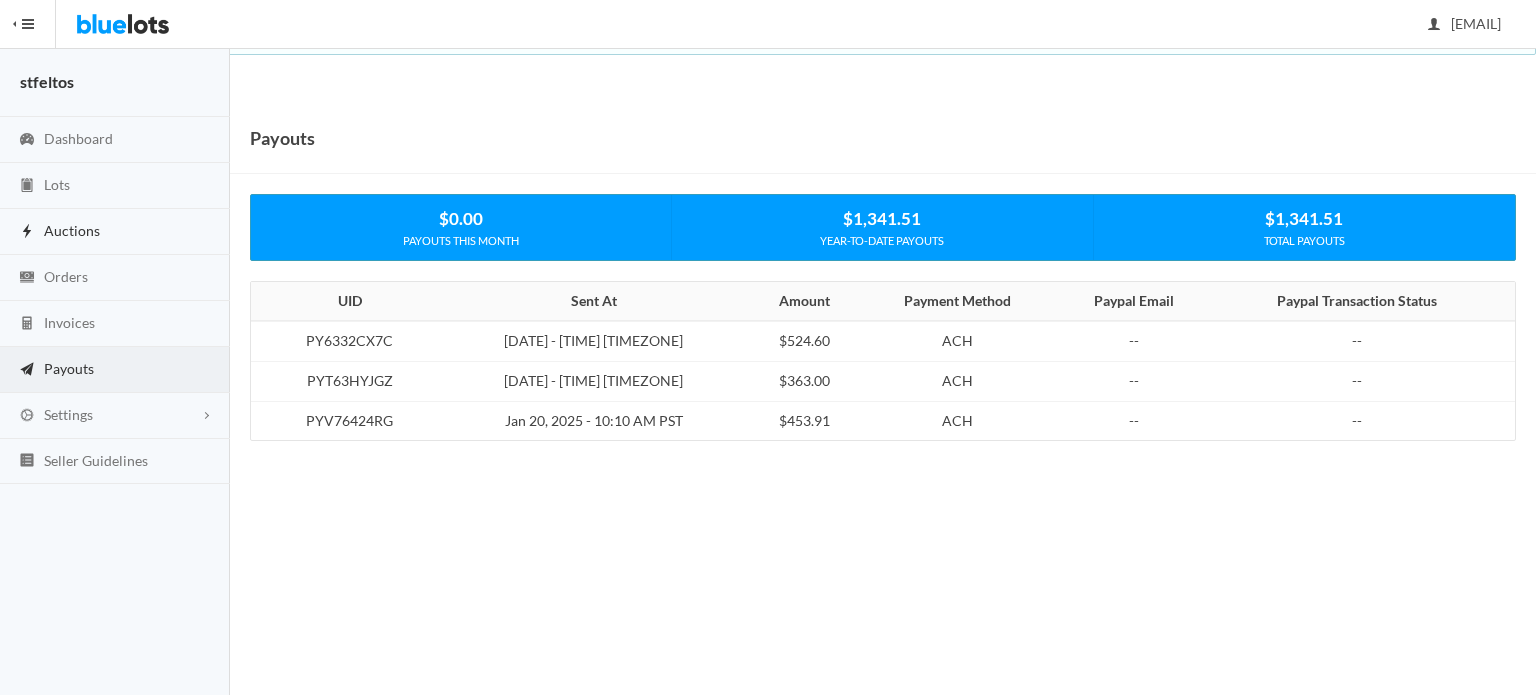 click on "Auctions" at bounding box center (72, 230) 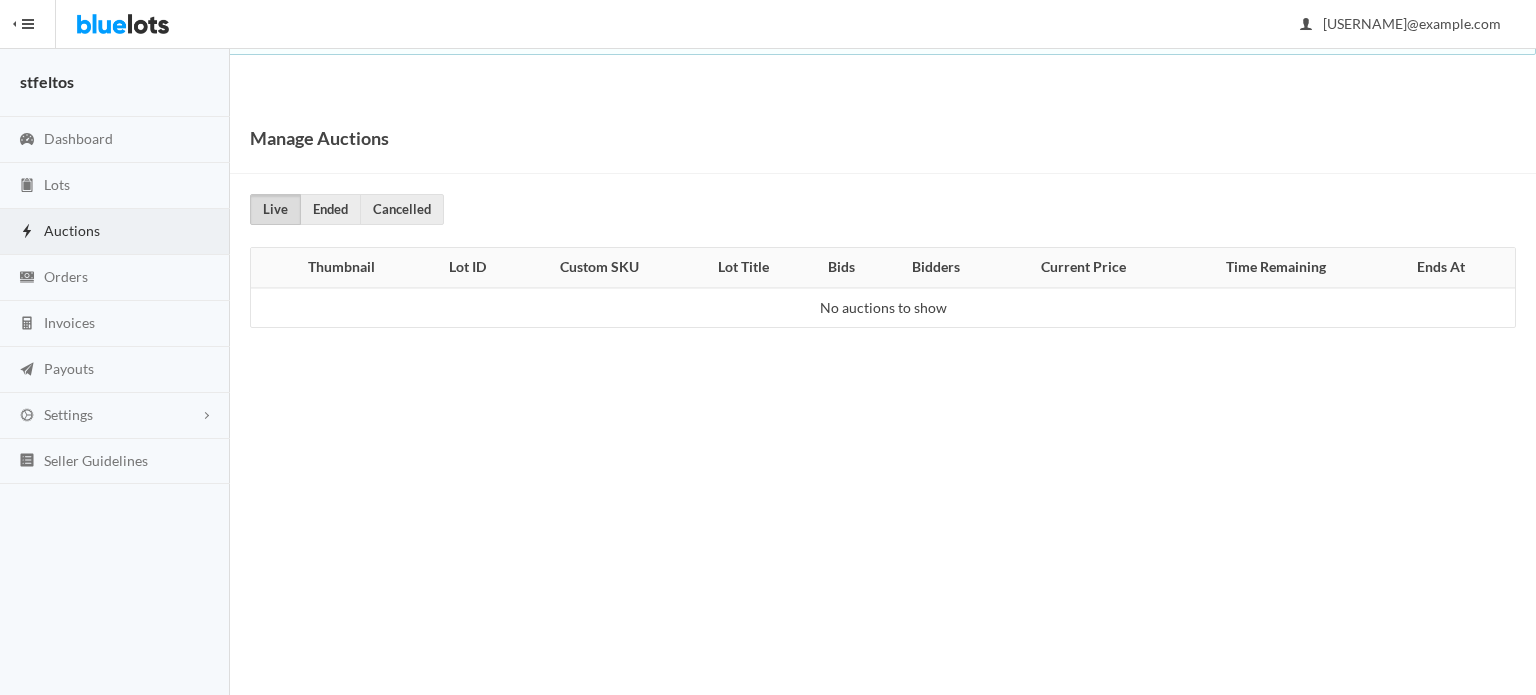 scroll, scrollTop: 0, scrollLeft: 0, axis: both 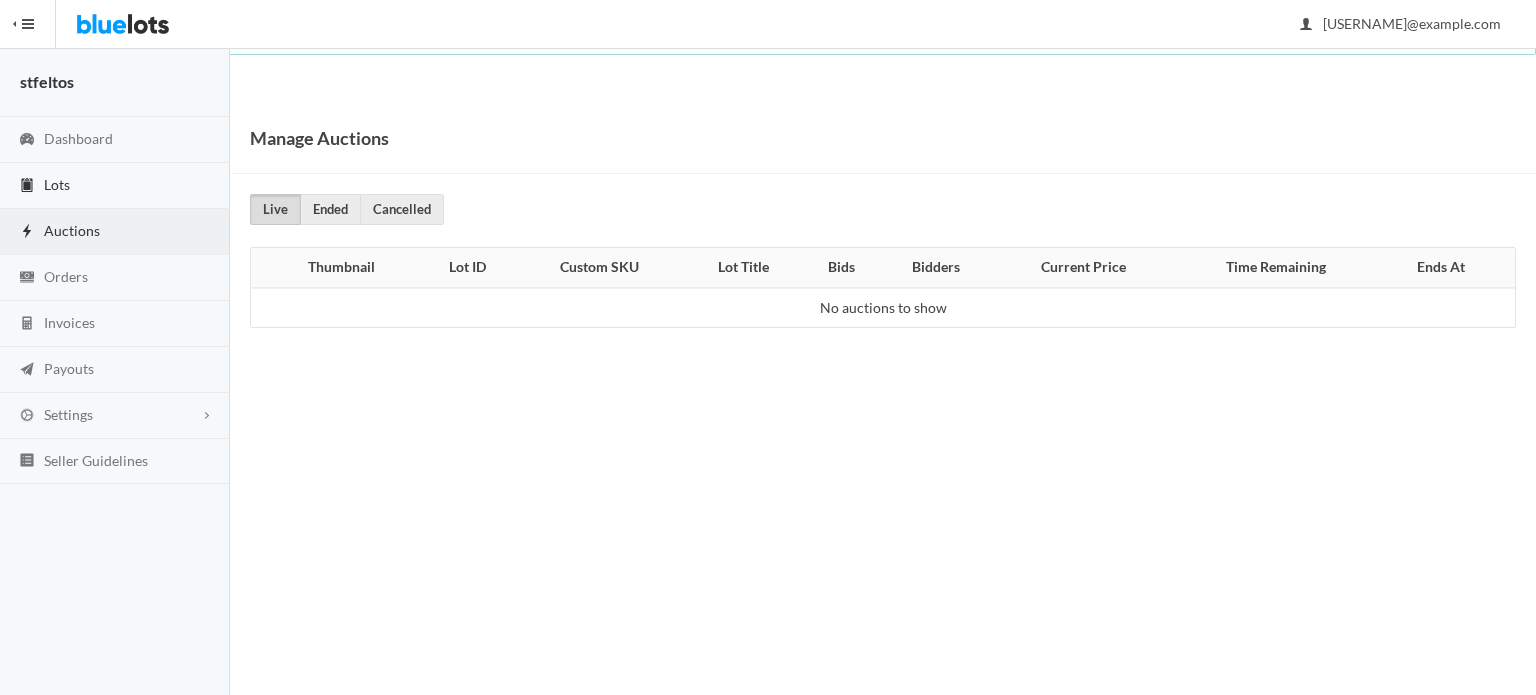 click on "Lots" at bounding box center [115, 186] 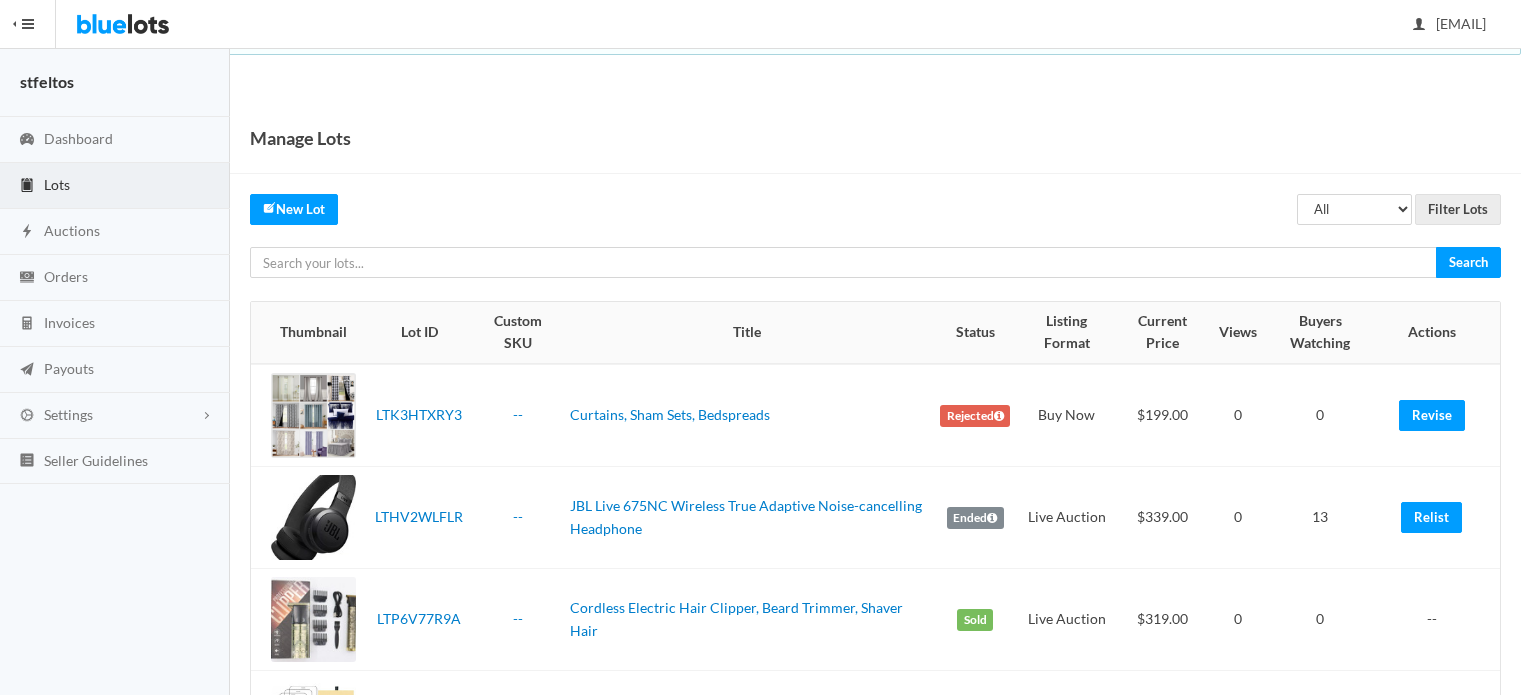 scroll, scrollTop: 0, scrollLeft: 0, axis: both 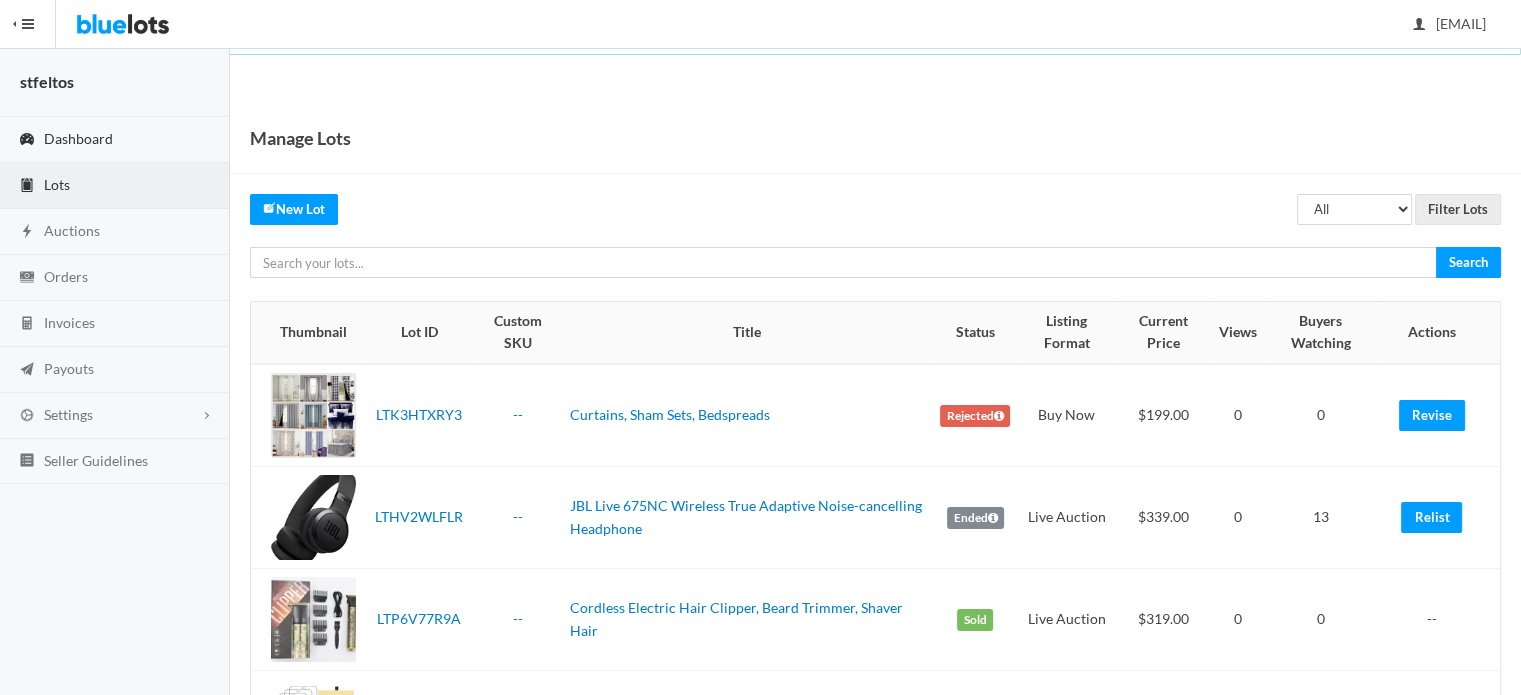 click on "Dashboard" at bounding box center [78, 138] 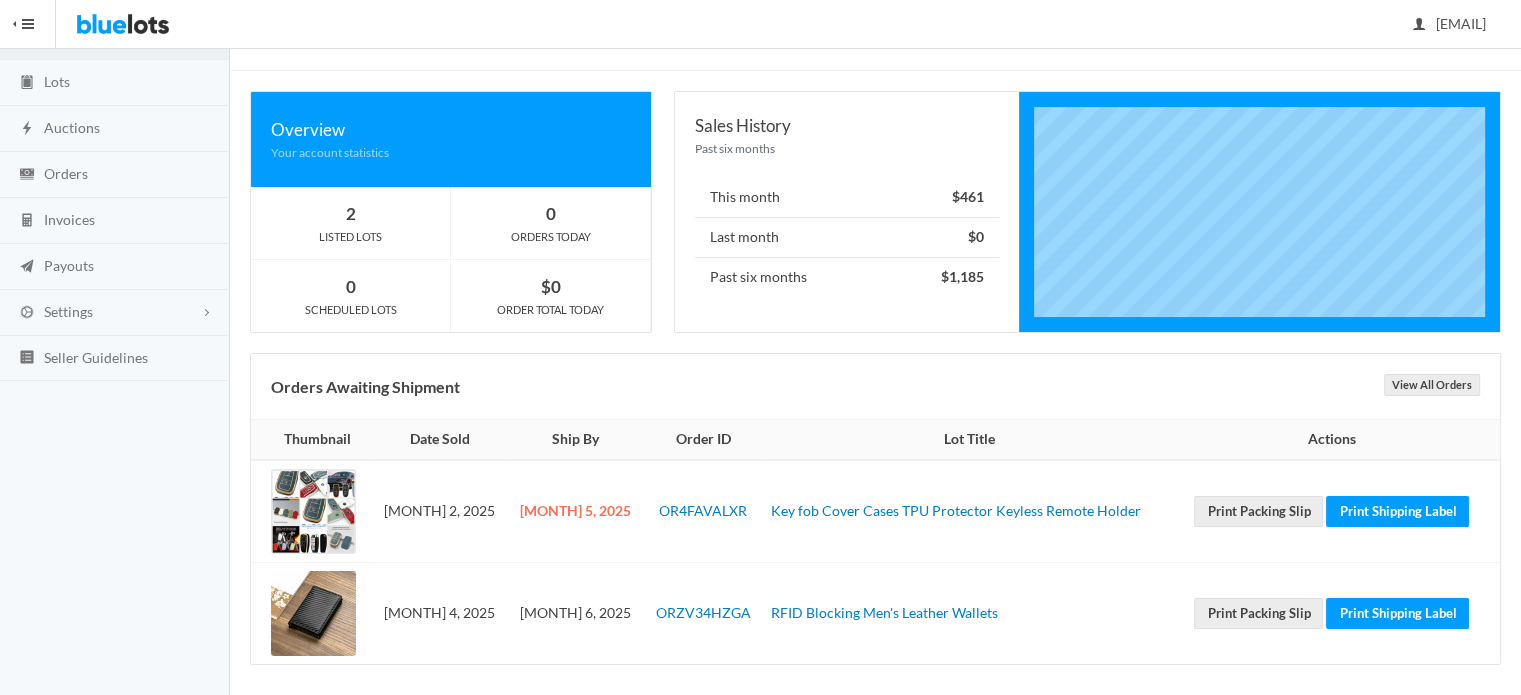 scroll, scrollTop: 111, scrollLeft: 0, axis: vertical 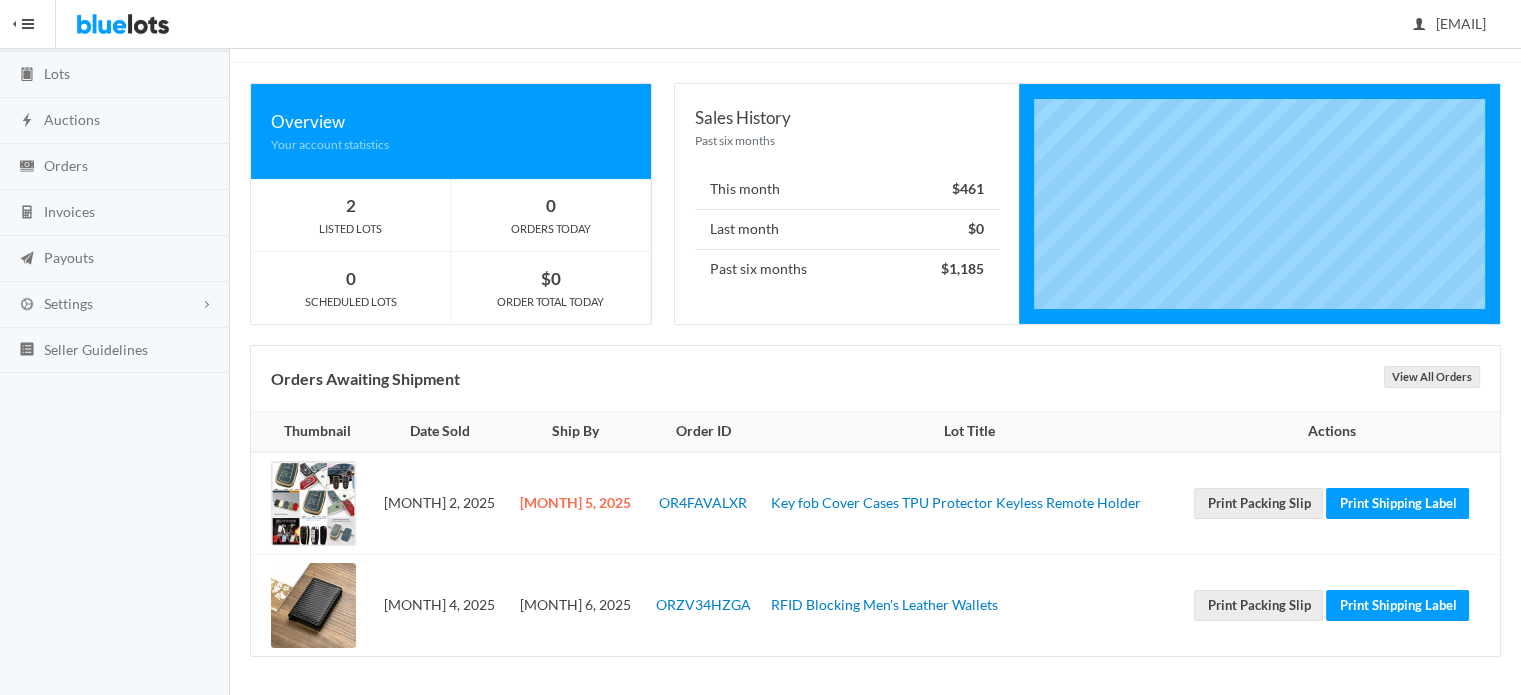 click on "Print Packing Slip
Print Shipping Label" at bounding box center [1332, 605] 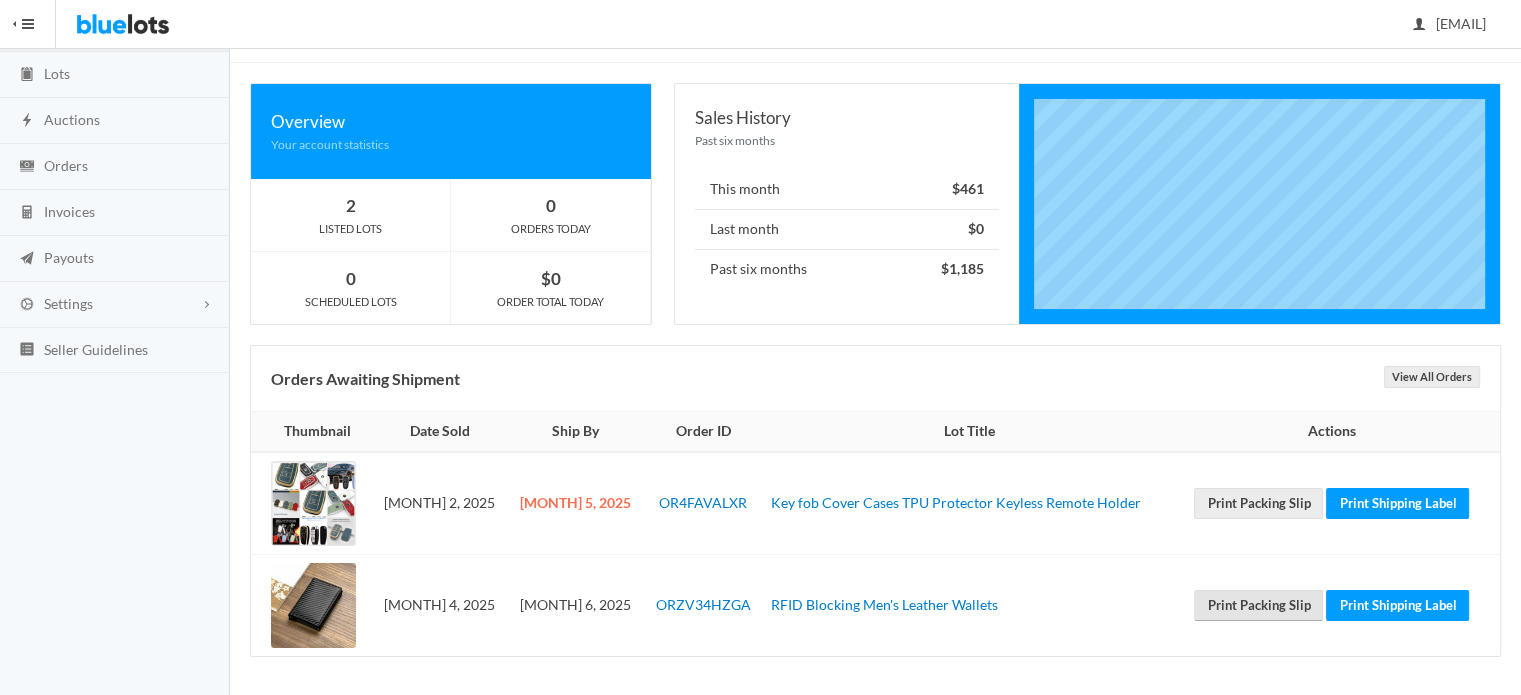 click on "Print Packing Slip" at bounding box center (1258, 605) 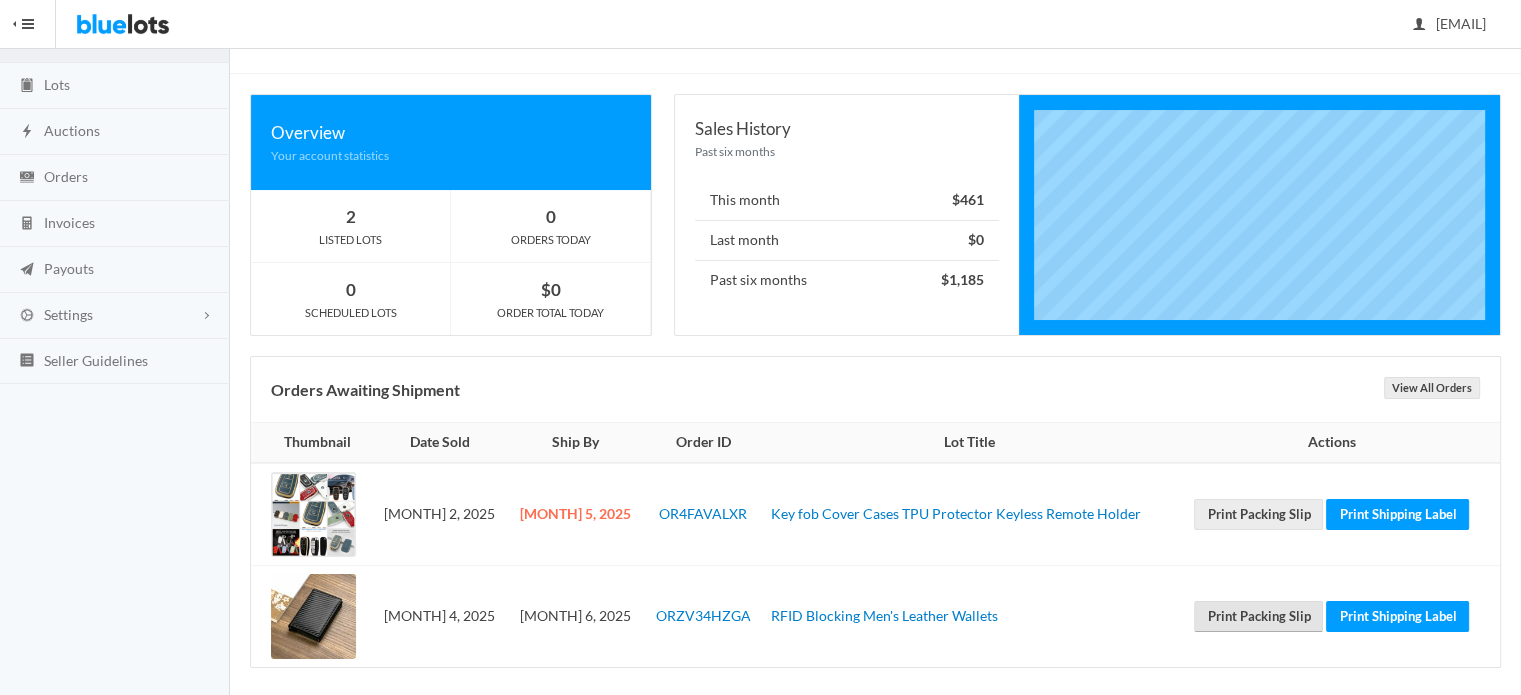 scroll, scrollTop: 111, scrollLeft: 0, axis: vertical 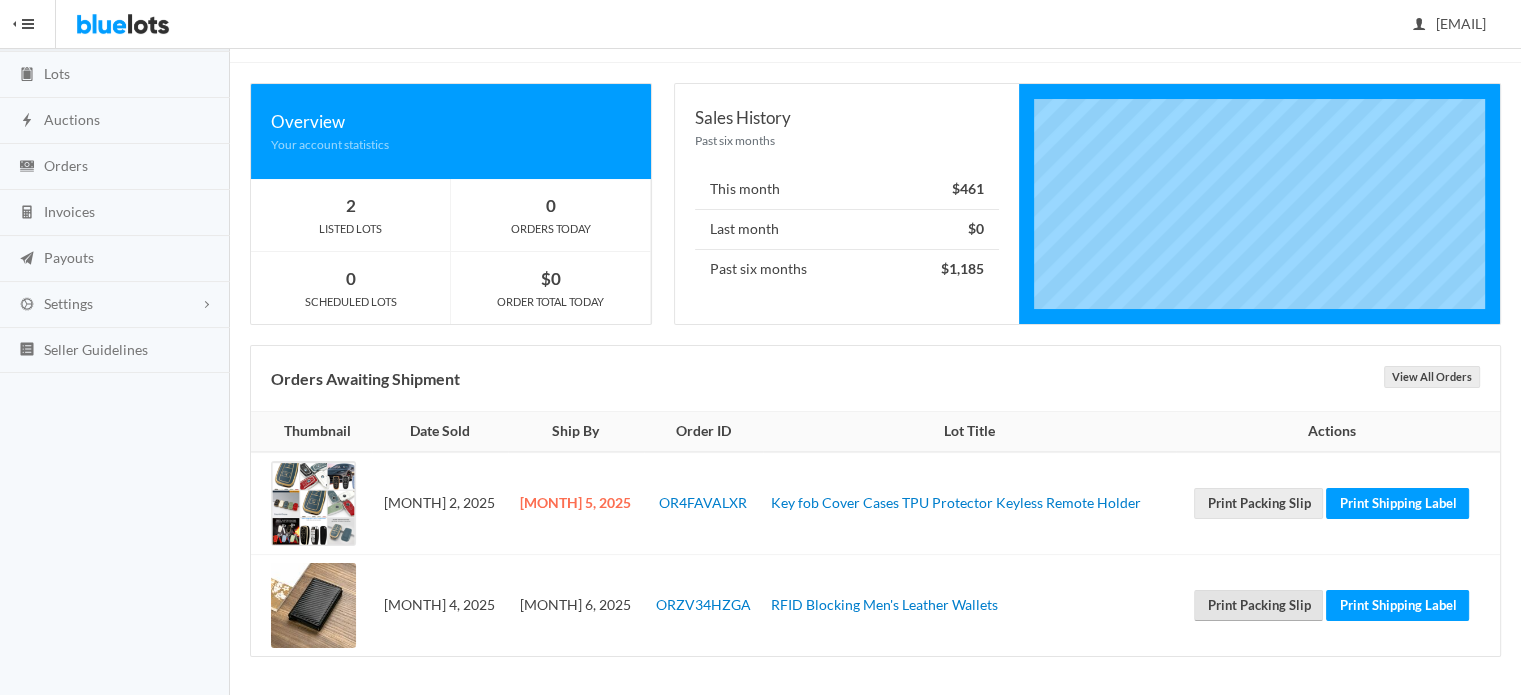 click on "Print Packing Slip" at bounding box center (1258, 605) 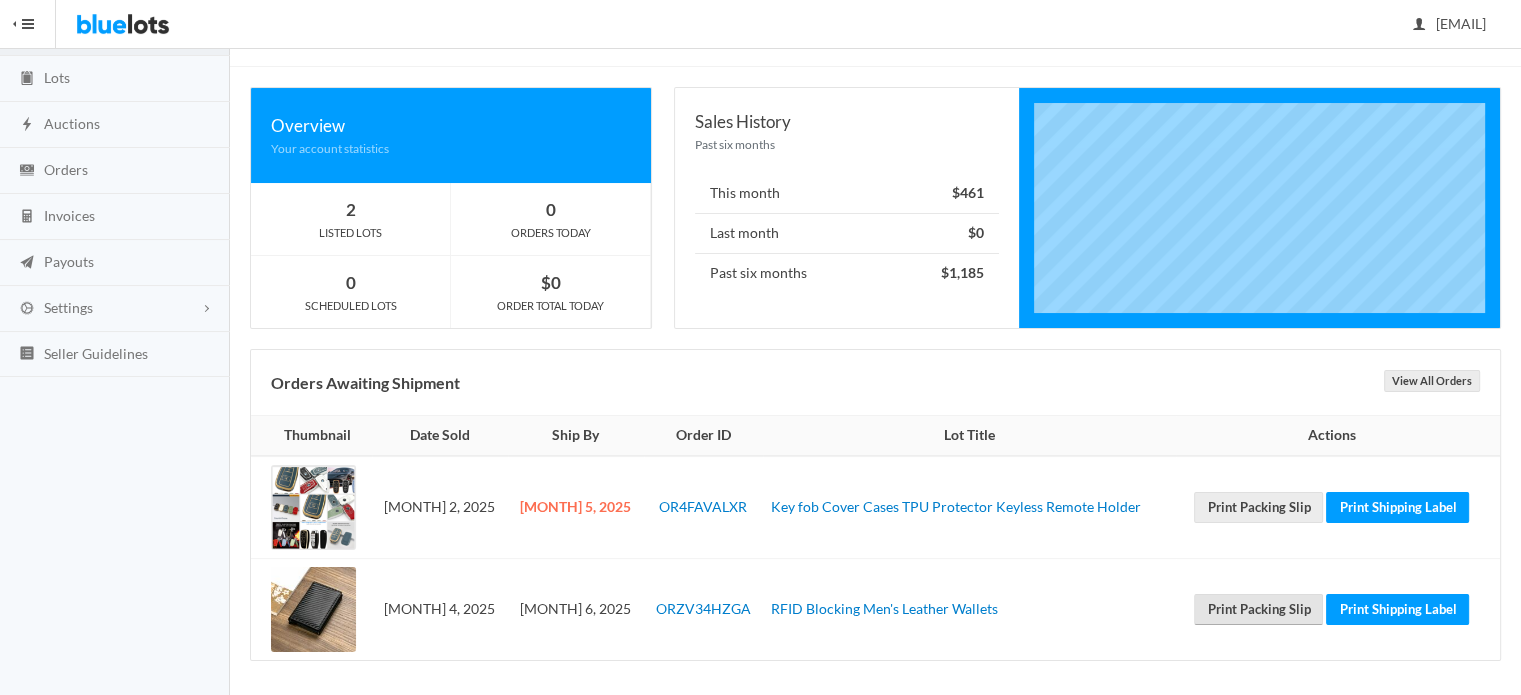 scroll, scrollTop: 111, scrollLeft: 0, axis: vertical 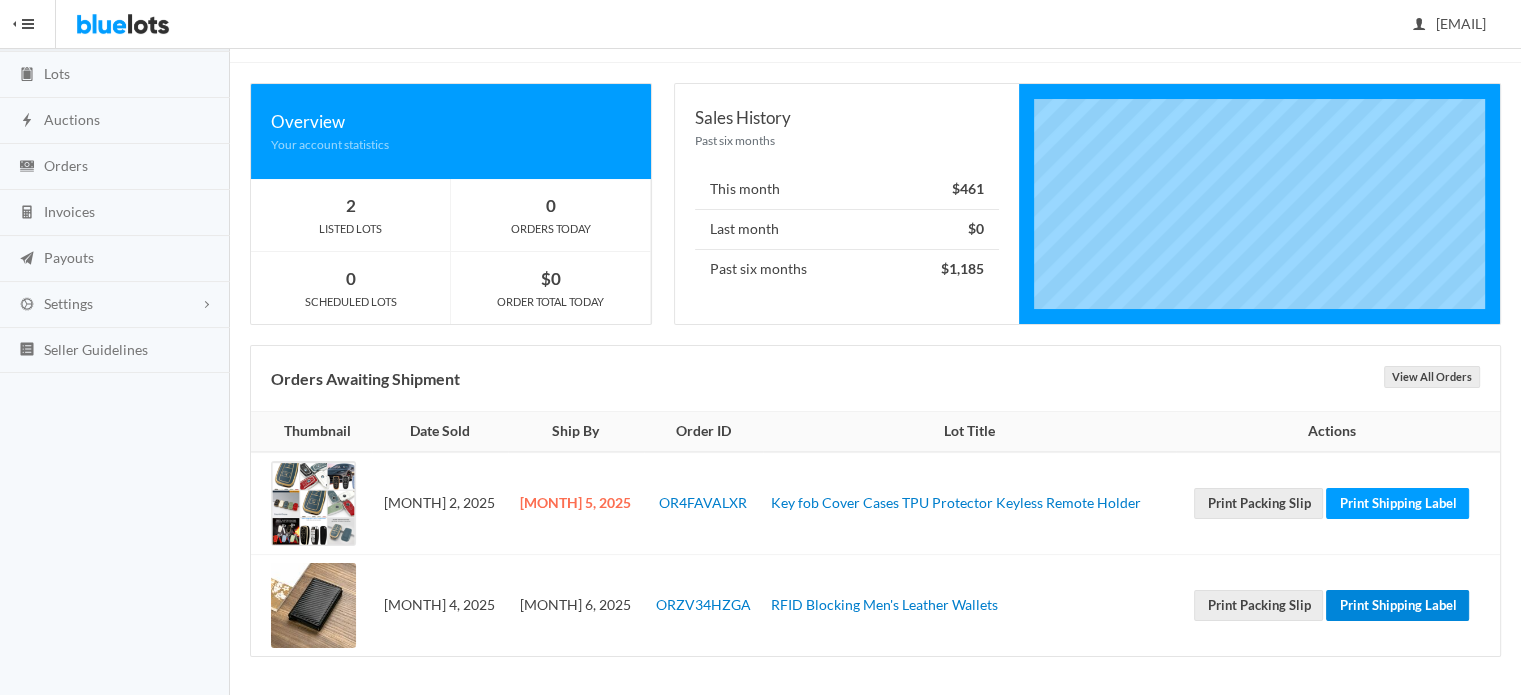 click on "Print Shipping Label" at bounding box center [1397, 605] 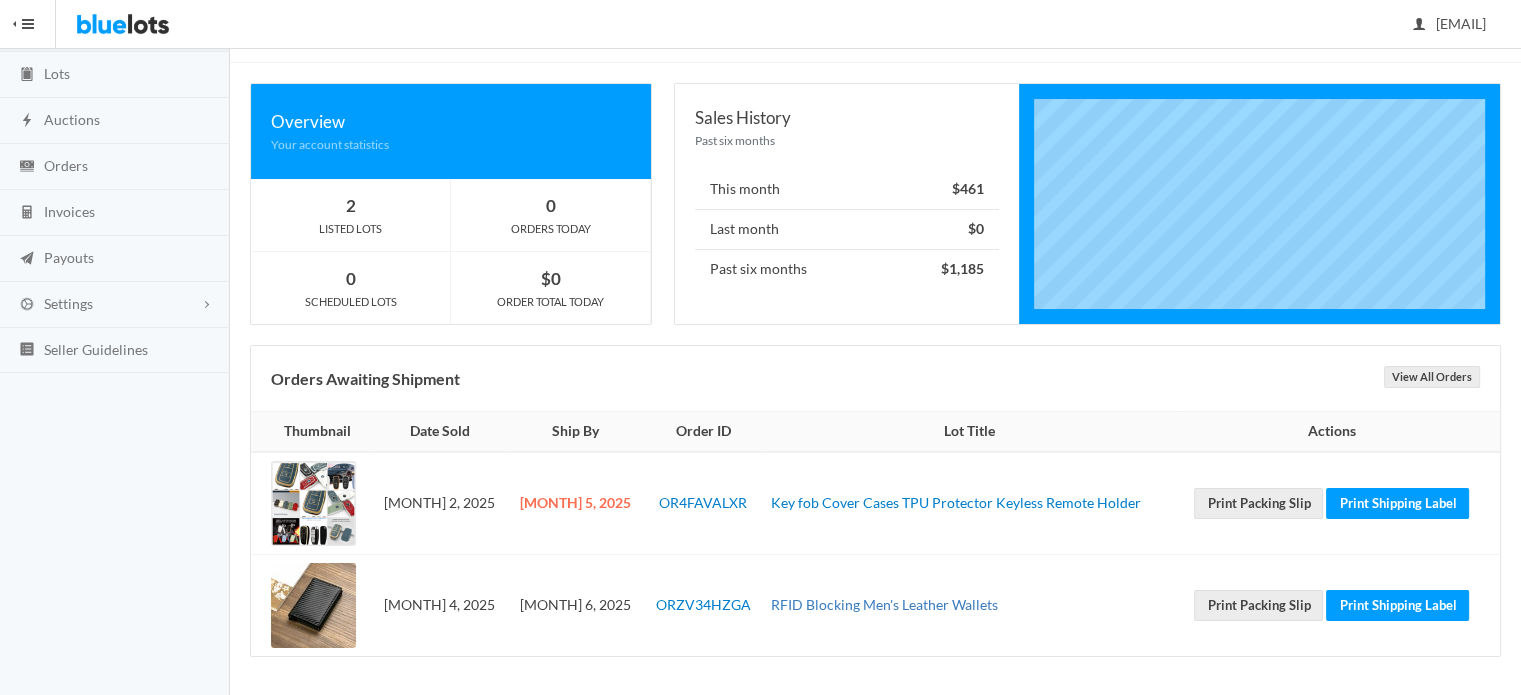 click on "RFID Blocking Men's Leather Wallets" at bounding box center [884, 604] 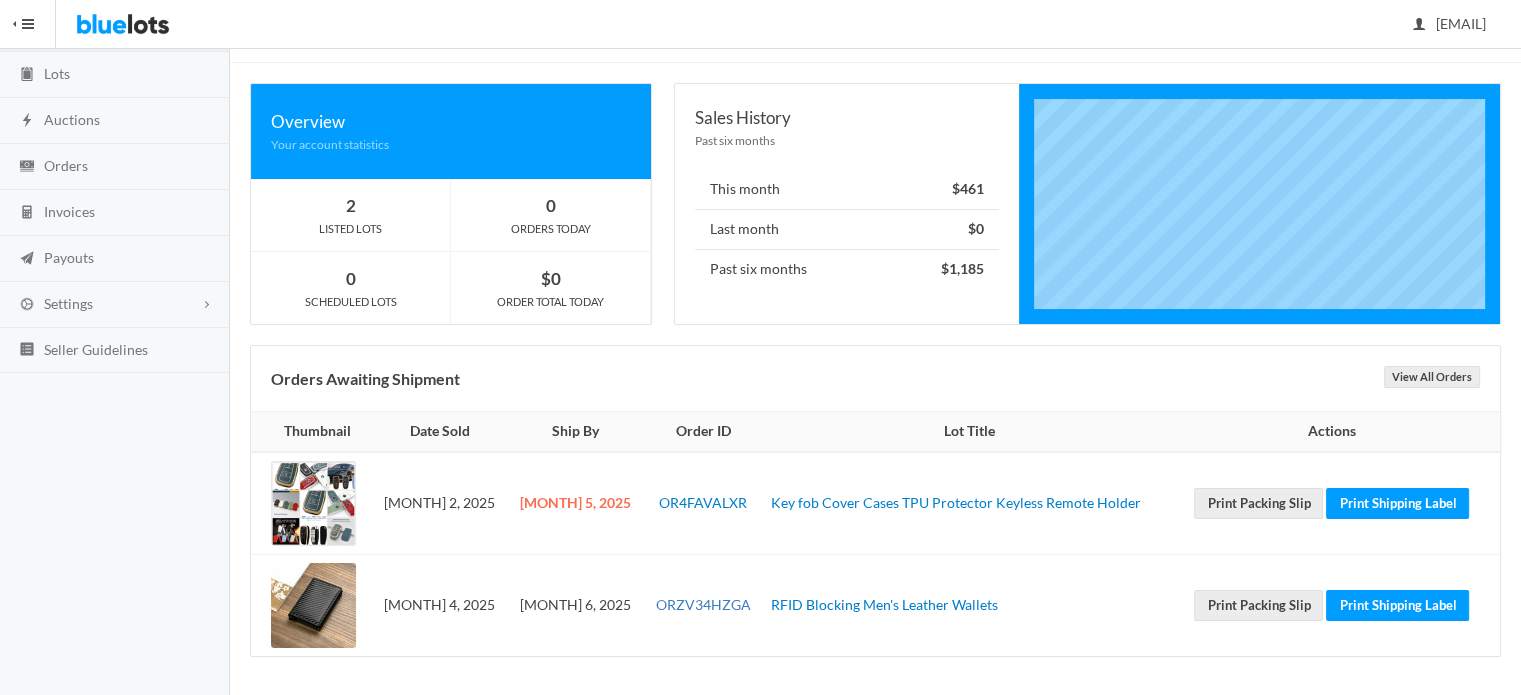 click on "ORZV34HZGA" at bounding box center (703, 604) 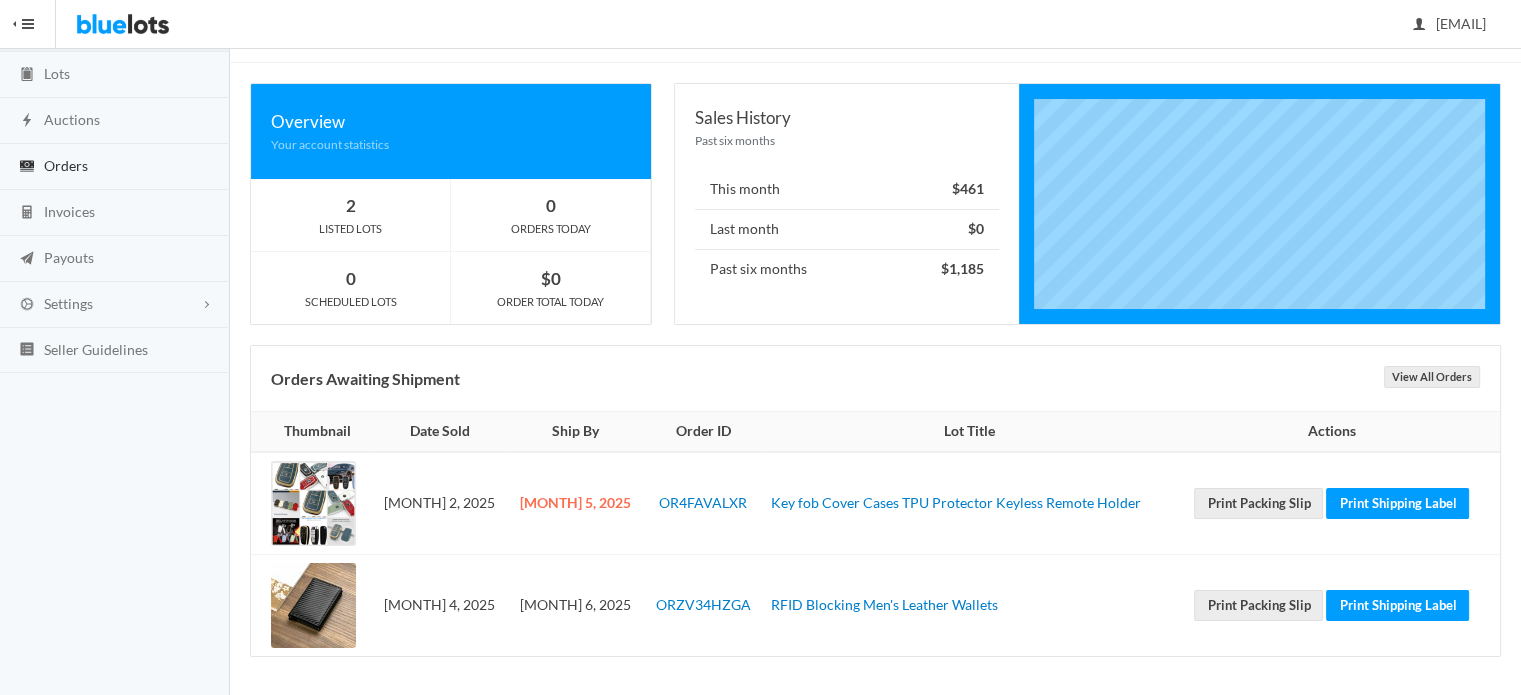 click on "Orders" at bounding box center (66, 165) 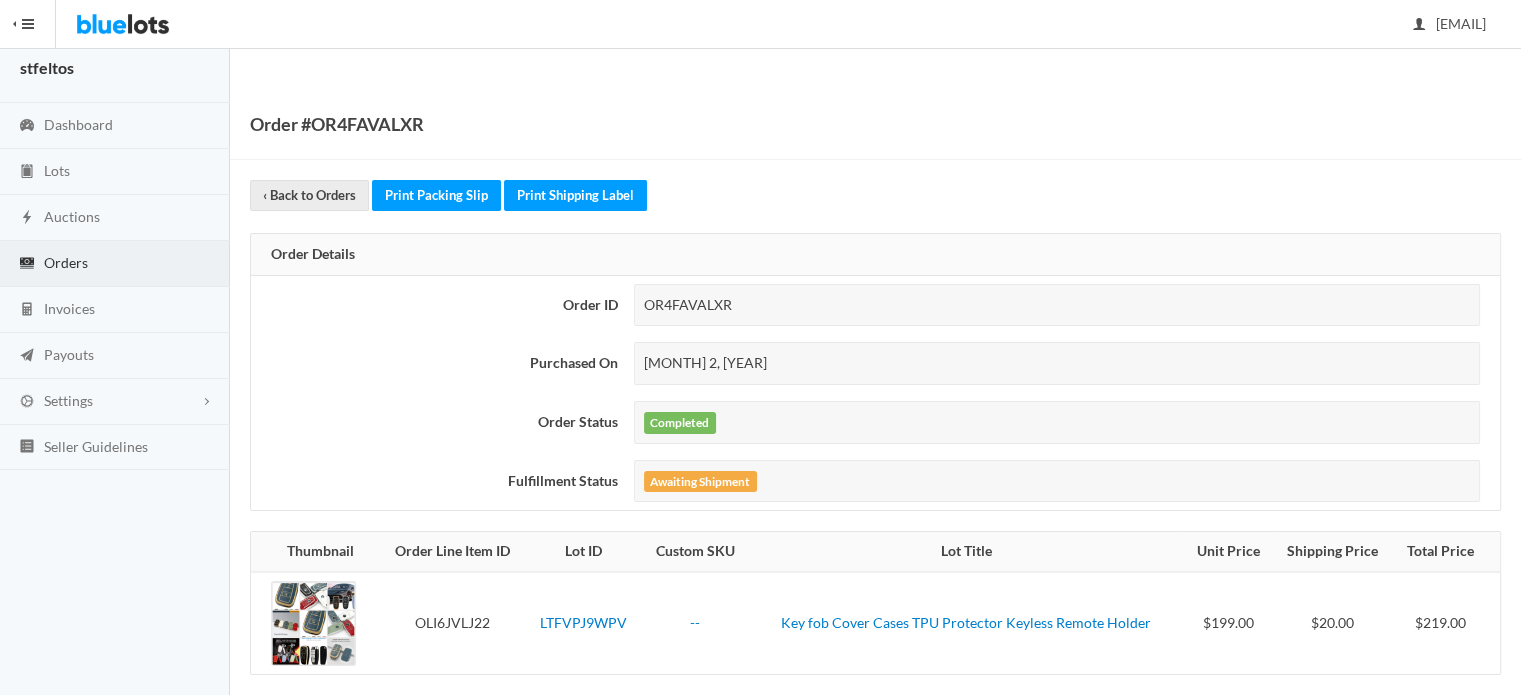 scroll, scrollTop: 0, scrollLeft: 0, axis: both 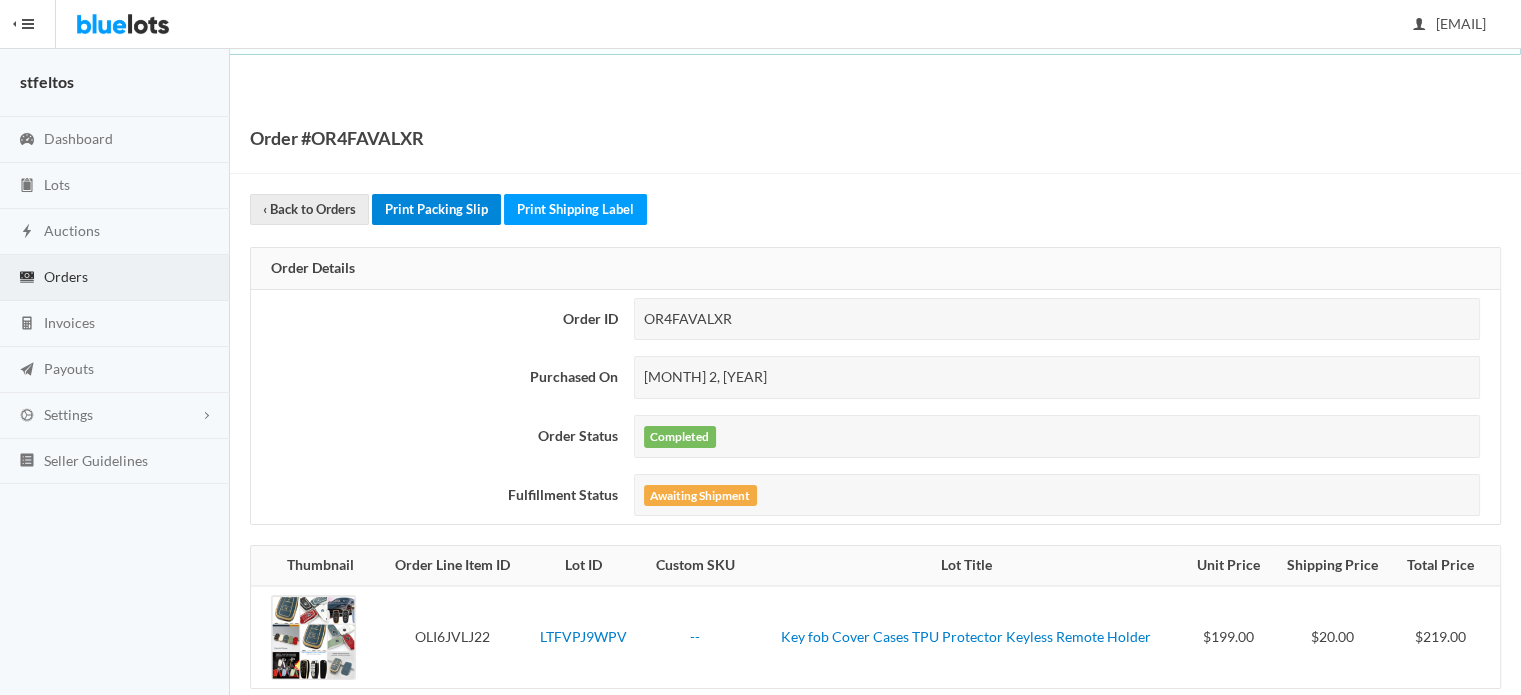 click on "Print Packing Slip" at bounding box center (436, 209) 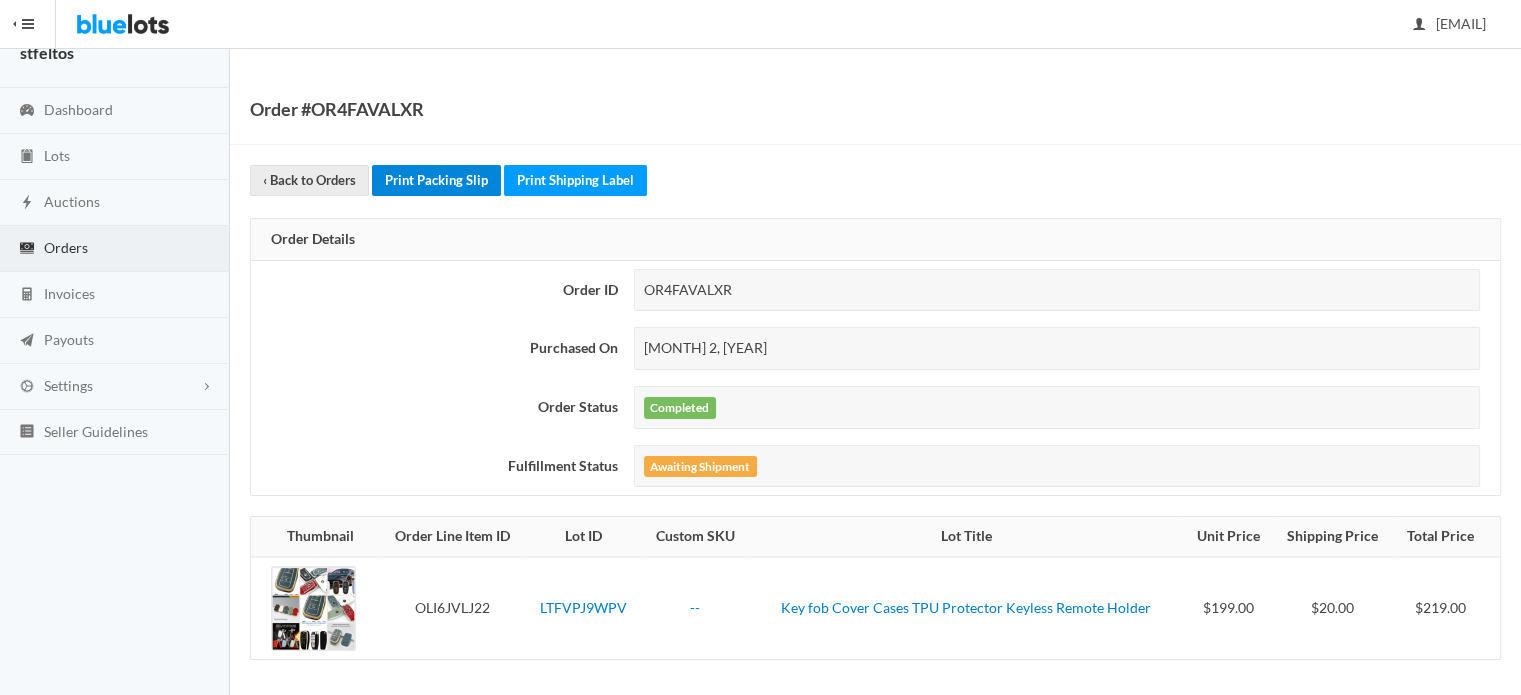 scroll, scrollTop: 0, scrollLeft: 0, axis: both 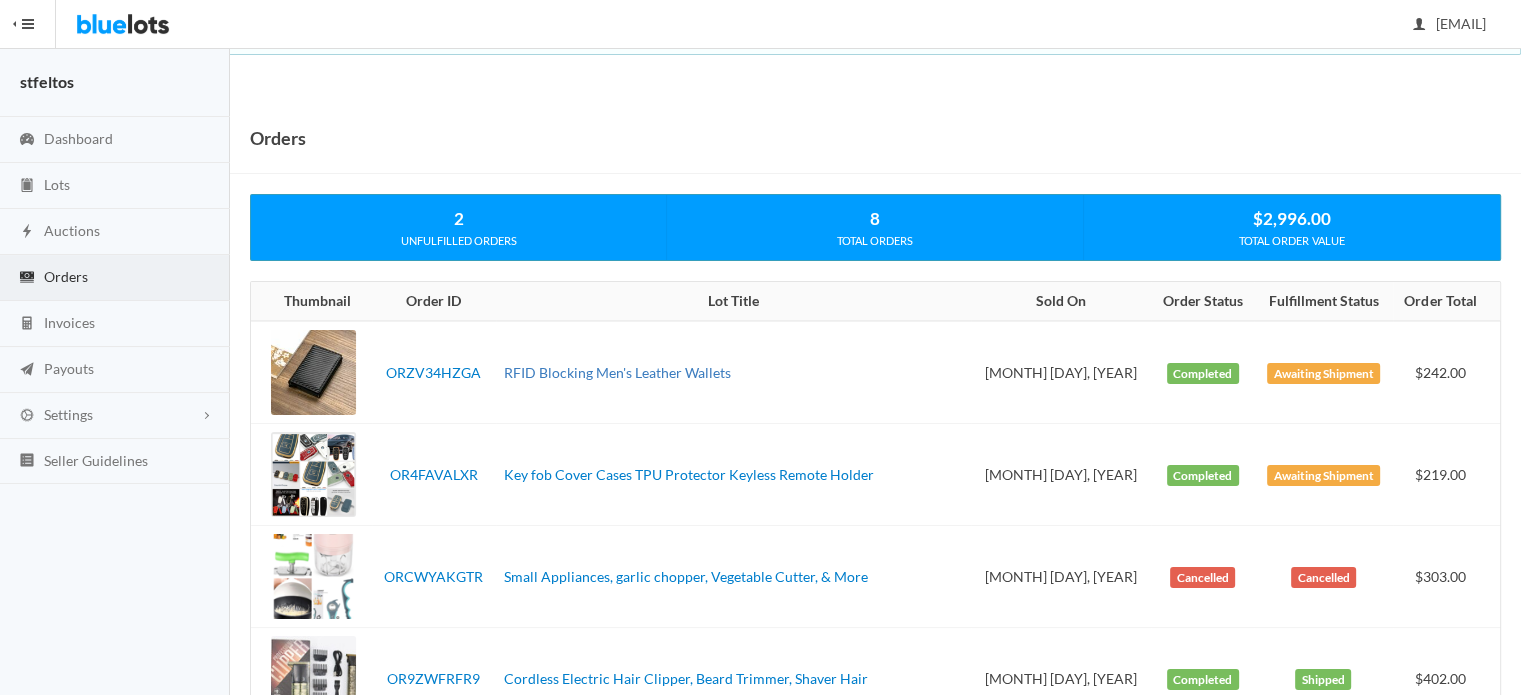 click on "RFID Blocking Men's Leather Wallets" at bounding box center (617, 372) 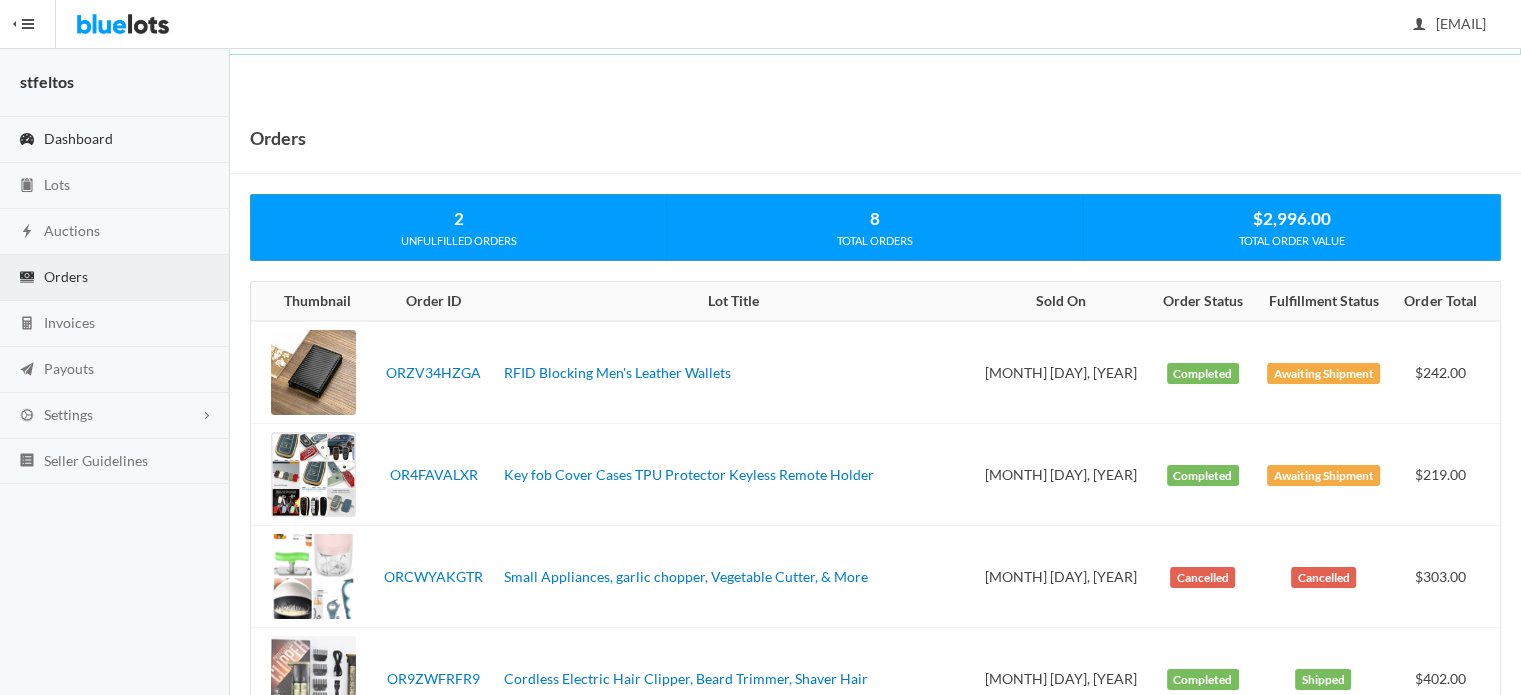 click on "Dashboard" at bounding box center (115, 140) 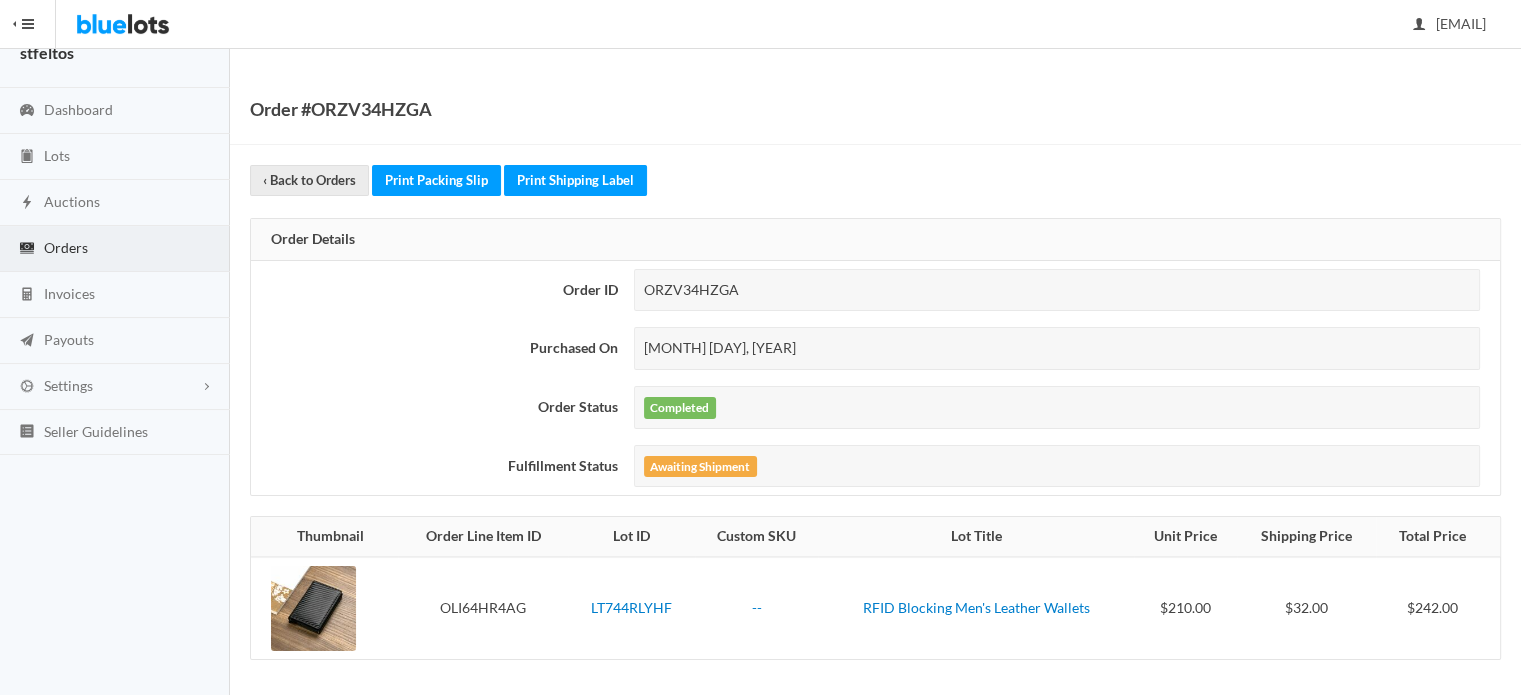 scroll, scrollTop: 0, scrollLeft: 0, axis: both 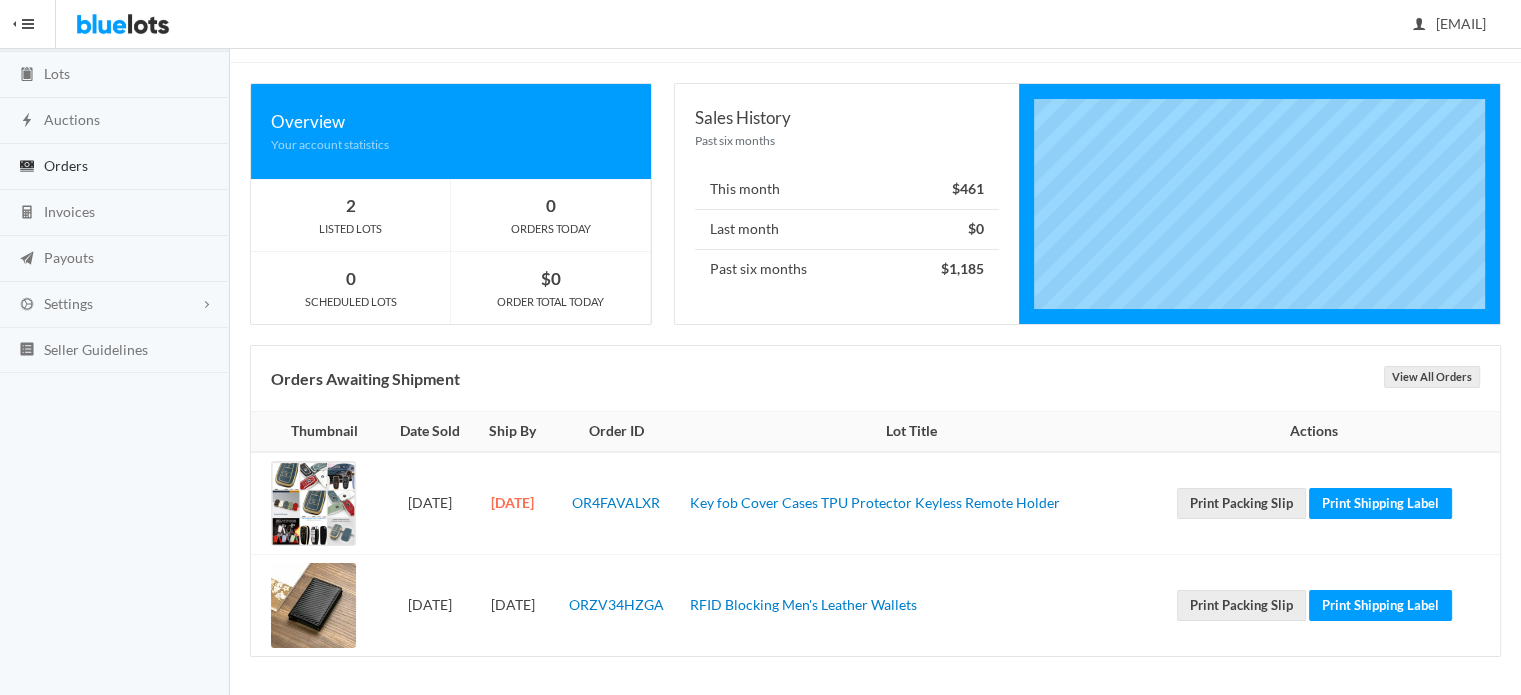 click on "Orders" at bounding box center [115, 167] 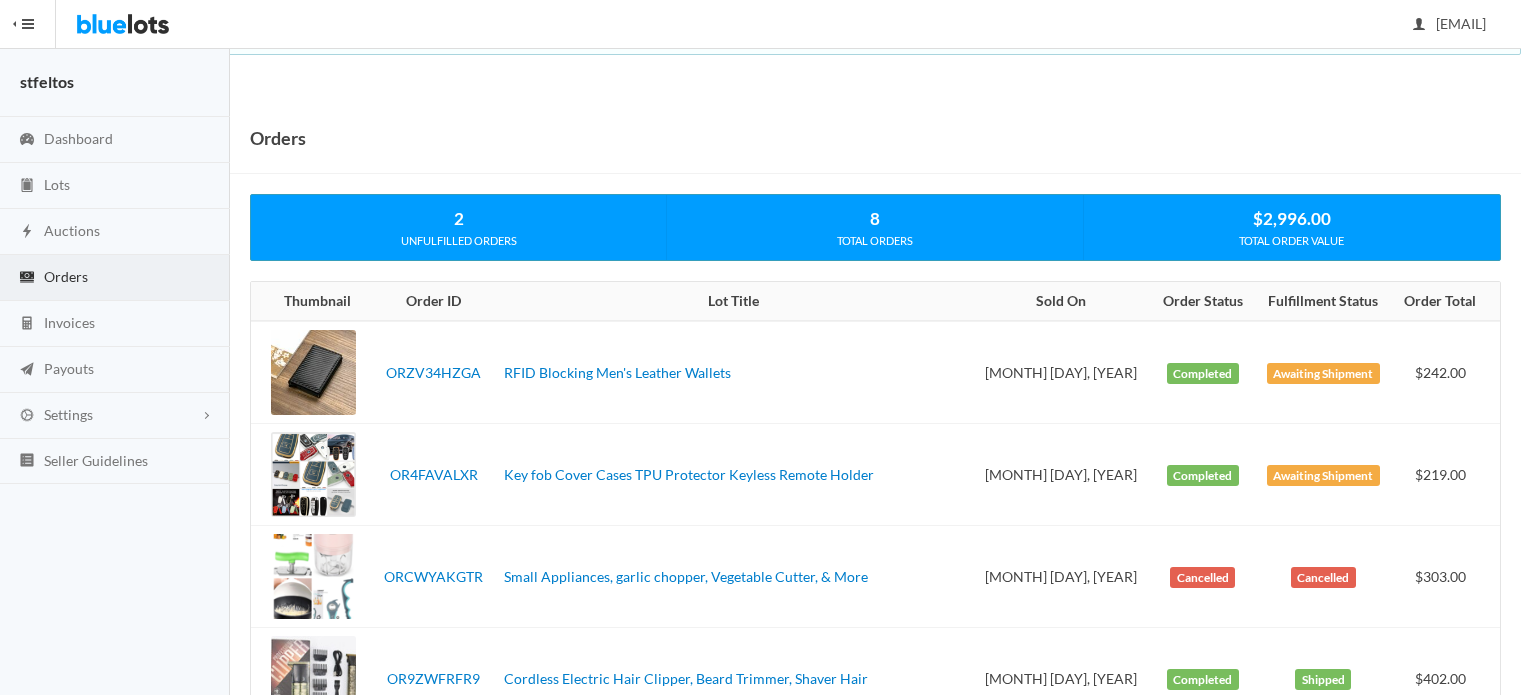 scroll, scrollTop: 0, scrollLeft: 0, axis: both 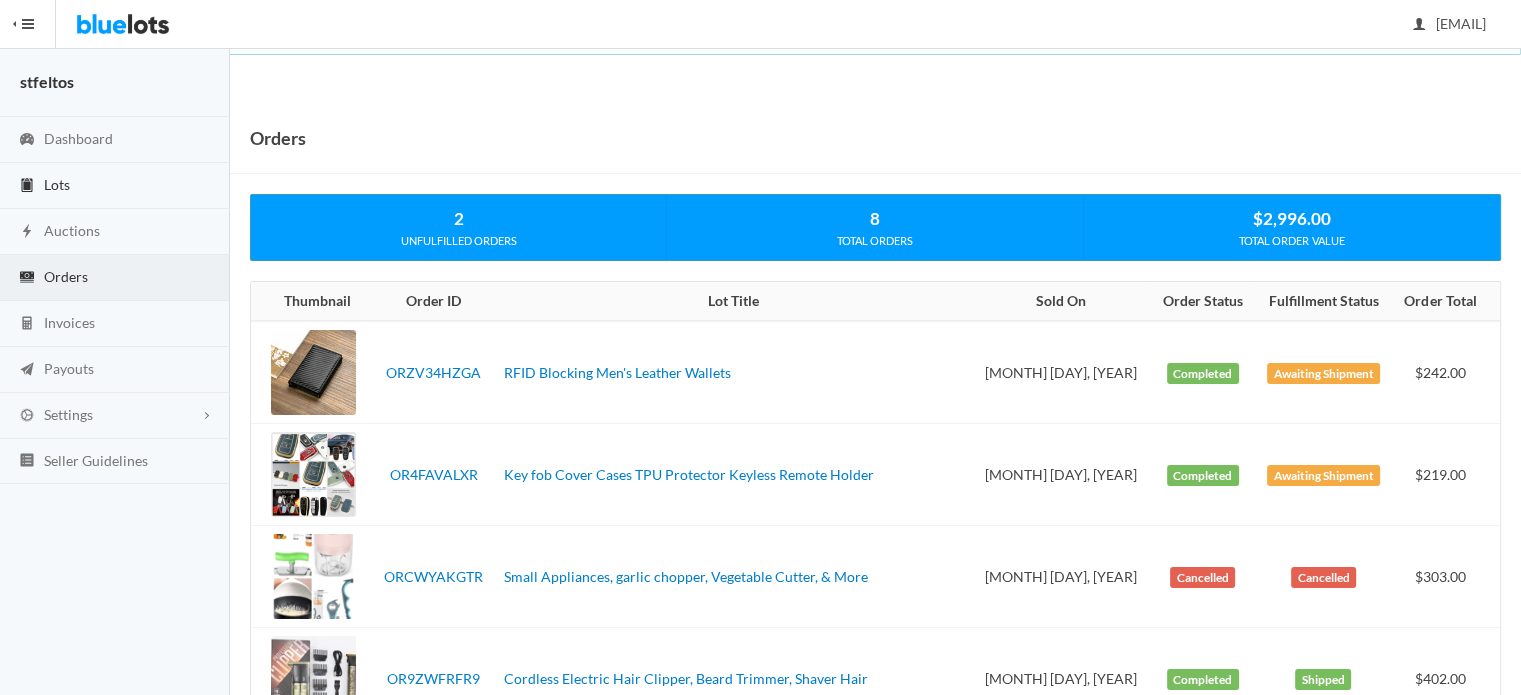 click on "Lots" at bounding box center [115, 186] 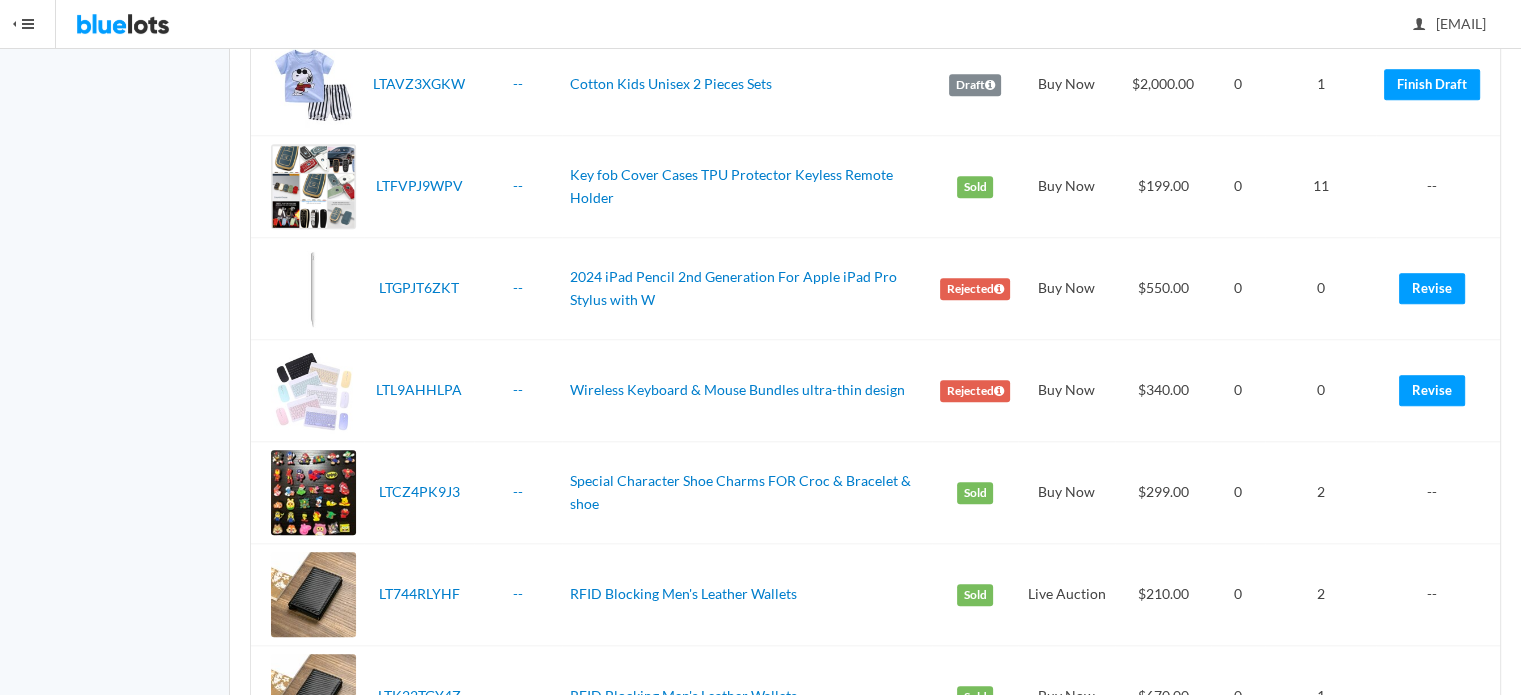 scroll, scrollTop: 1948, scrollLeft: 0, axis: vertical 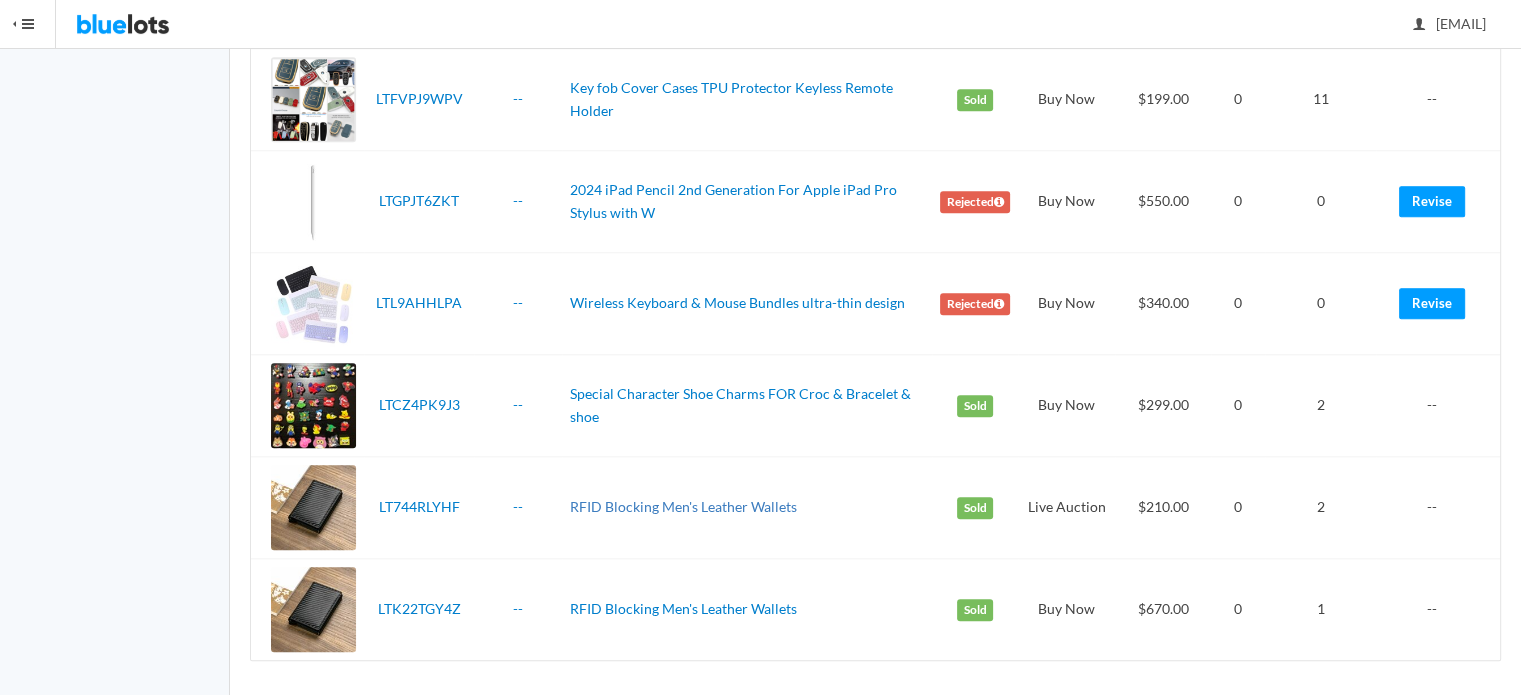 click on "RFID Blocking Men's Leather Wallets" at bounding box center [683, 506] 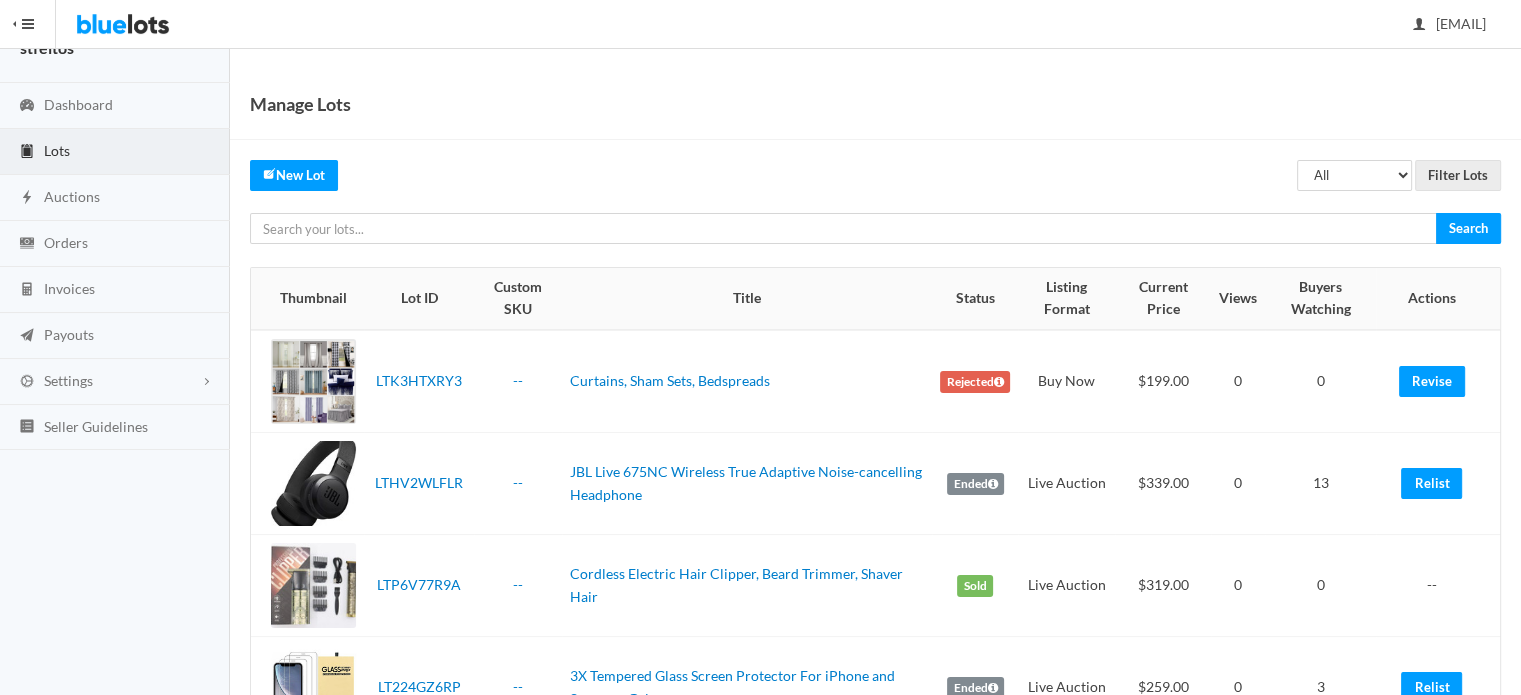 scroll, scrollTop: 0, scrollLeft: 0, axis: both 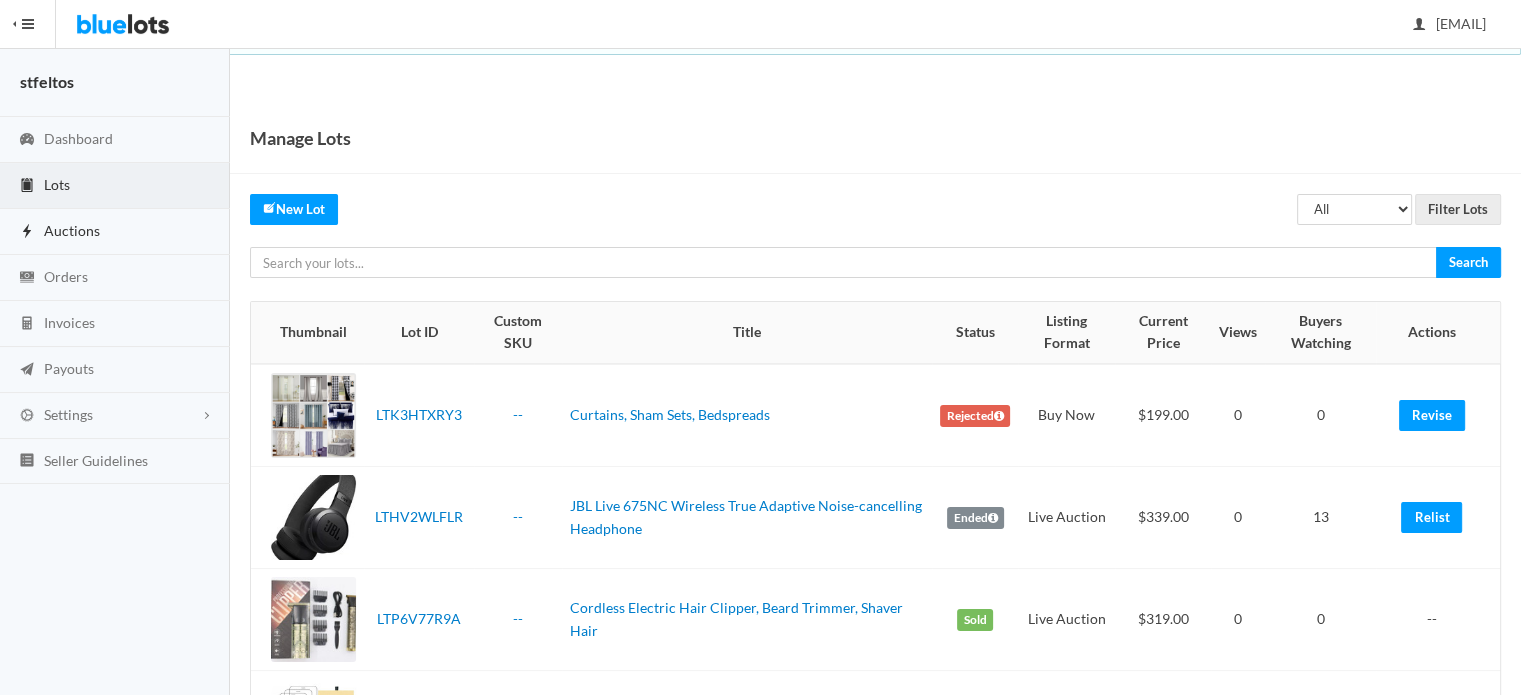 click on "Auctions" at bounding box center [72, 230] 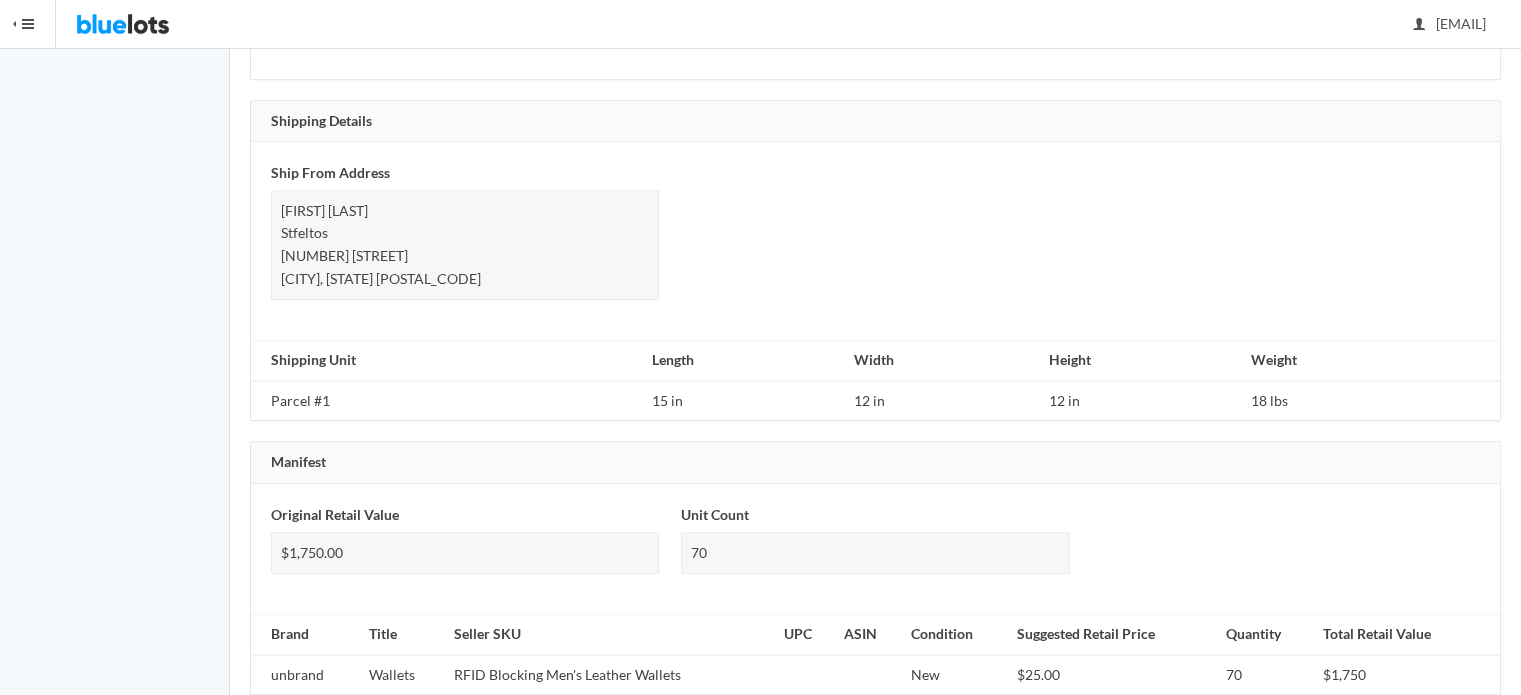 scroll, scrollTop: 1385, scrollLeft: 0, axis: vertical 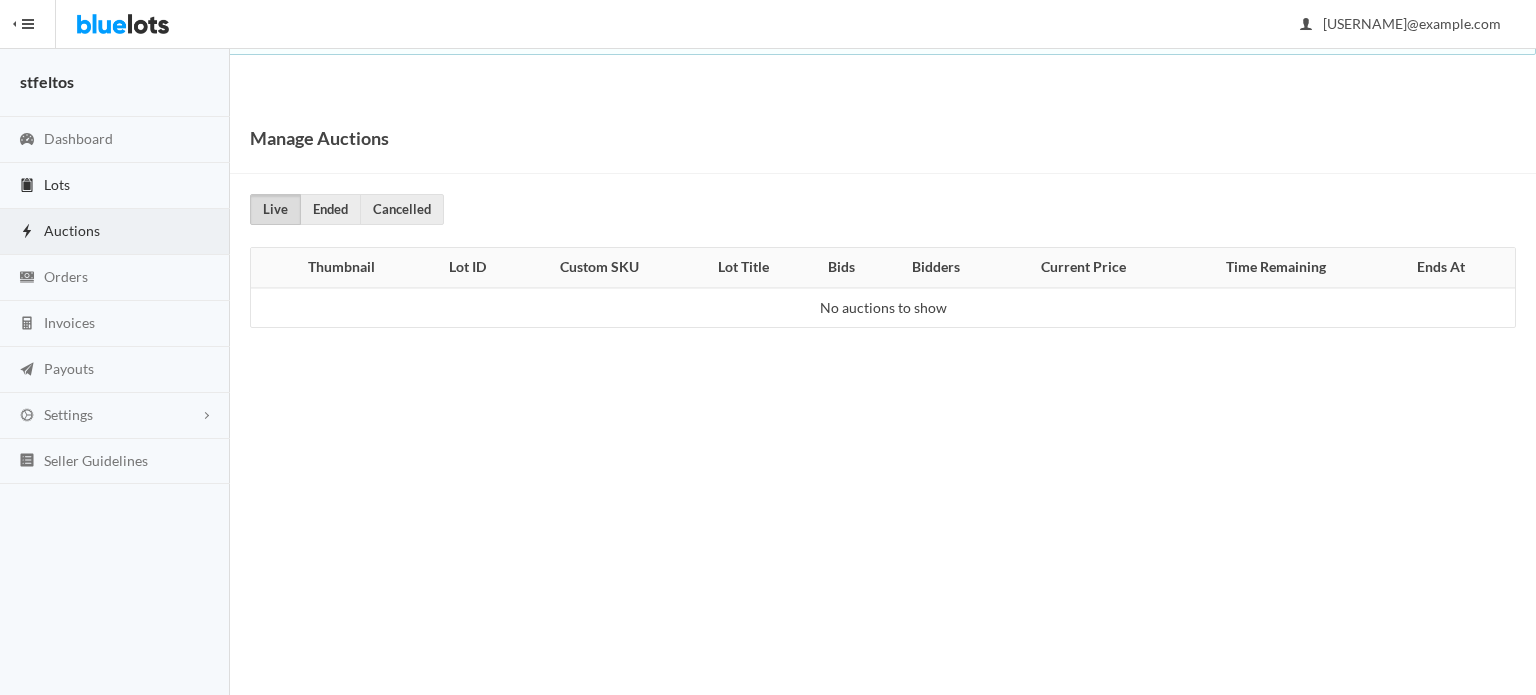 click on "Lots" at bounding box center [57, 184] 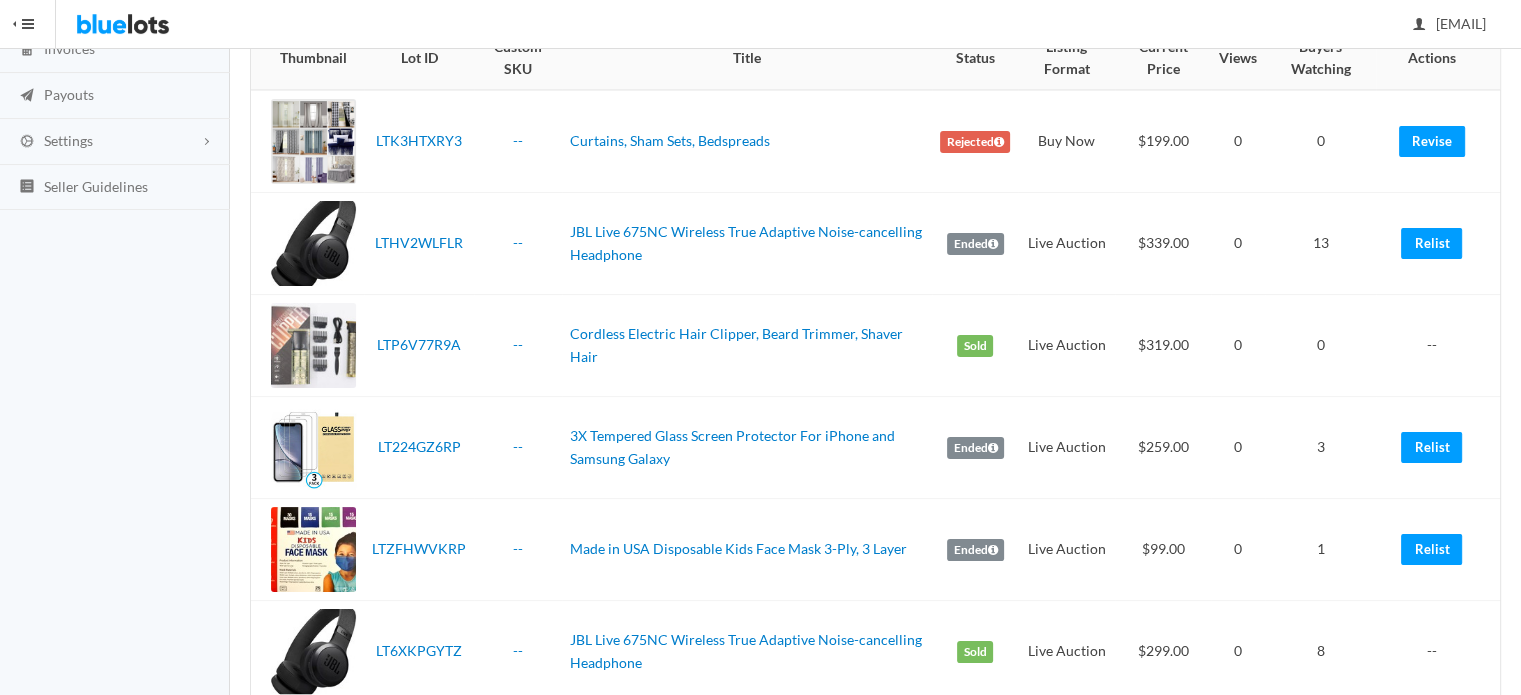 scroll, scrollTop: 300, scrollLeft: 0, axis: vertical 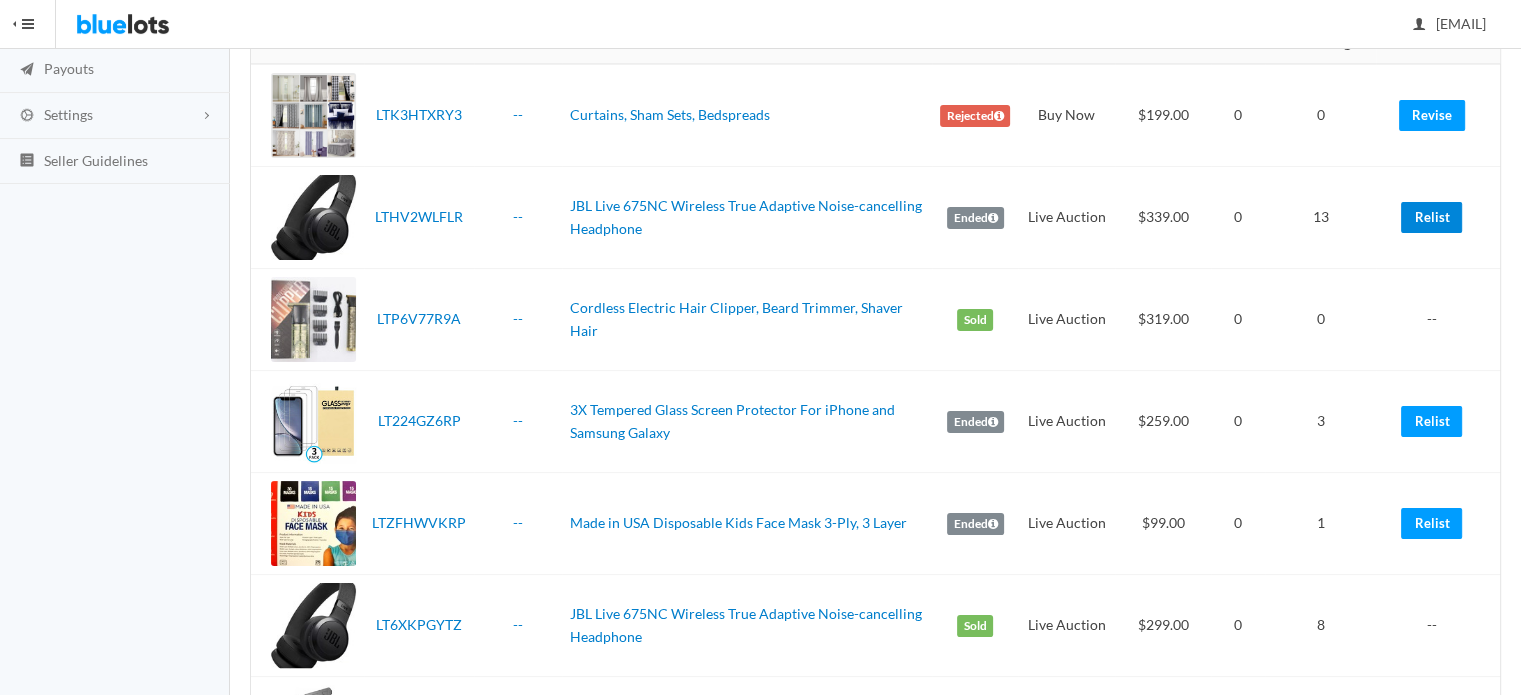 click on "Relist" at bounding box center (1431, 217) 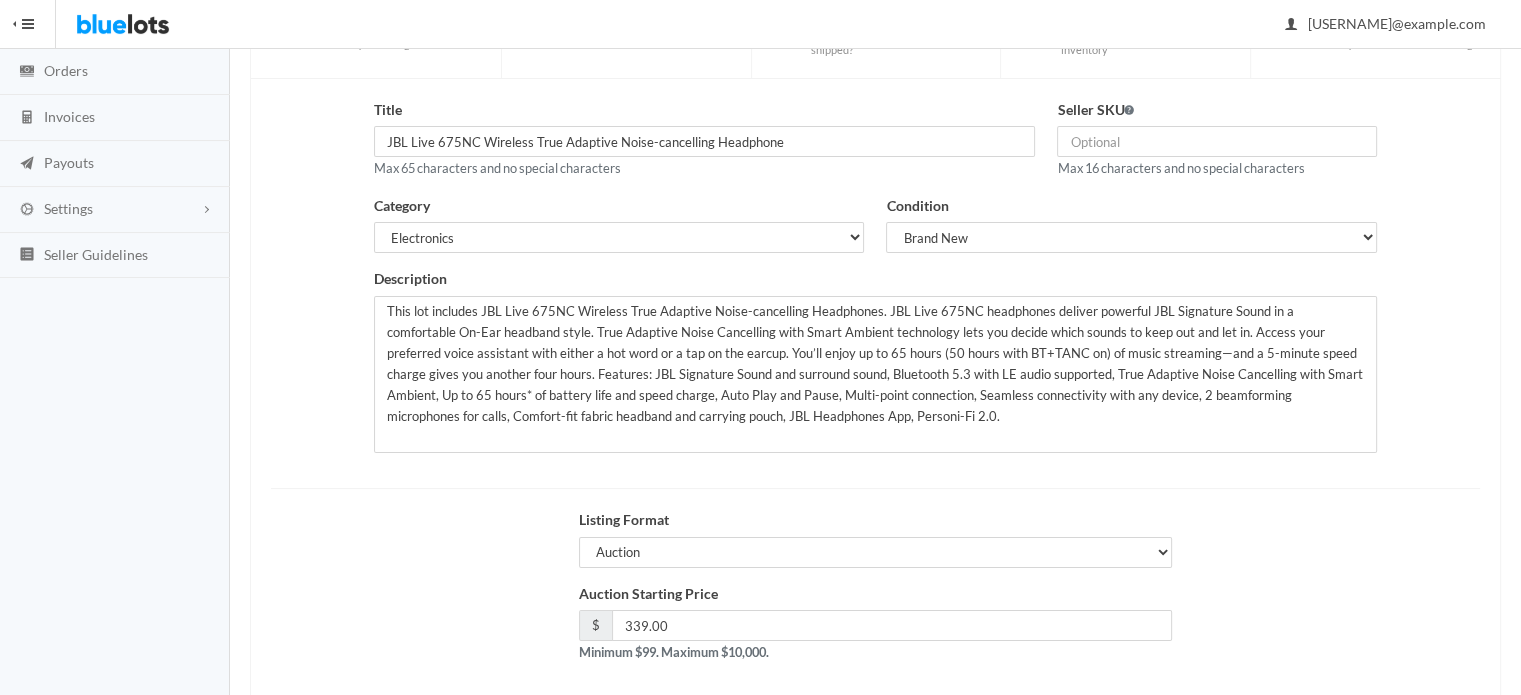 scroll, scrollTop: 303, scrollLeft: 0, axis: vertical 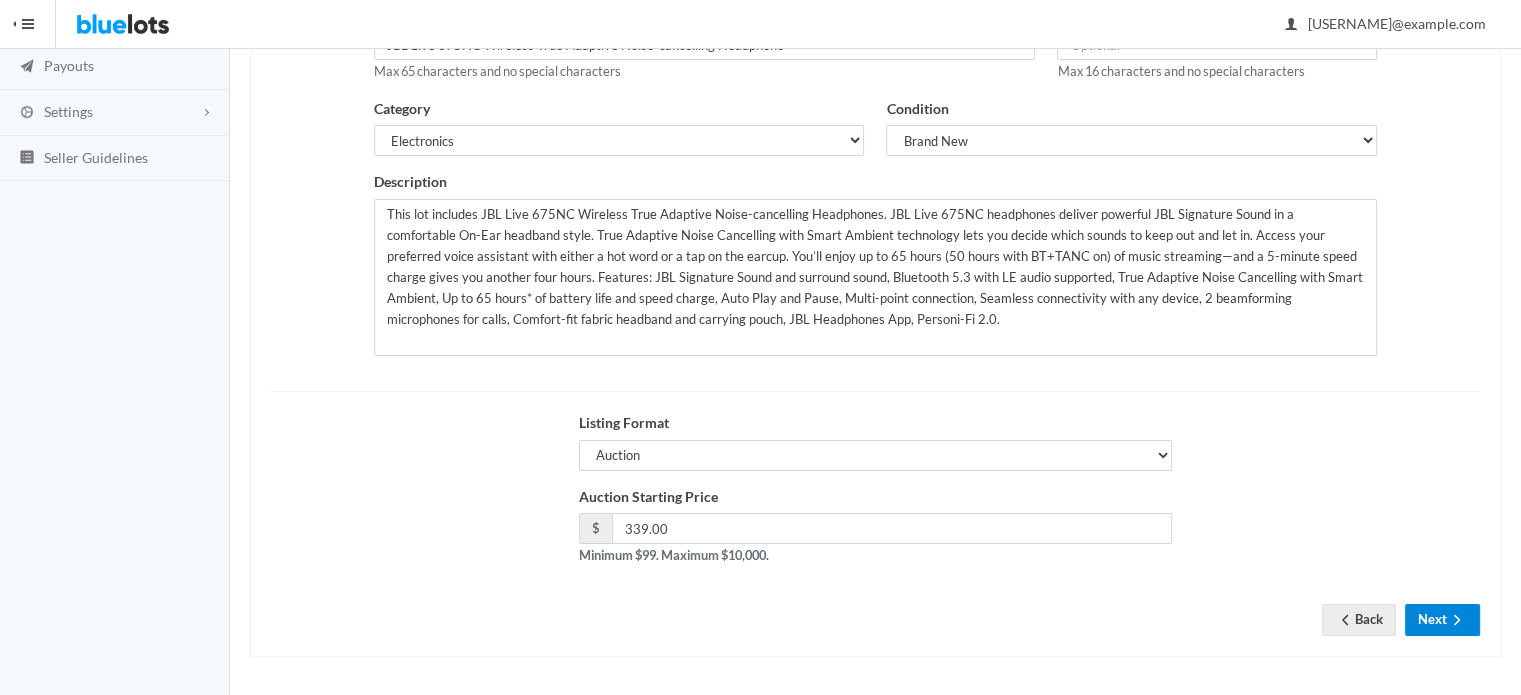click on "Next" at bounding box center [1442, 619] 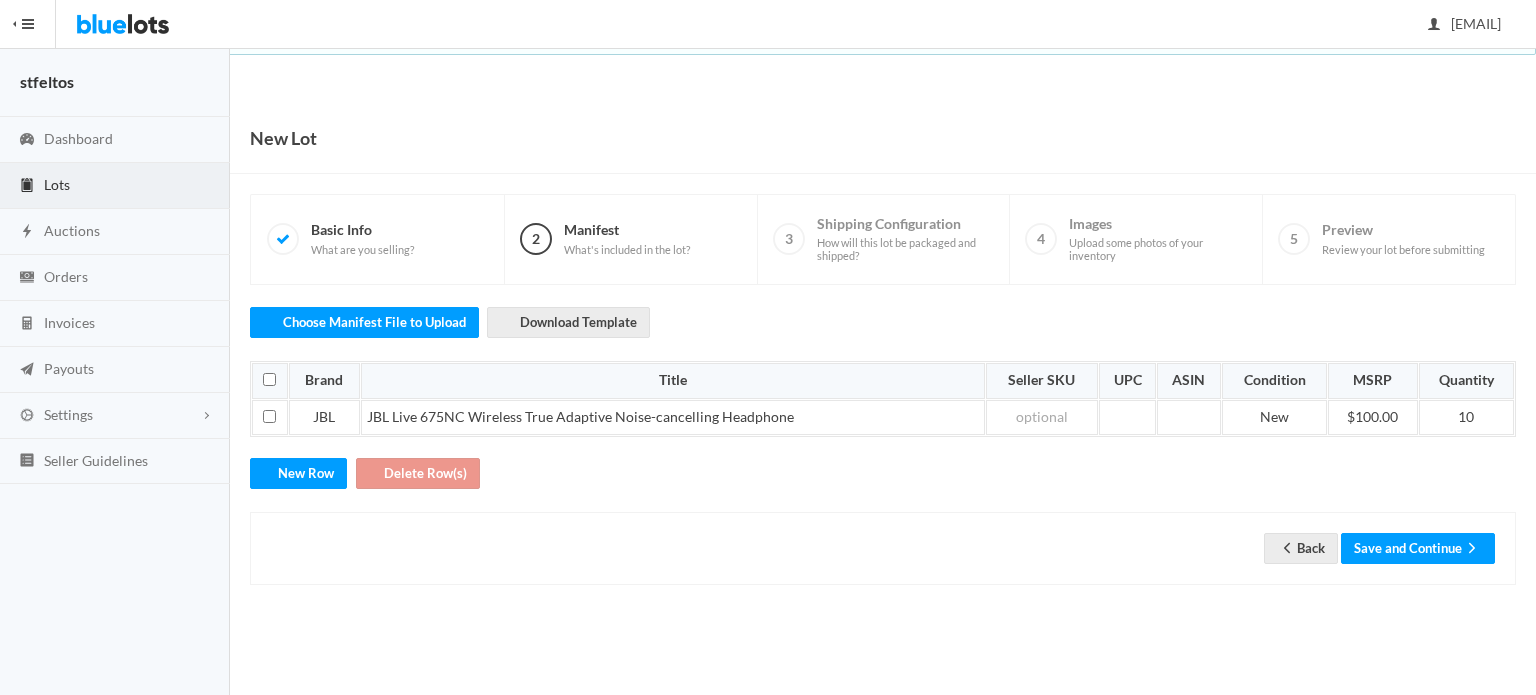 scroll, scrollTop: 0, scrollLeft: 0, axis: both 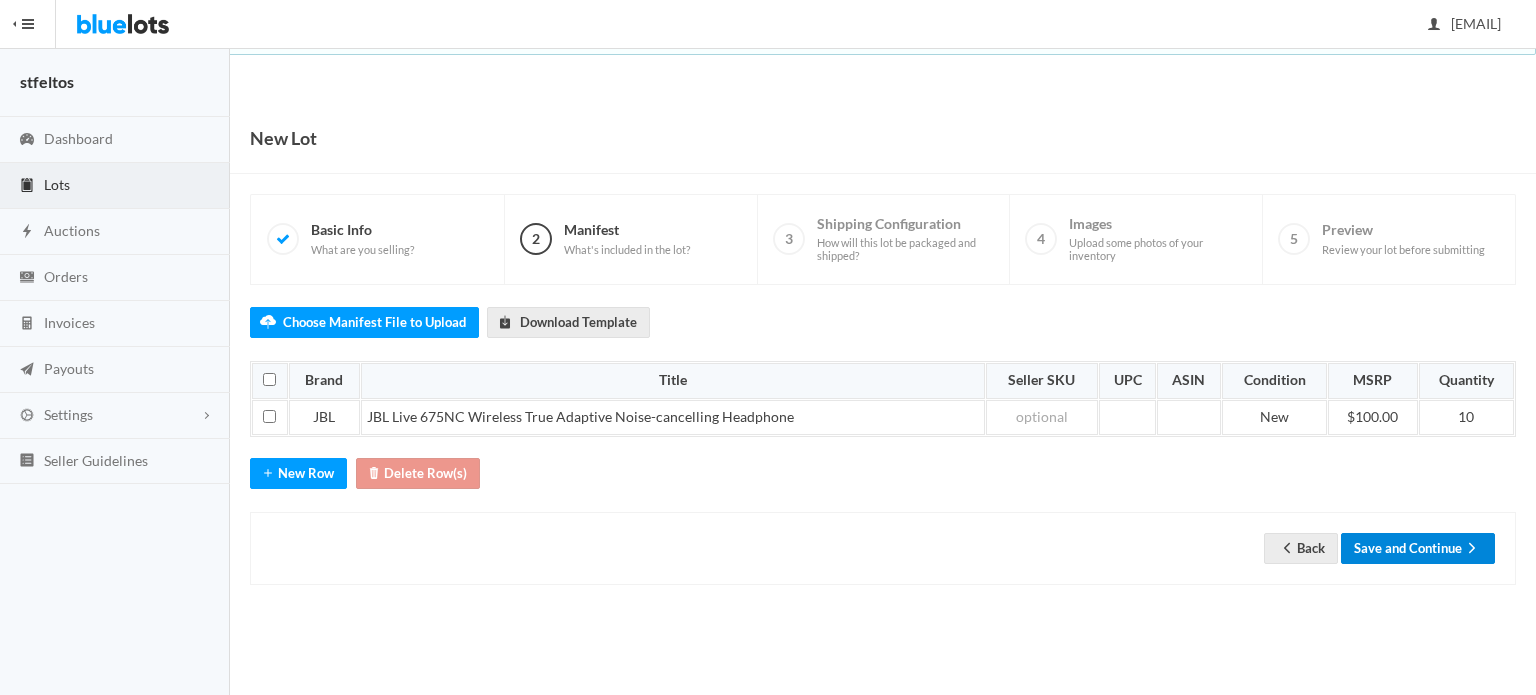 click on "Save and Continue" at bounding box center [1418, 548] 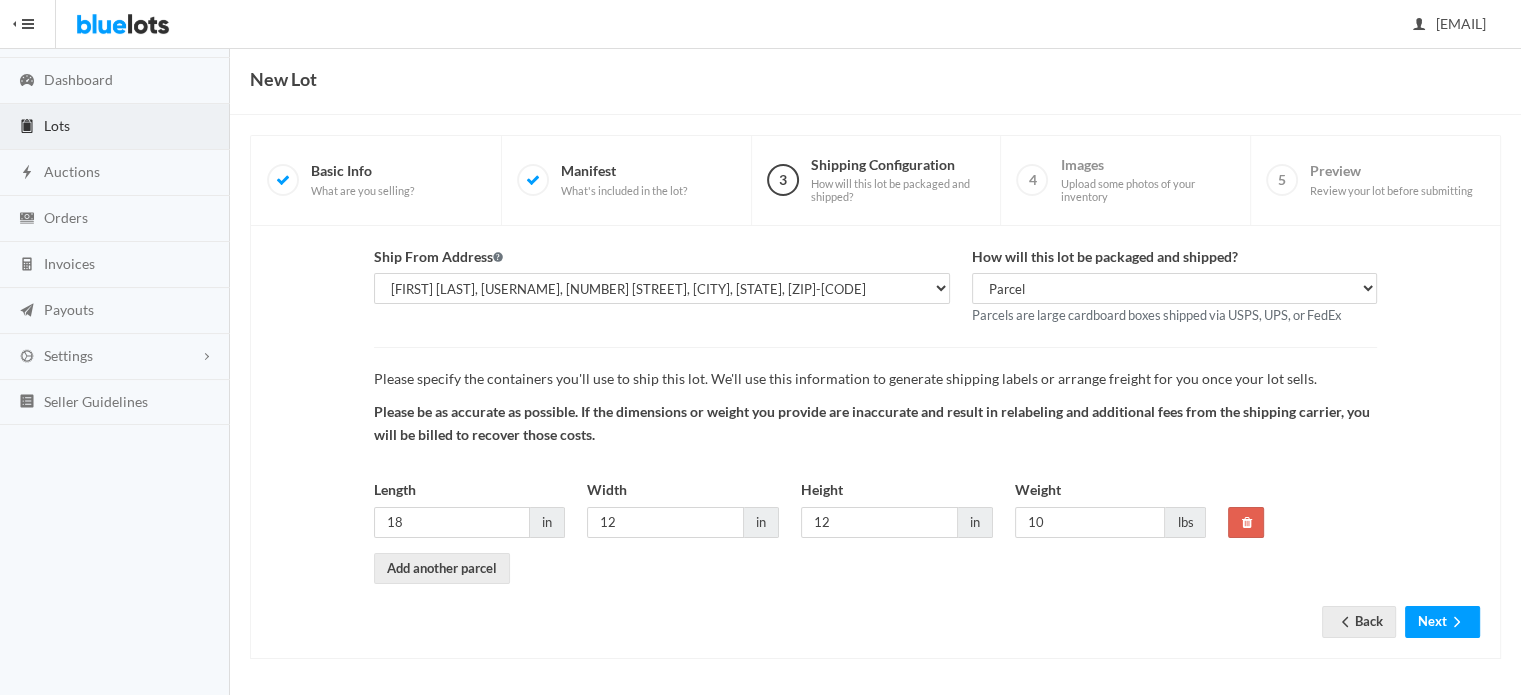 scroll, scrollTop: 61, scrollLeft: 0, axis: vertical 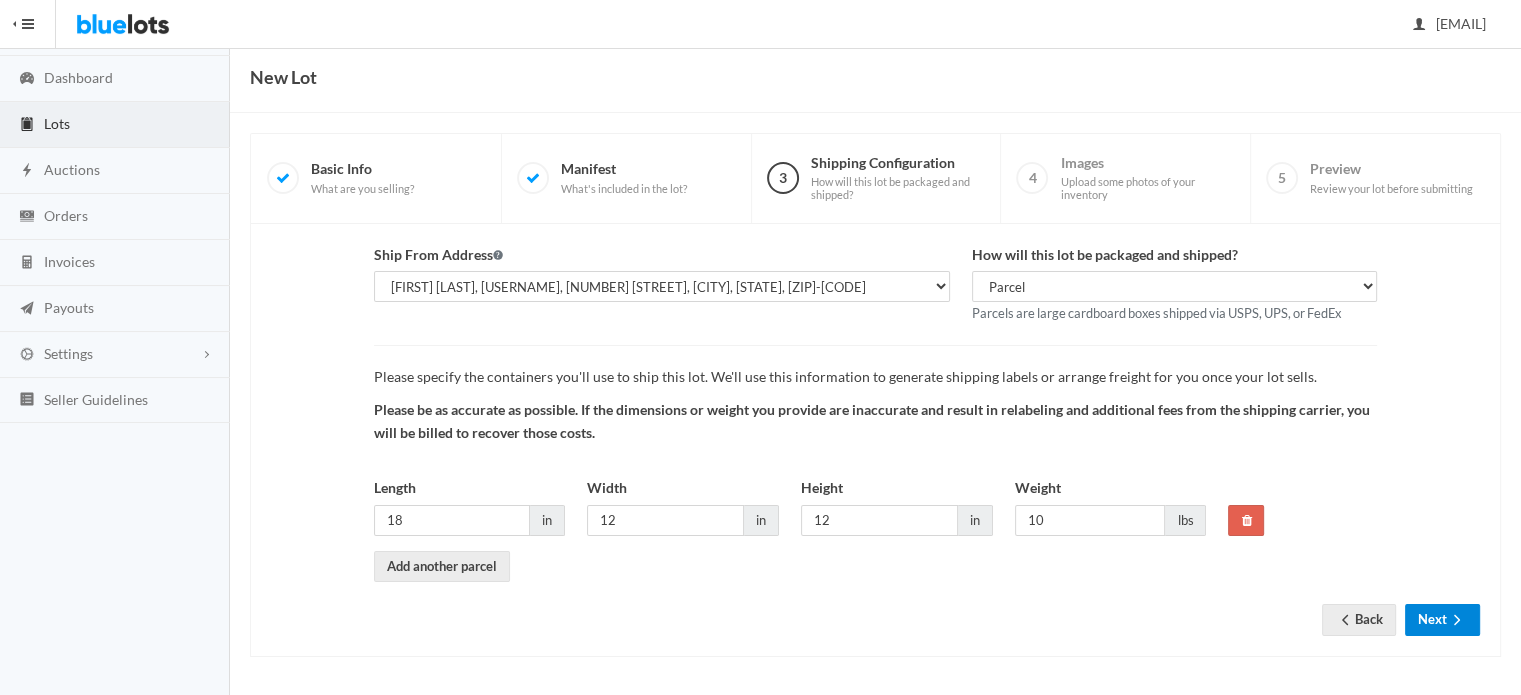 click on "Next" at bounding box center (1442, 619) 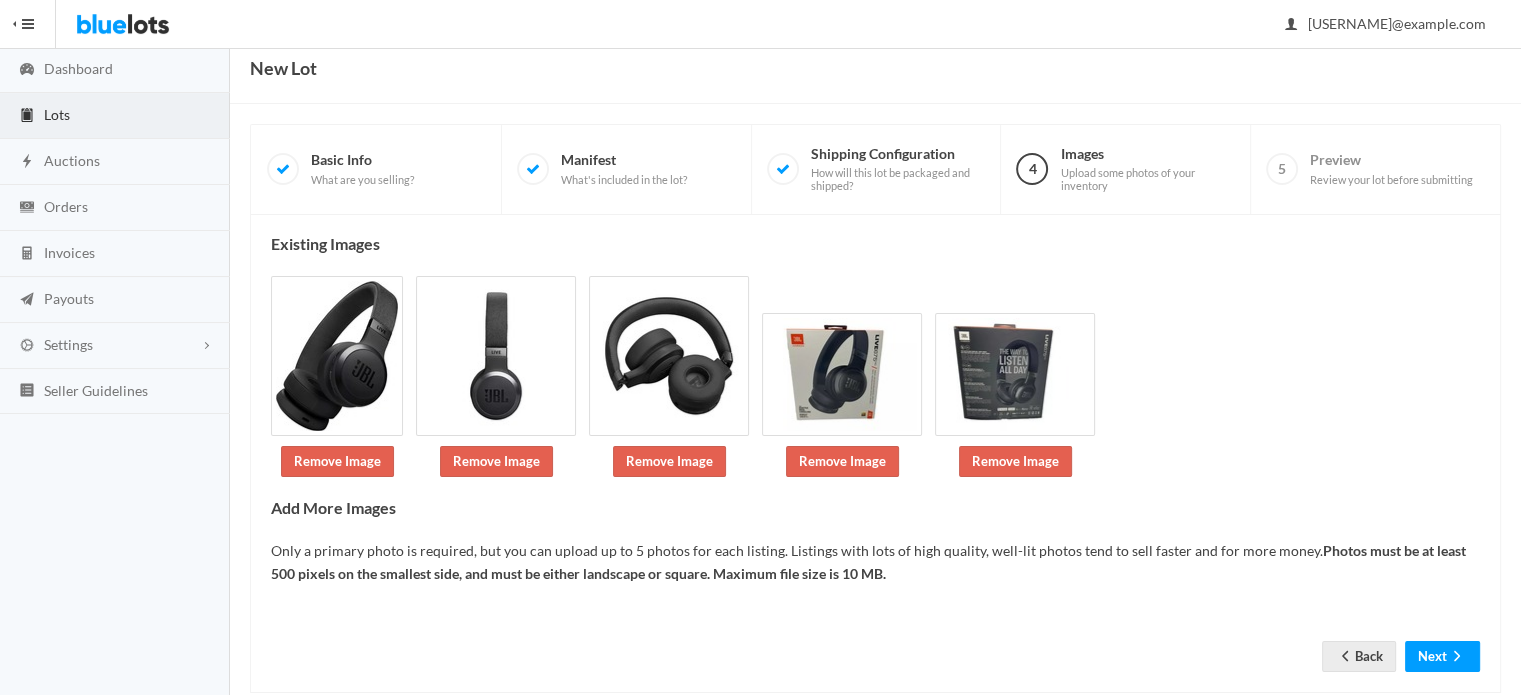 scroll, scrollTop: 106, scrollLeft: 0, axis: vertical 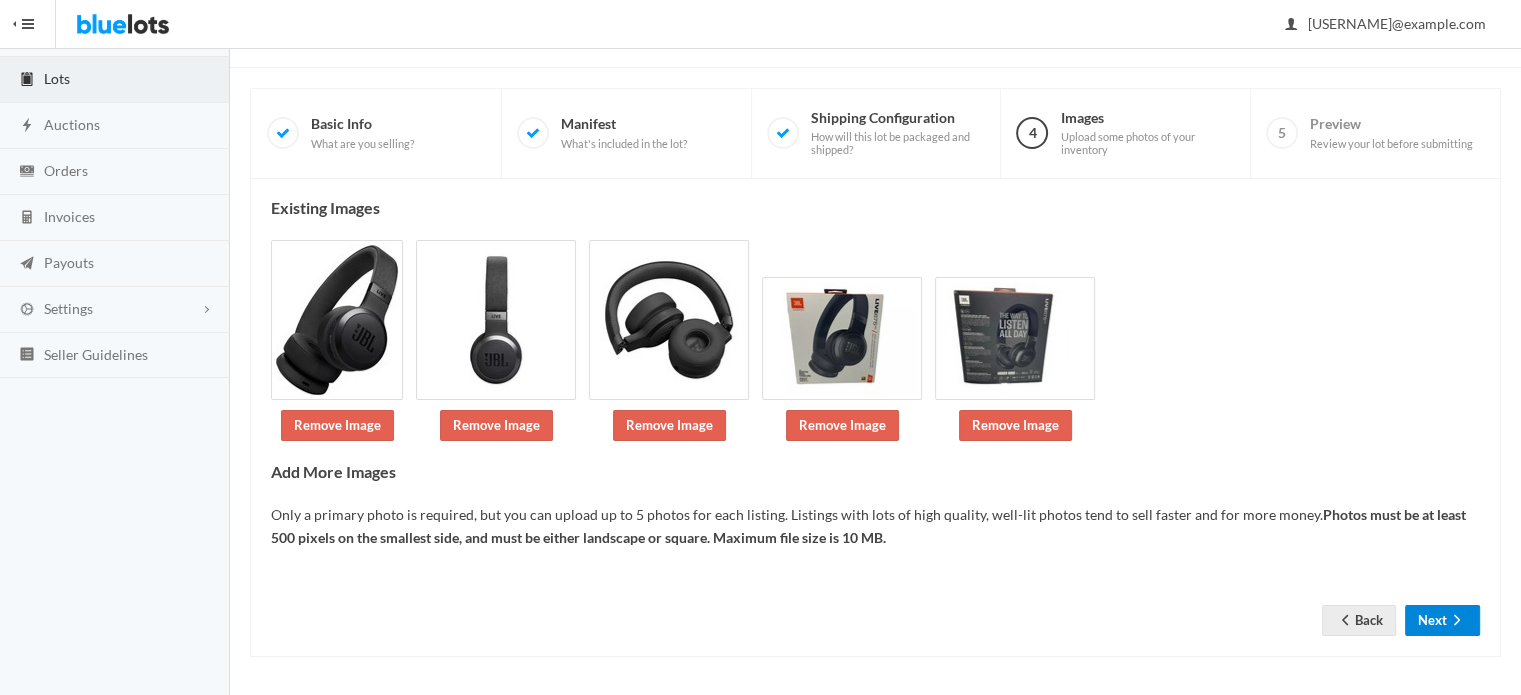 click on "Next" at bounding box center (1442, 620) 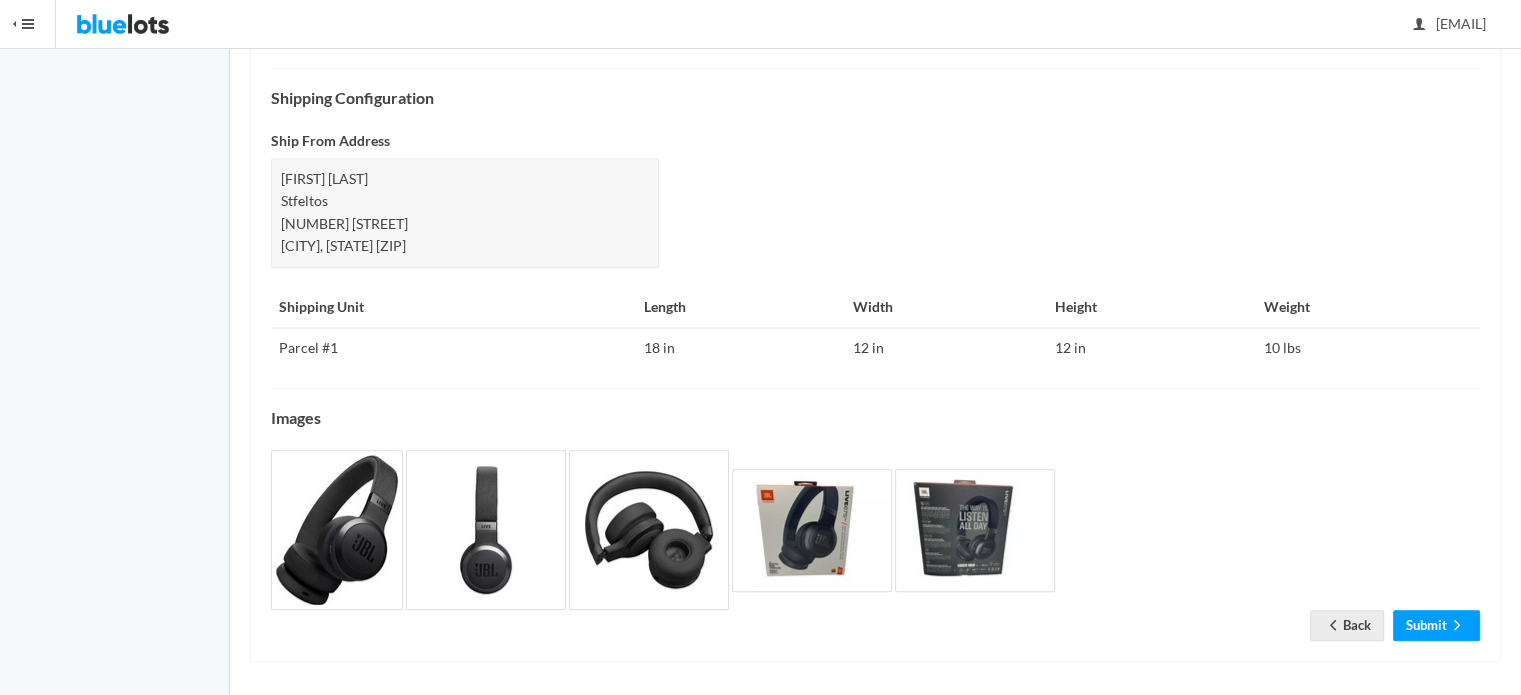 scroll, scrollTop: 867, scrollLeft: 0, axis: vertical 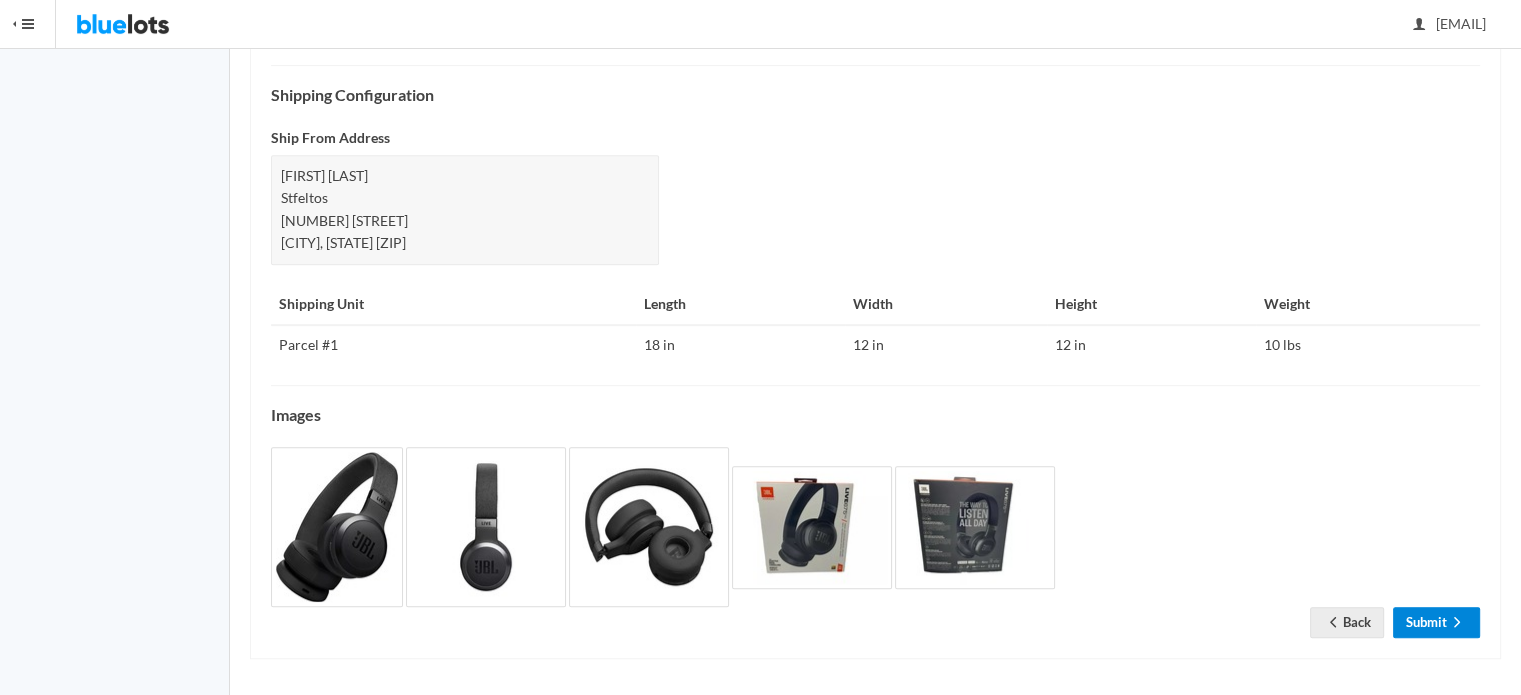 click on "Submit" at bounding box center [1436, 622] 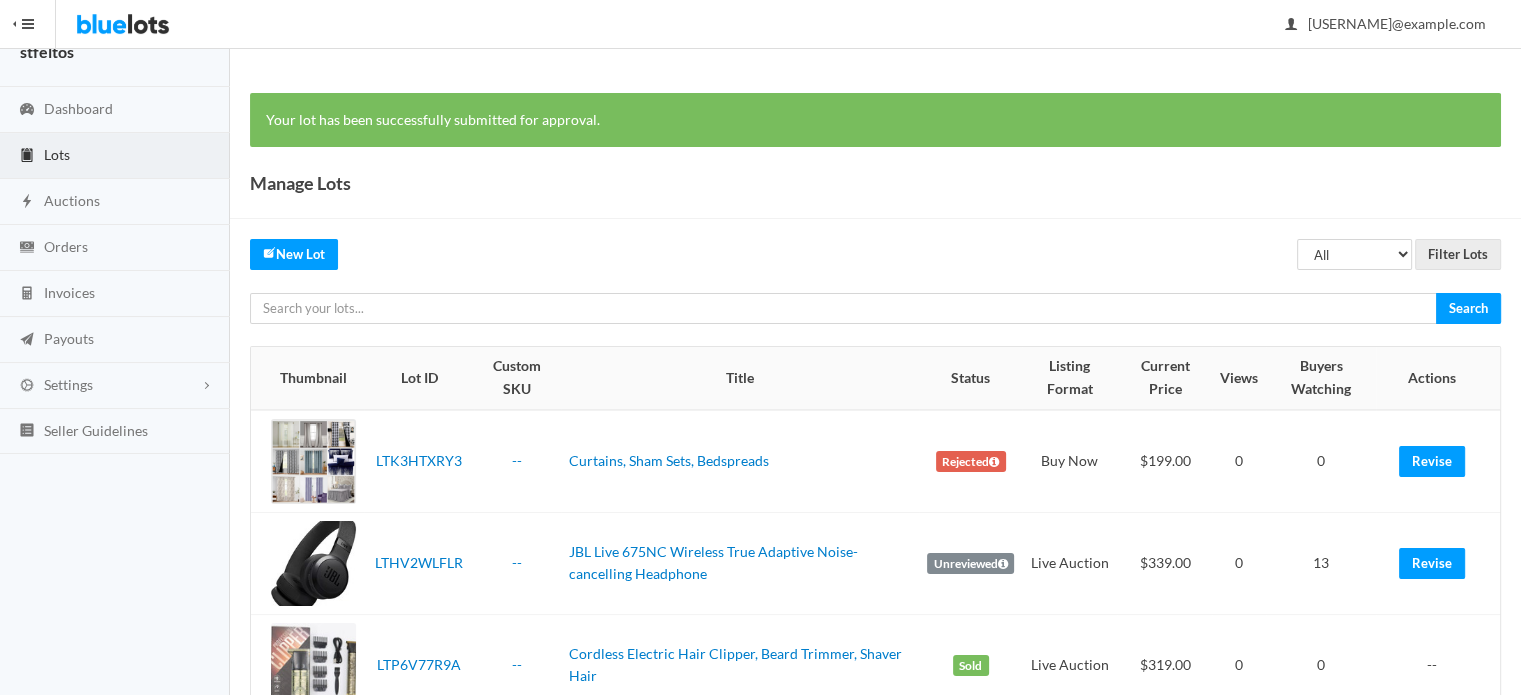 scroll, scrollTop: 0, scrollLeft: 0, axis: both 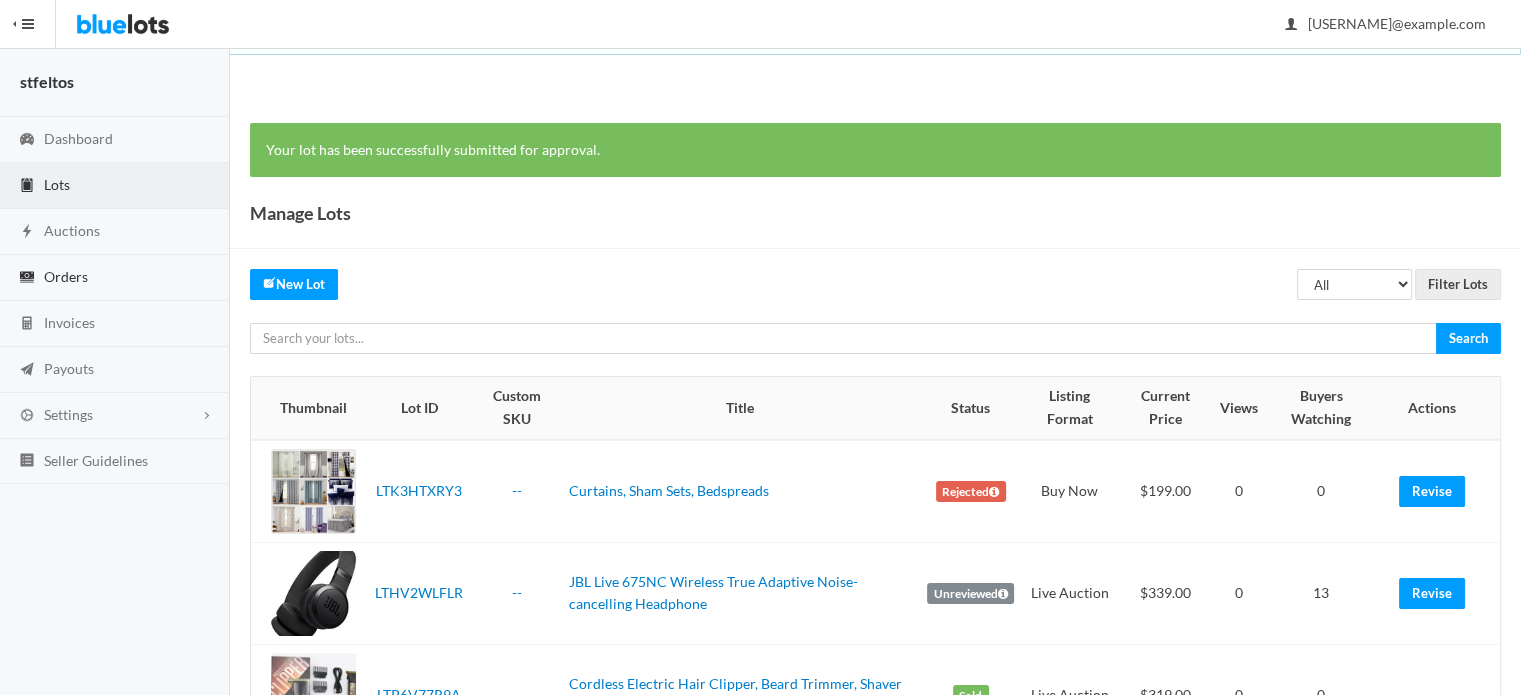 click on "Orders" at bounding box center (66, 276) 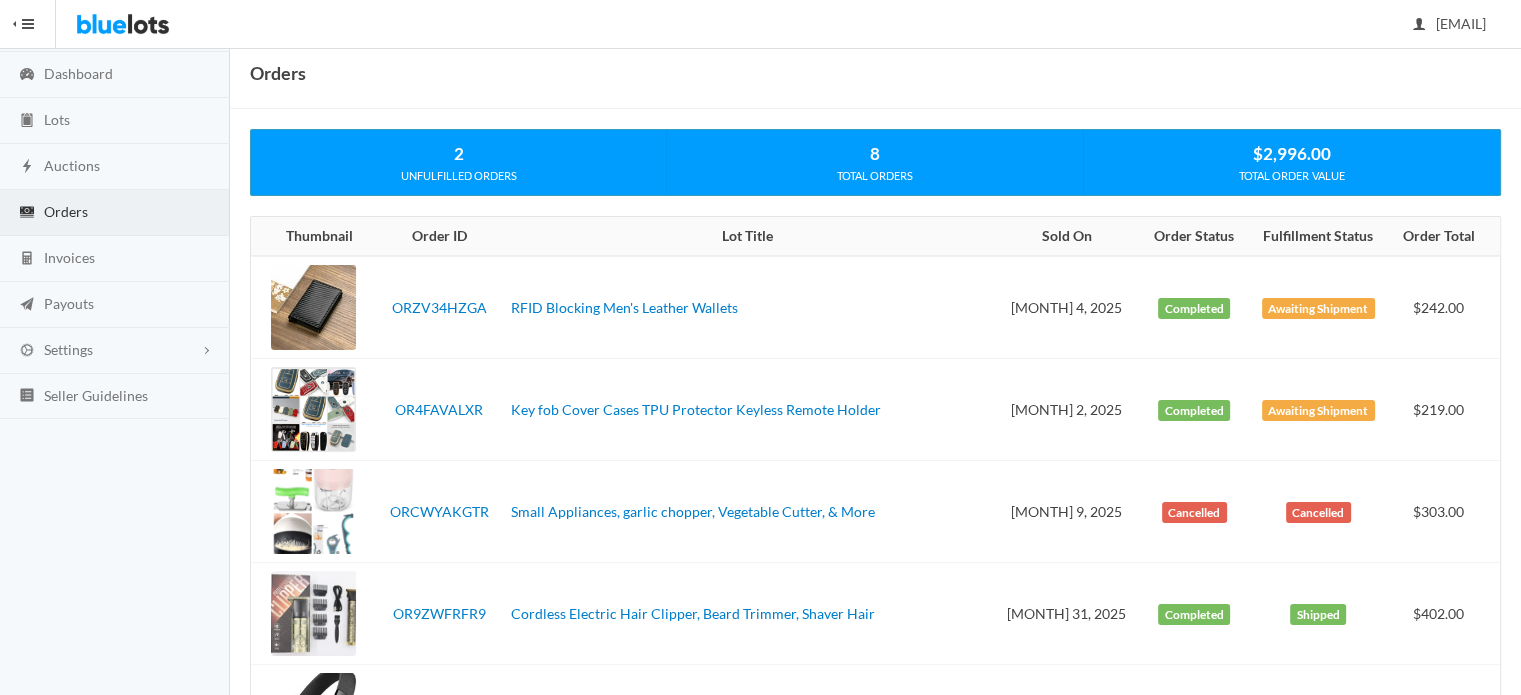 scroll, scrollTop: 100, scrollLeft: 0, axis: vertical 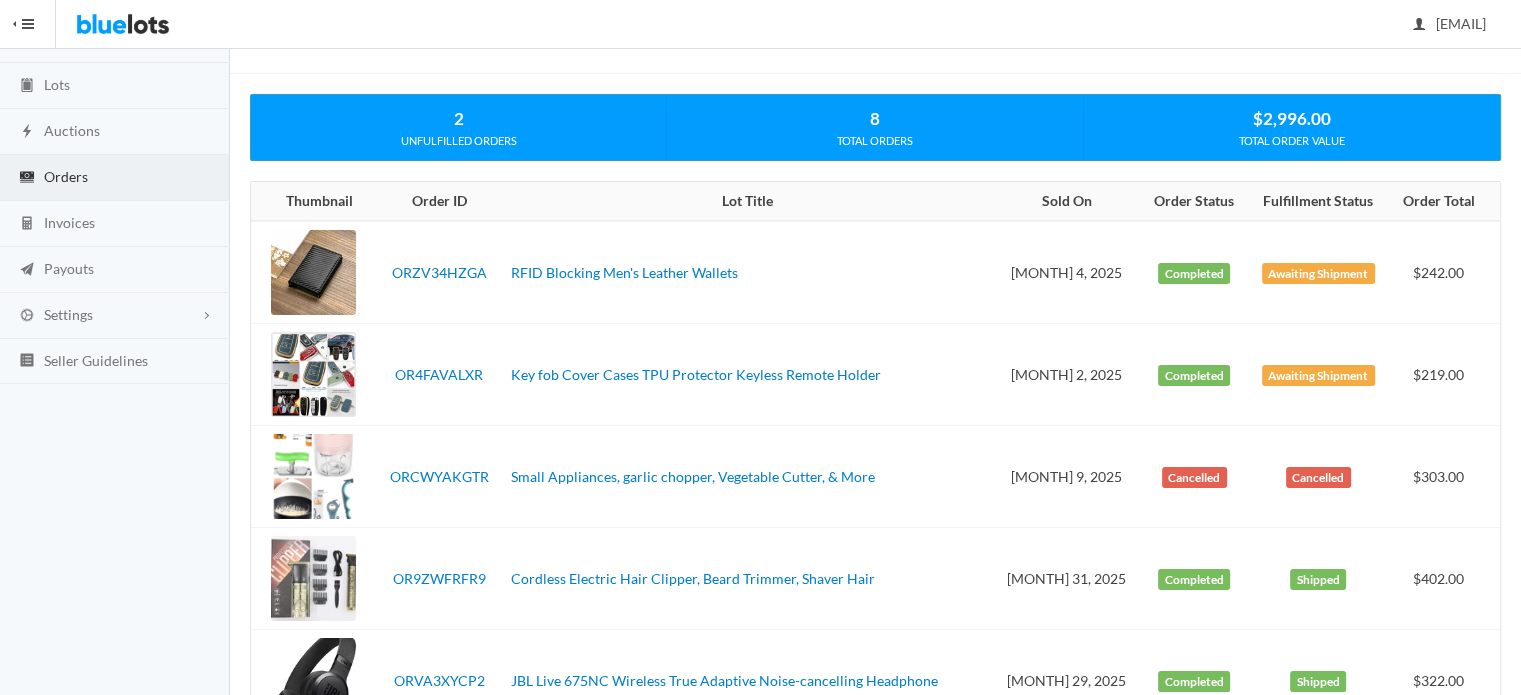 click at bounding box center (313, 272) 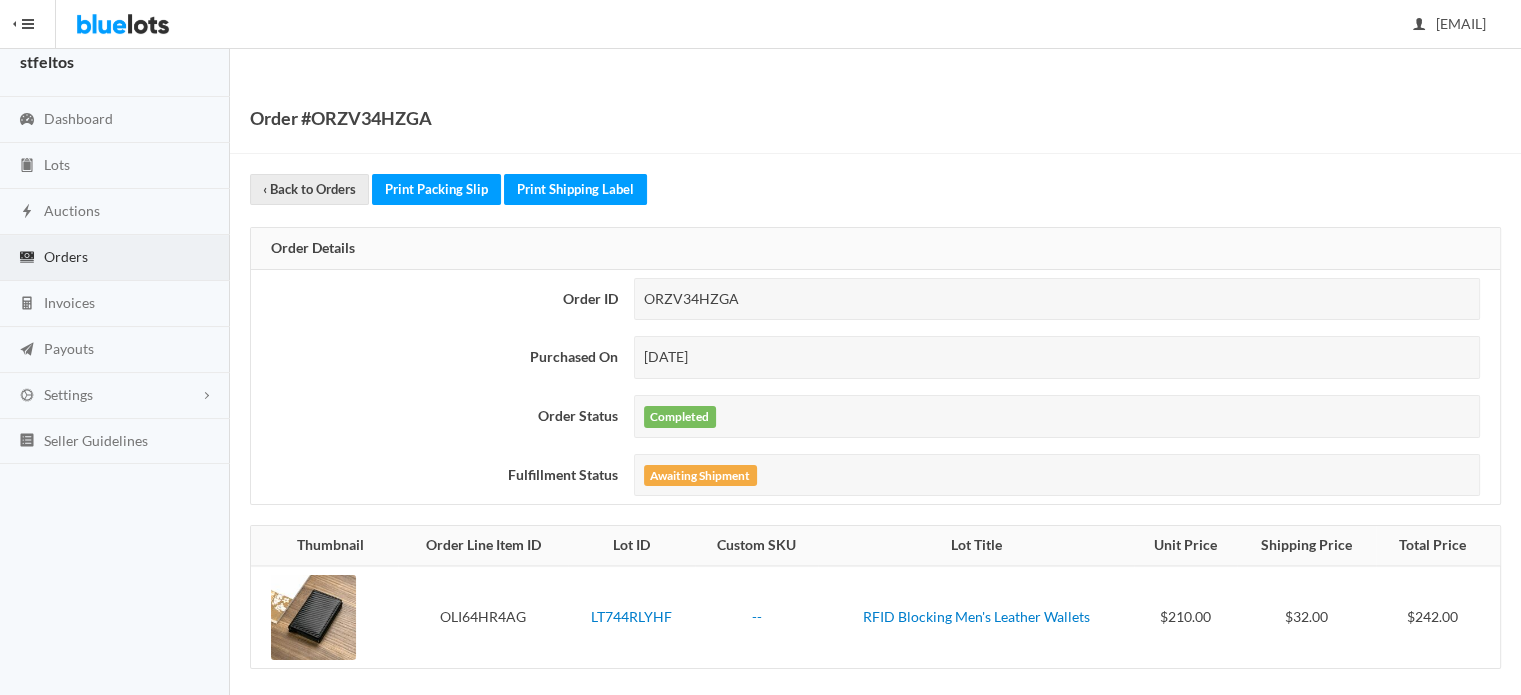 scroll, scrollTop: 29, scrollLeft: 0, axis: vertical 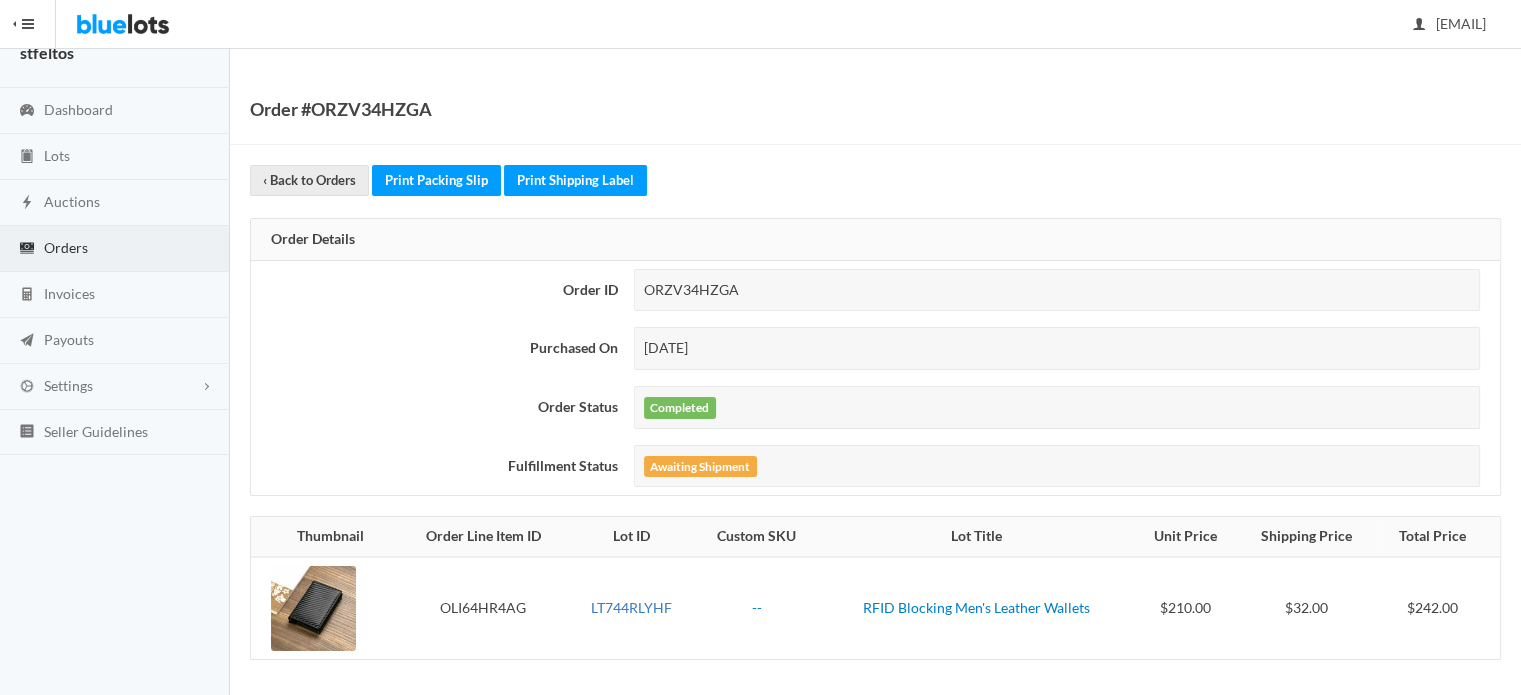 click on "LT744RLYHF" at bounding box center (631, 607) 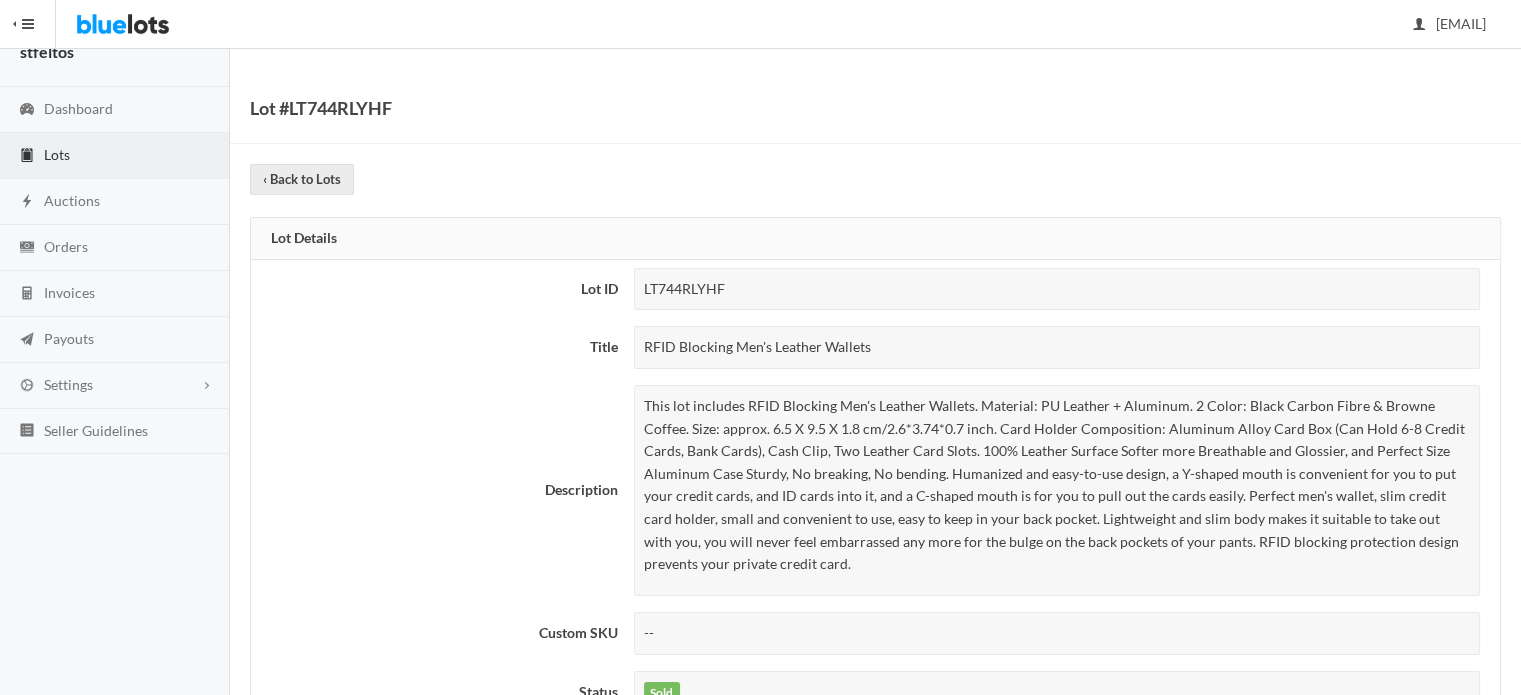 scroll, scrollTop: 0, scrollLeft: 0, axis: both 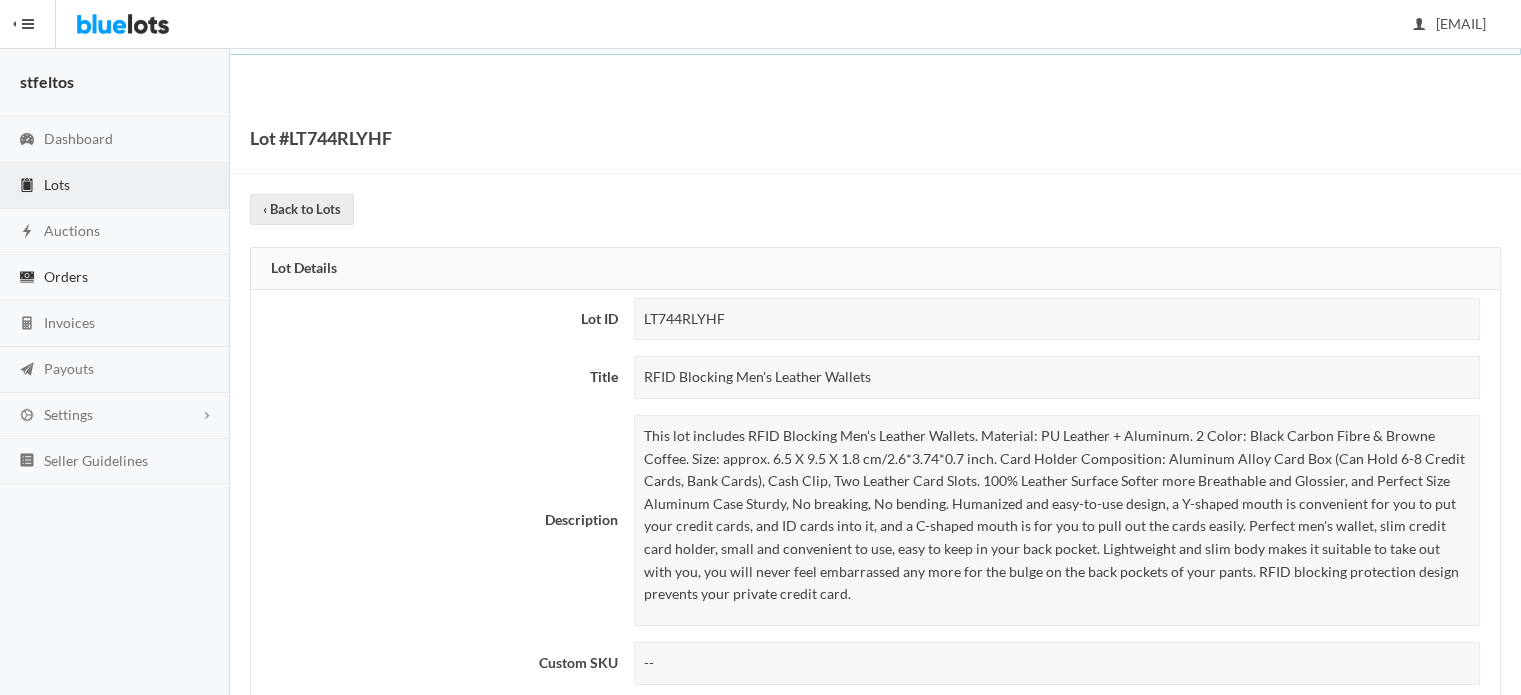 click on "Orders" at bounding box center [66, 276] 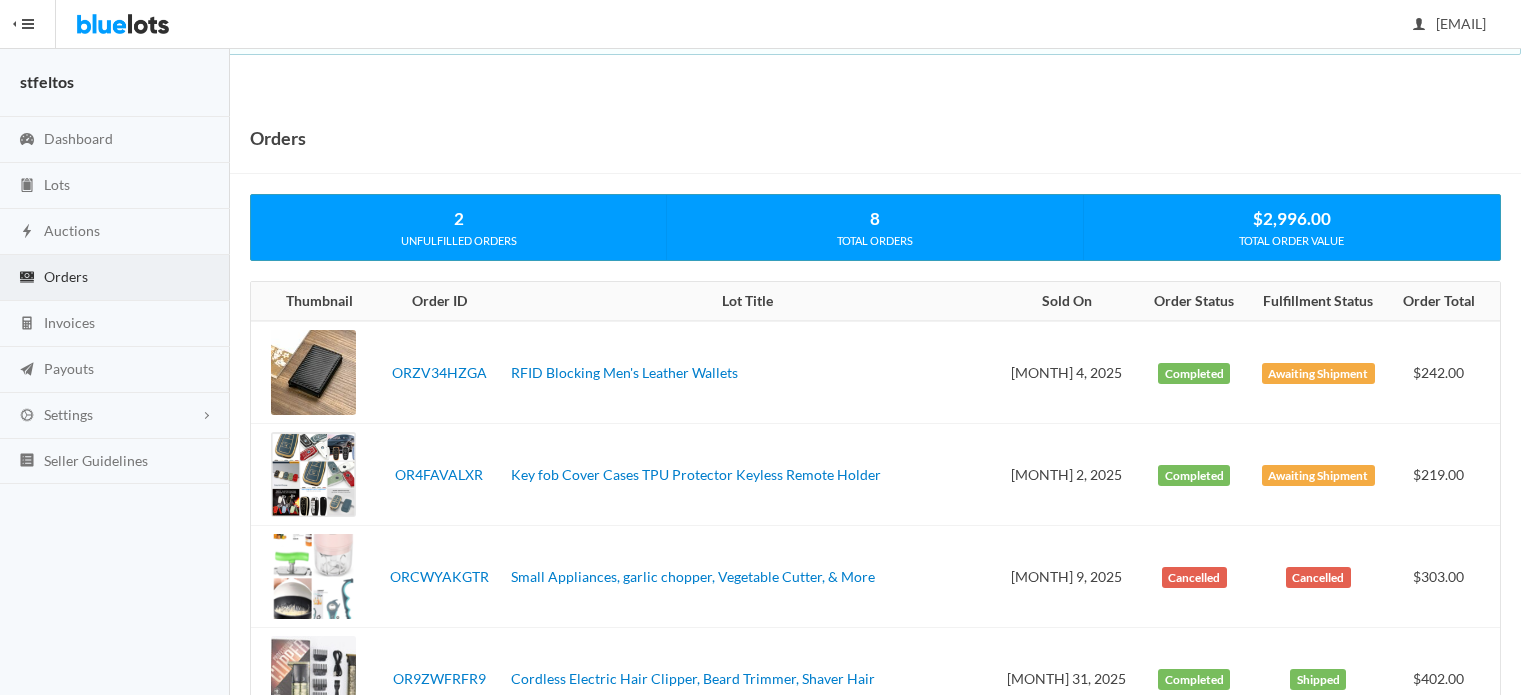 scroll, scrollTop: 0, scrollLeft: 0, axis: both 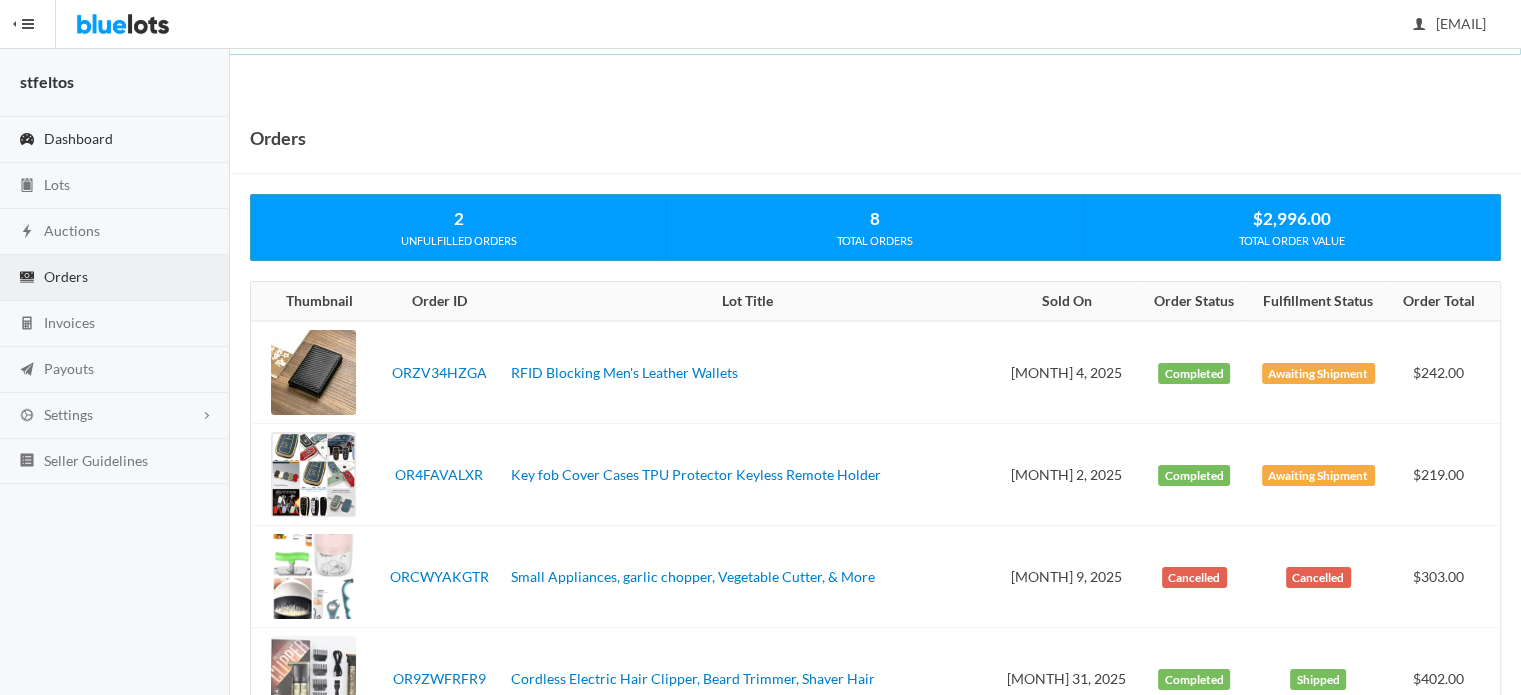 click on "Dashboard" at bounding box center [78, 138] 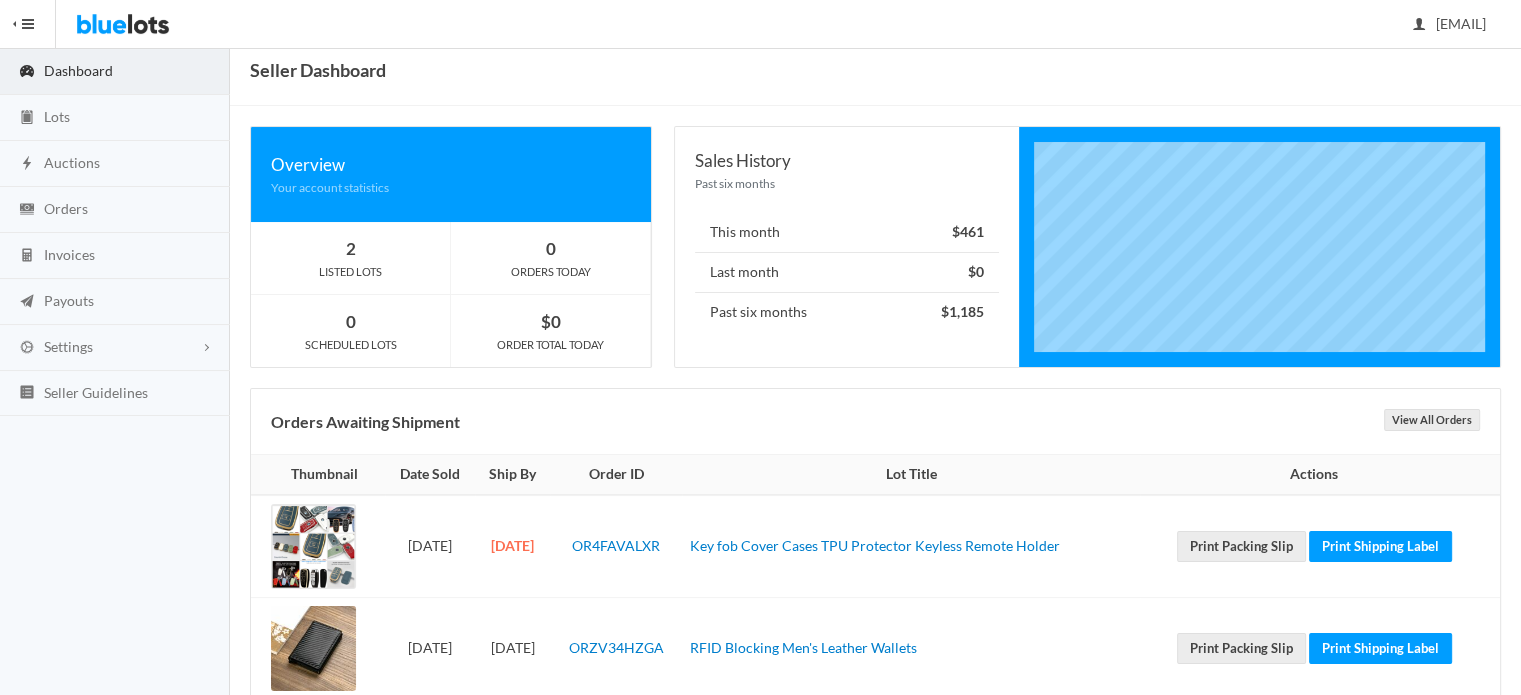 scroll, scrollTop: 111, scrollLeft: 0, axis: vertical 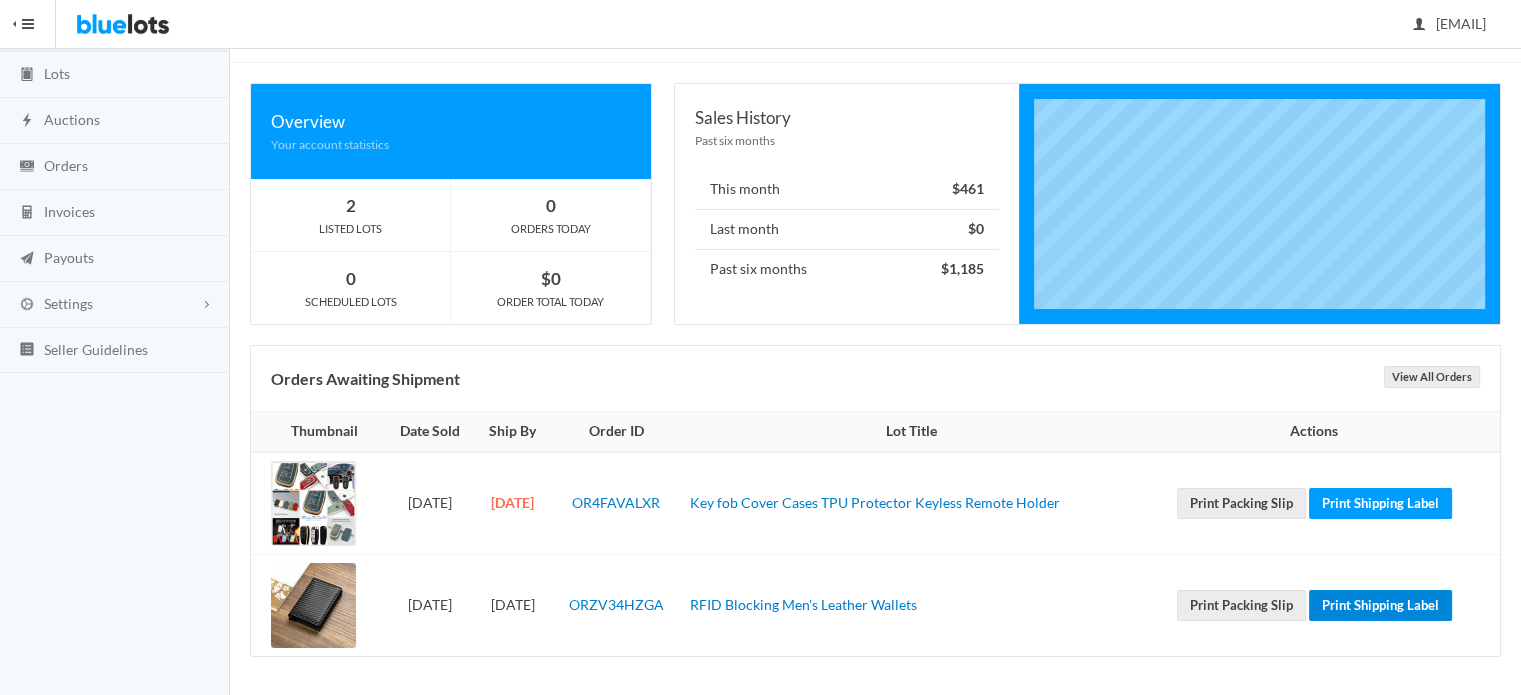 click on "Print Shipping Label" at bounding box center (1380, 605) 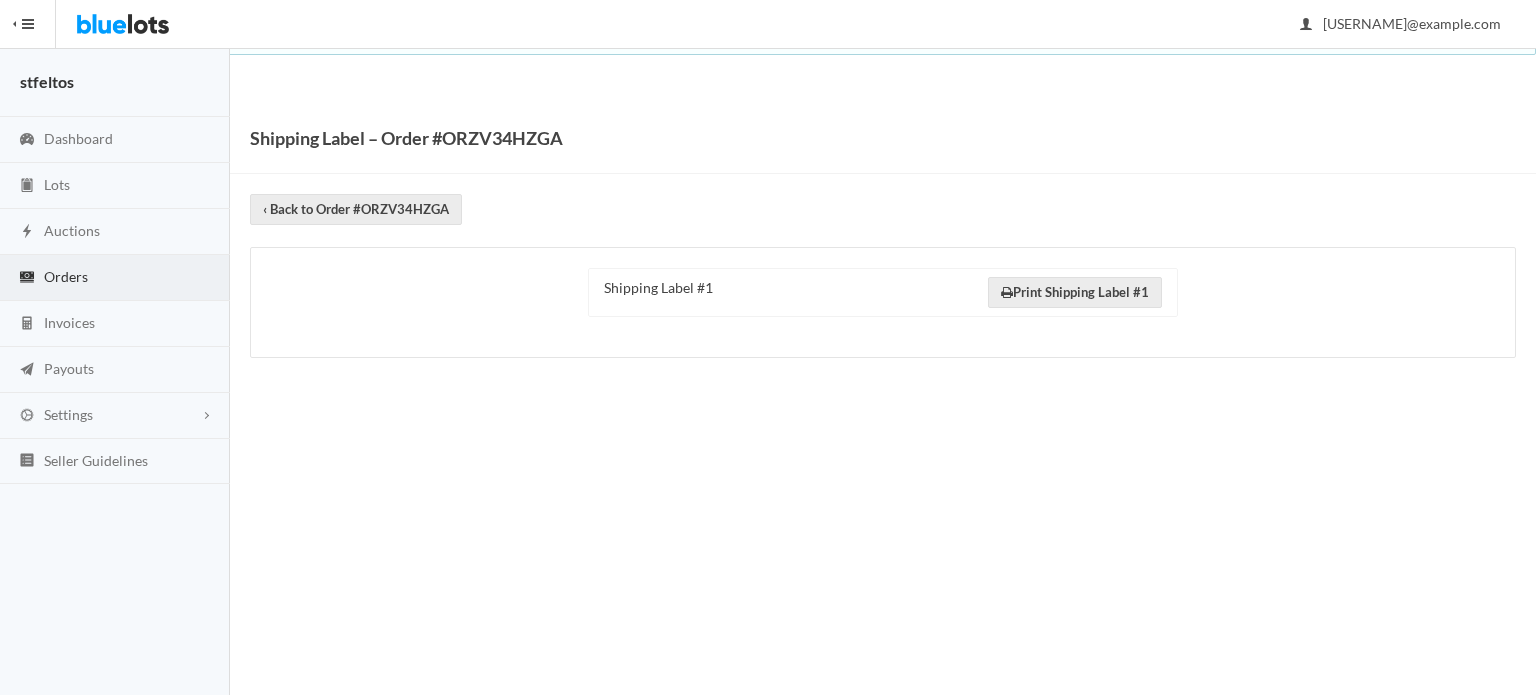scroll, scrollTop: 0, scrollLeft: 0, axis: both 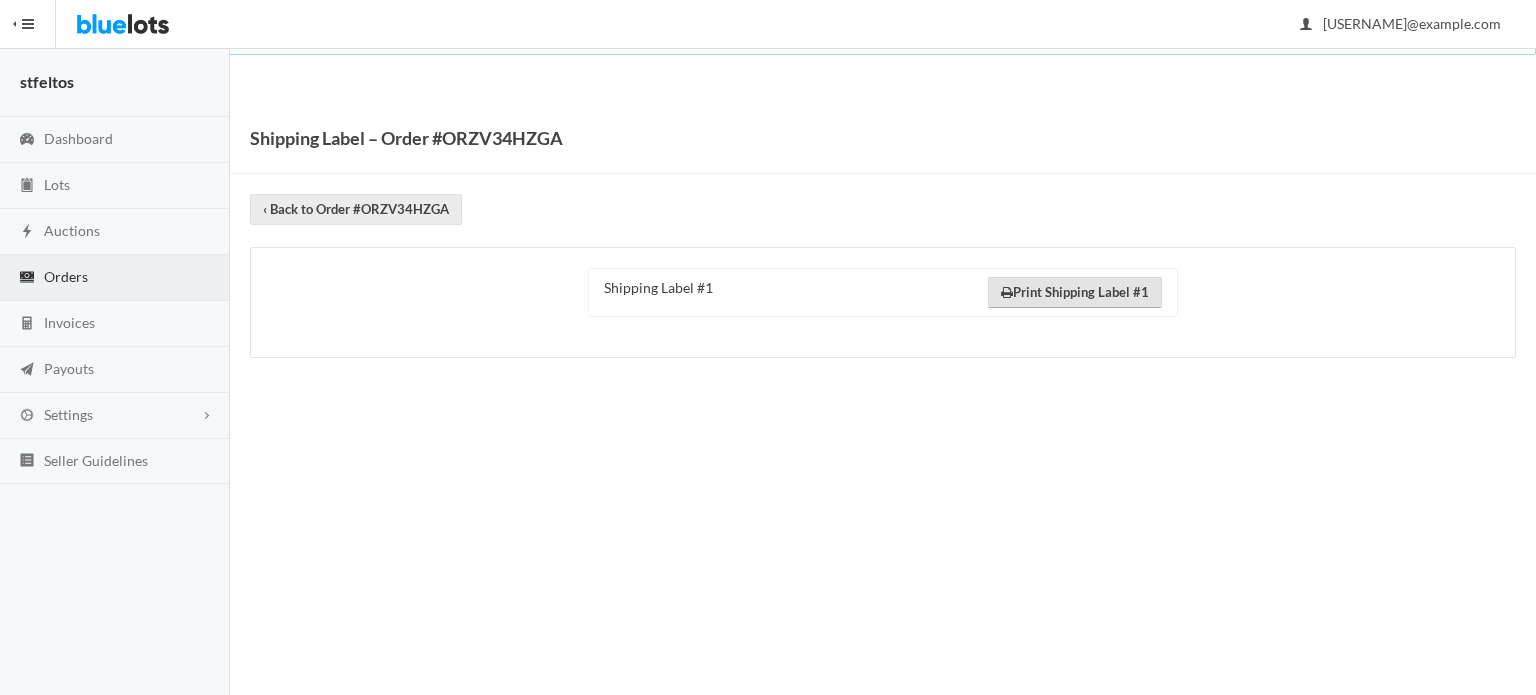 click on "Print Shipping Label #1" at bounding box center (1075, 292) 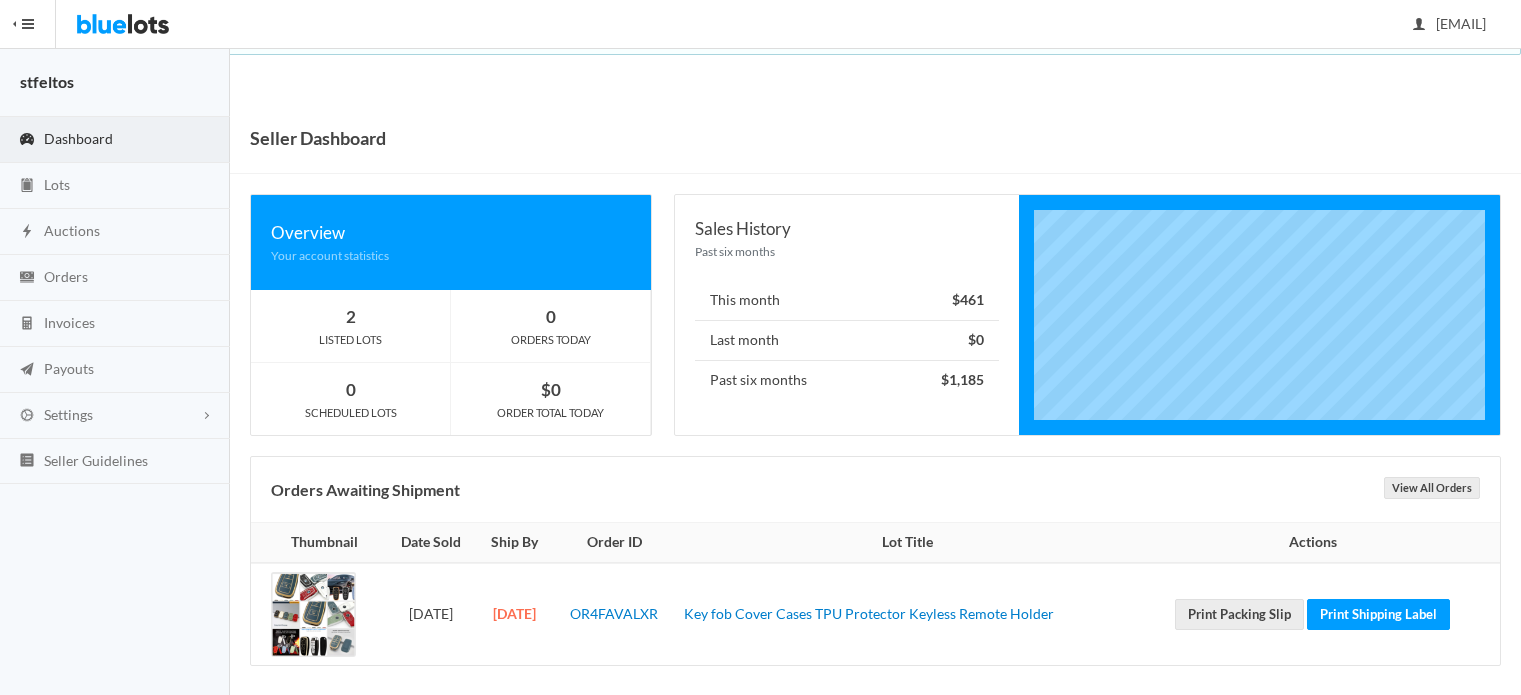 scroll, scrollTop: 9, scrollLeft: 0, axis: vertical 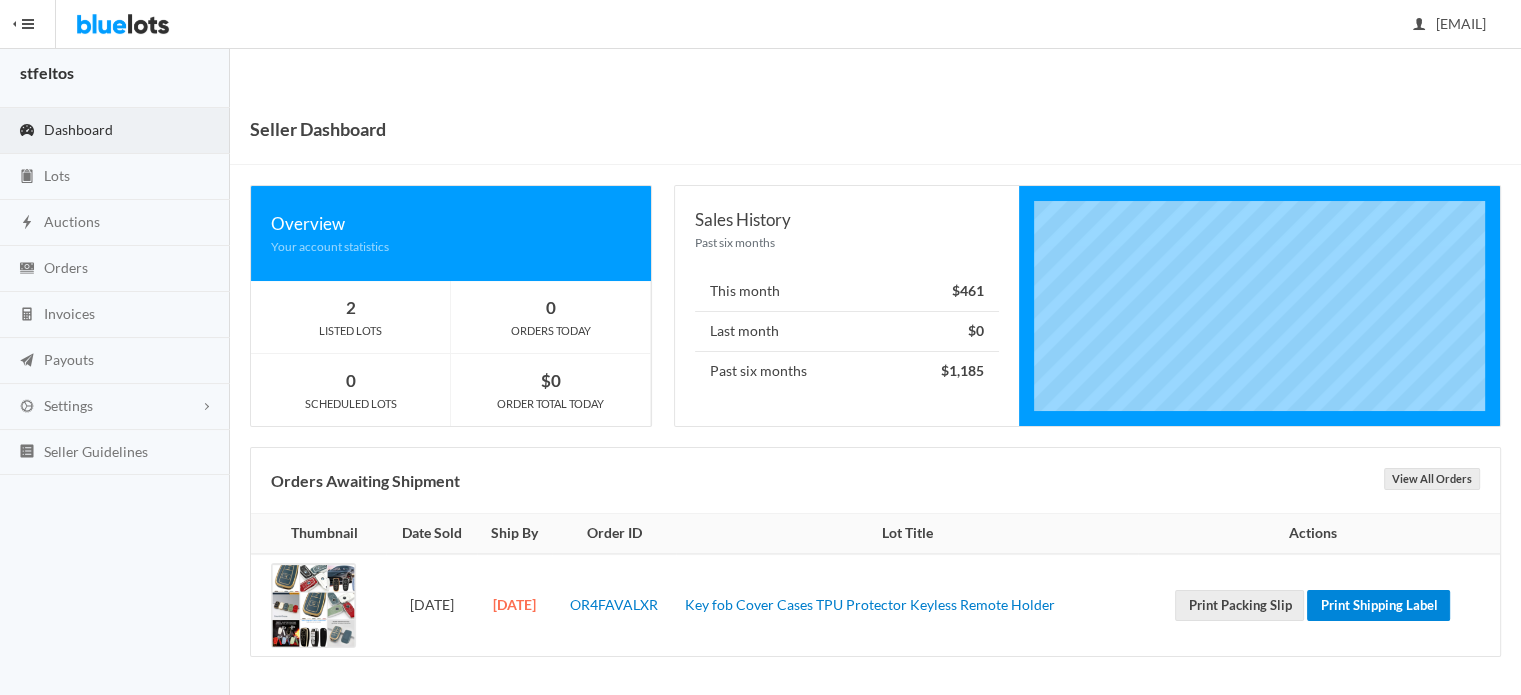 click on "Print Shipping Label" at bounding box center (1378, 605) 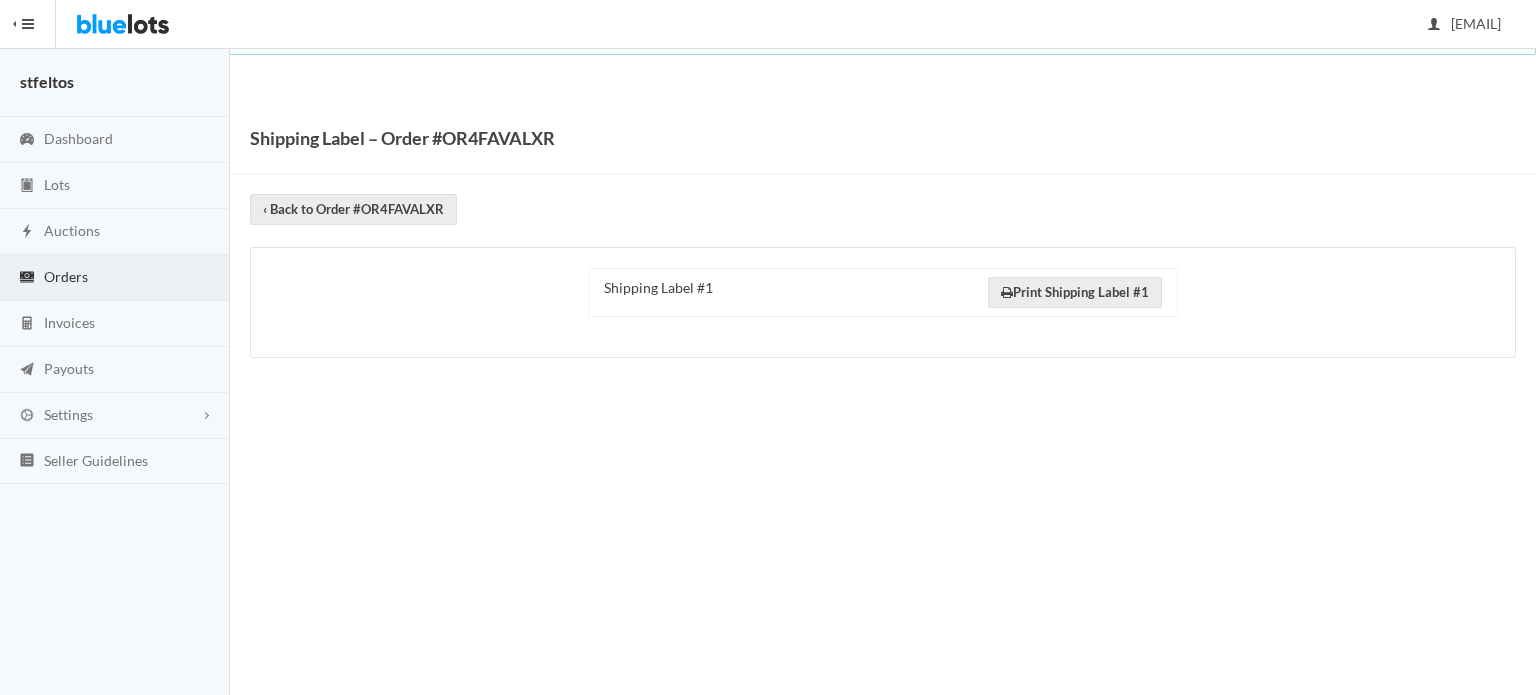 scroll, scrollTop: 0, scrollLeft: 0, axis: both 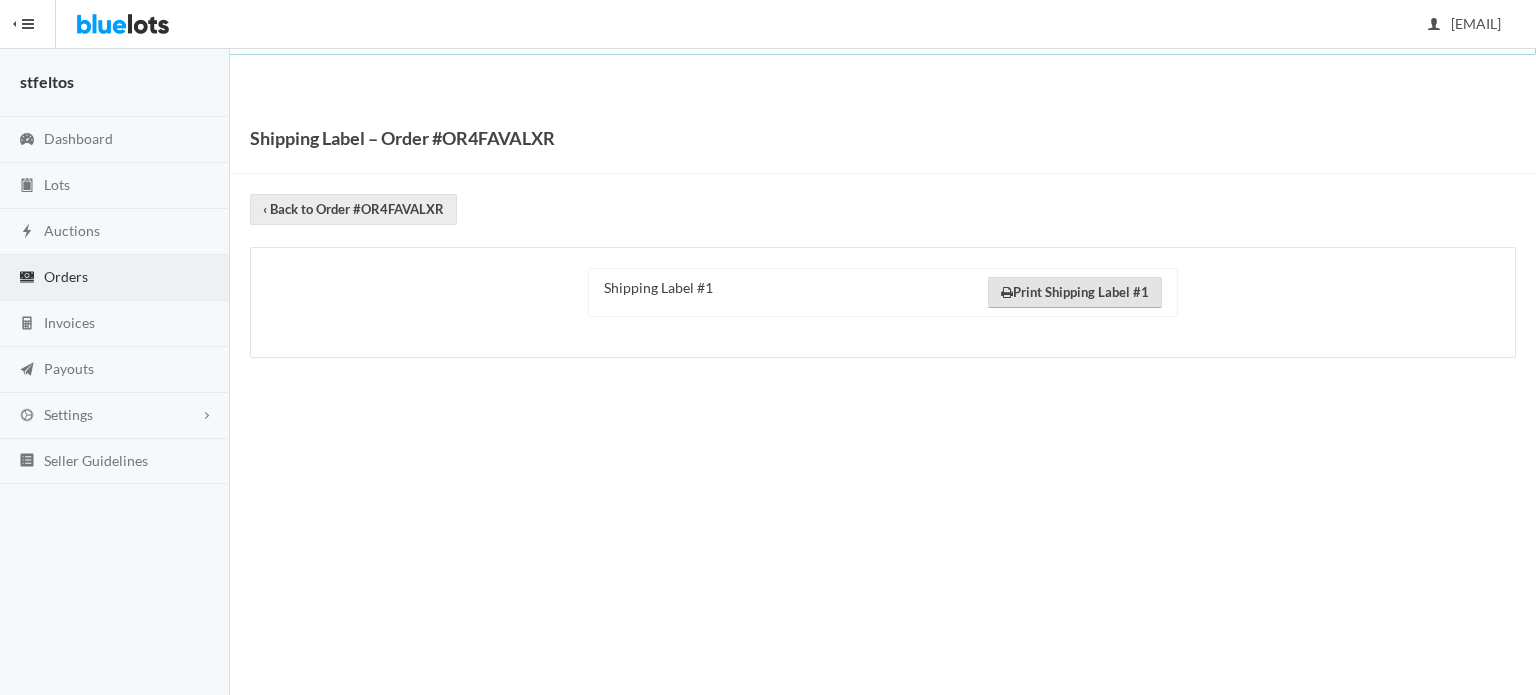 click on "Print Shipping Label #1" at bounding box center [1075, 292] 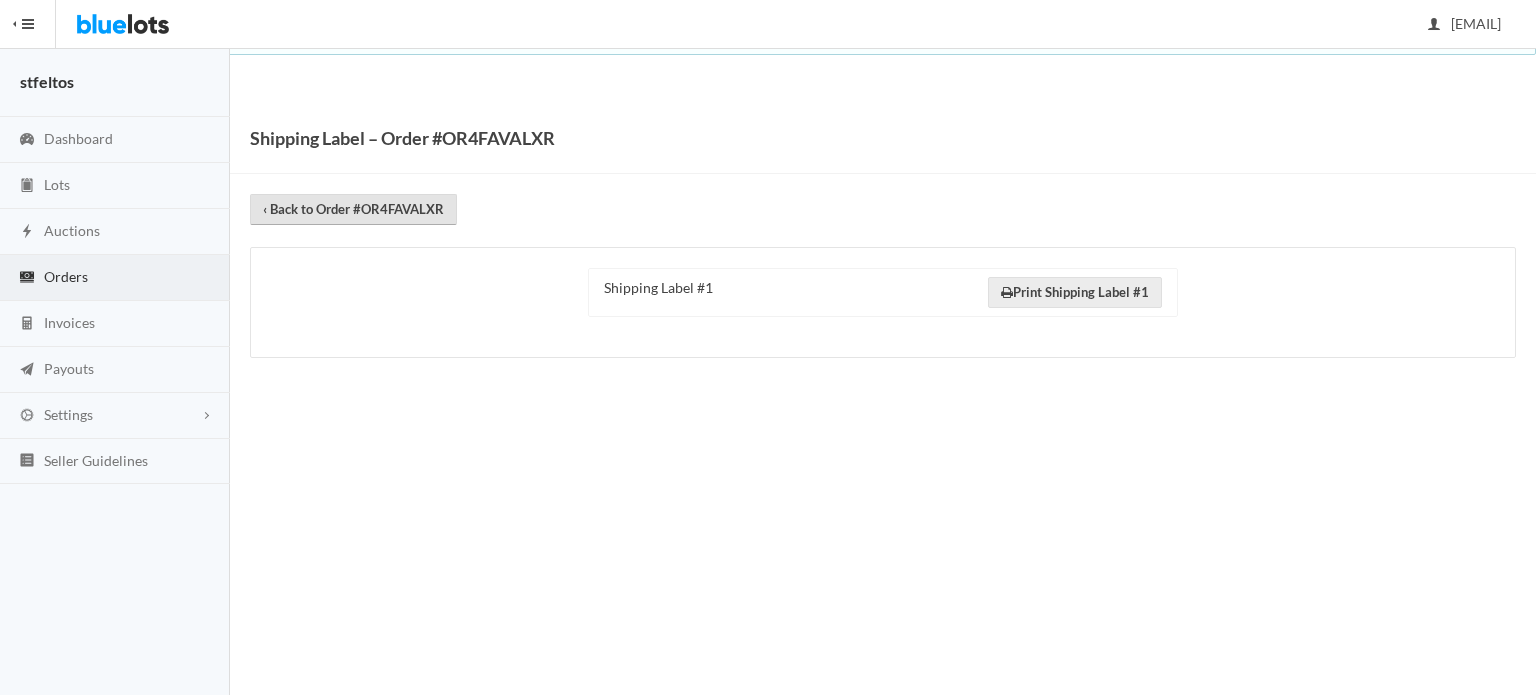 click on "‹ Back to Order #OR4FAVALXR" at bounding box center (353, 209) 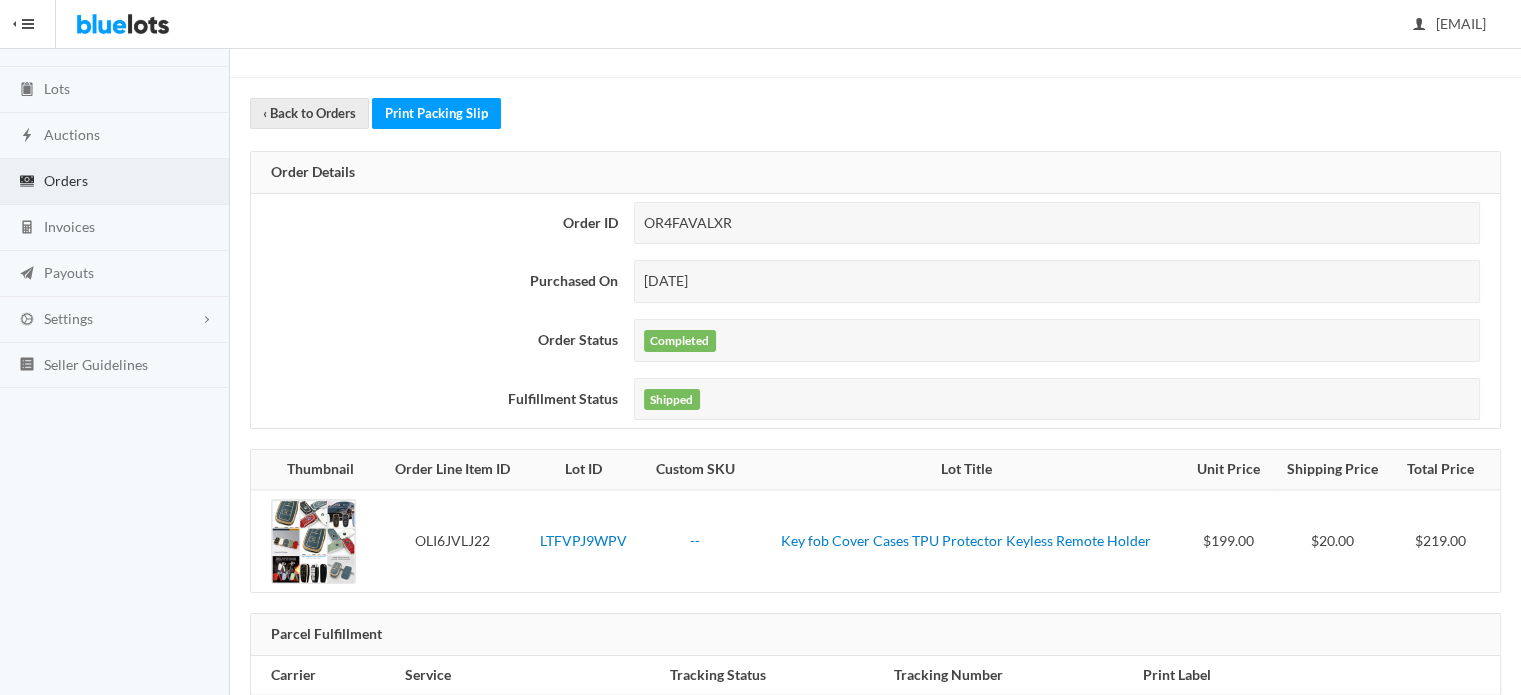 scroll, scrollTop: 0, scrollLeft: 0, axis: both 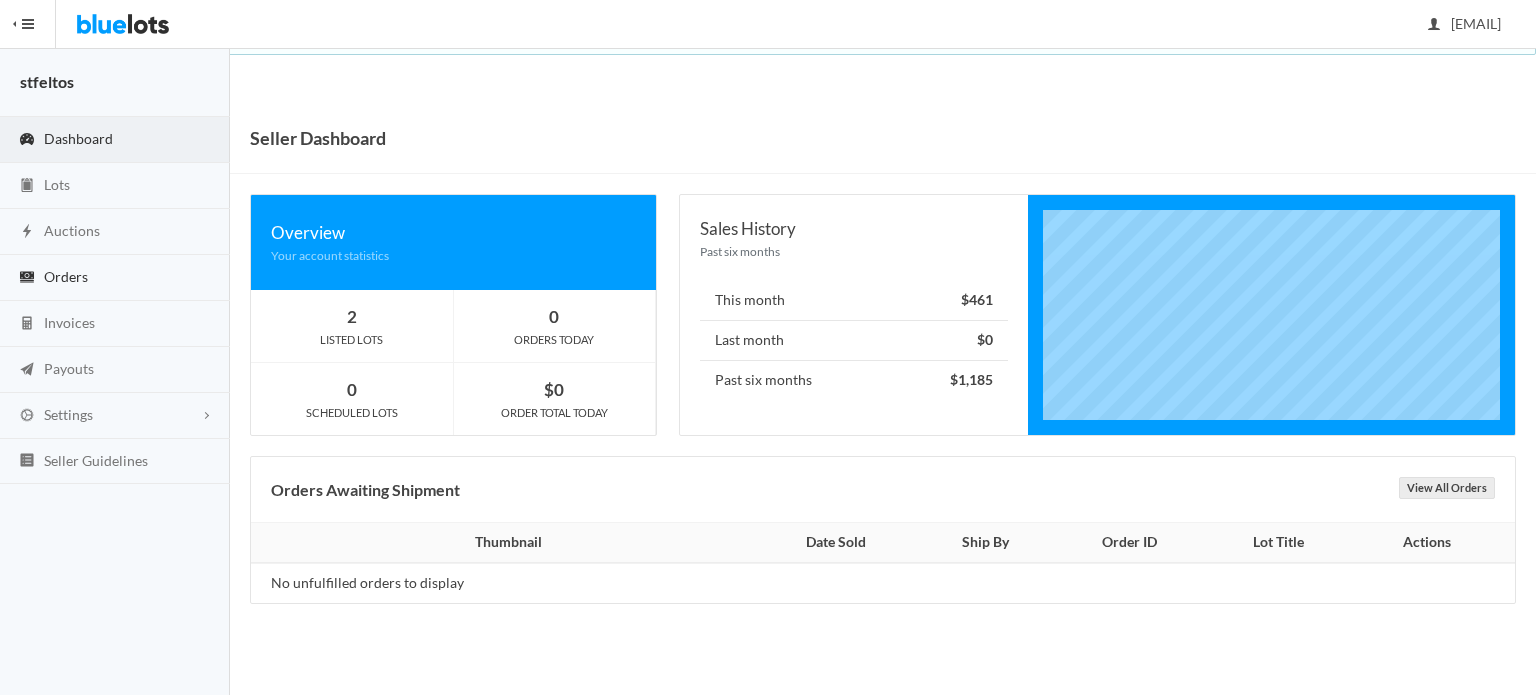 click on "Orders" at bounding box center [66, 276] 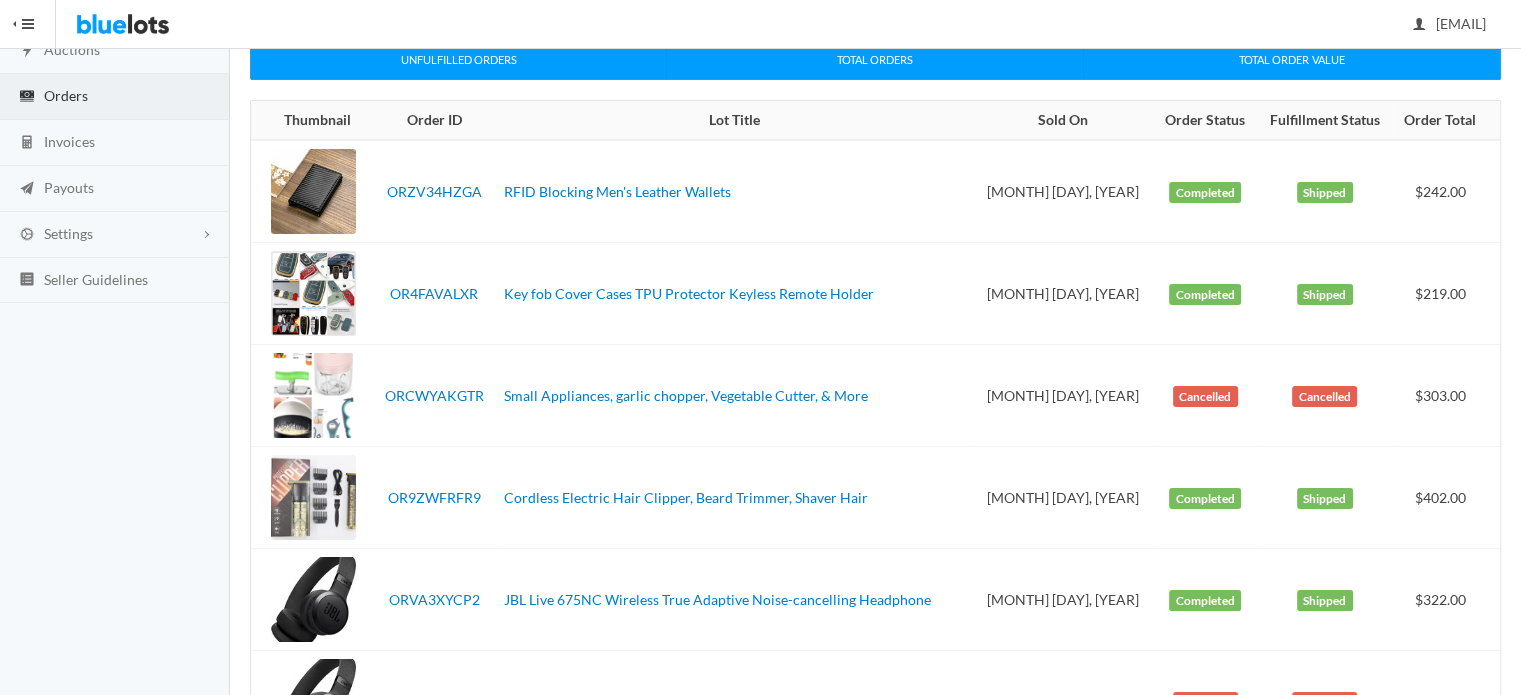 scroll, scrollTop: 0, scrollLeft: 0, axis: both 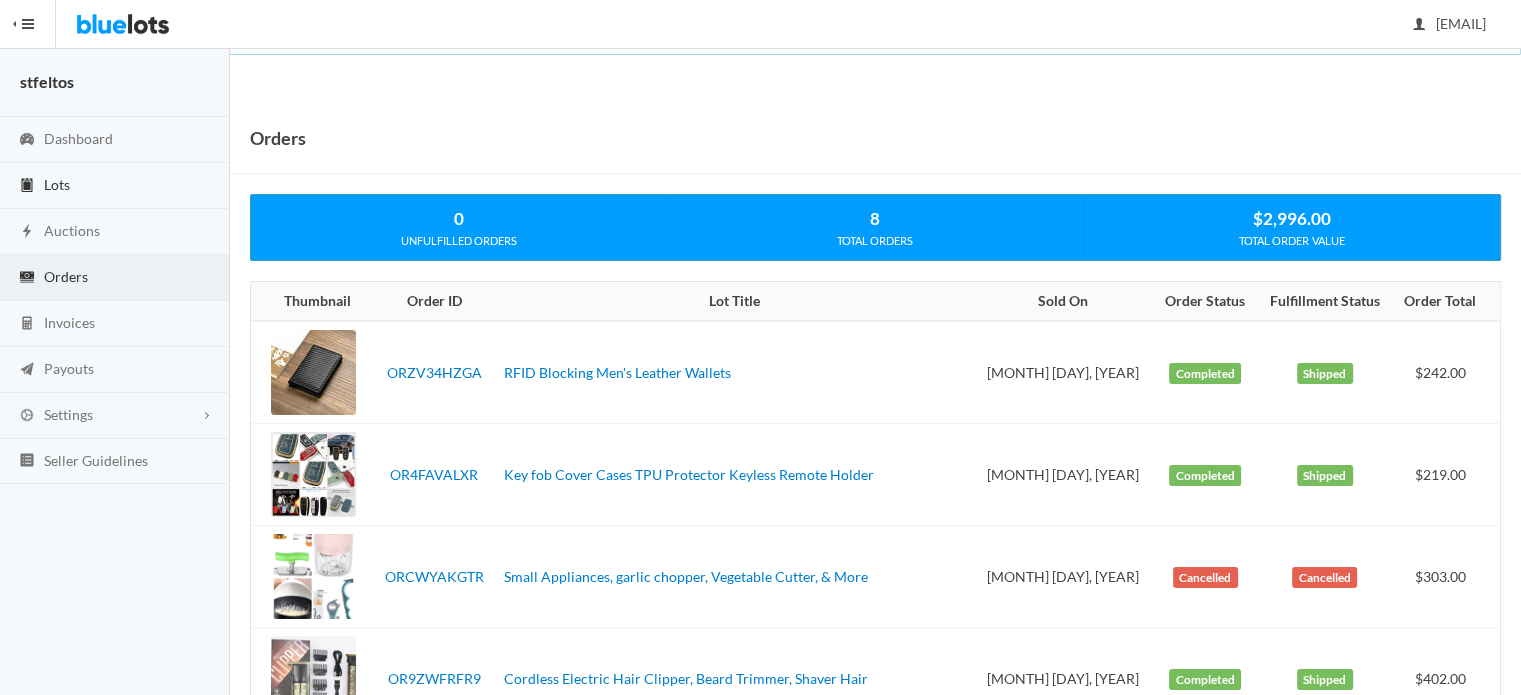 click on "Lots" at bounding box center [57, 184] 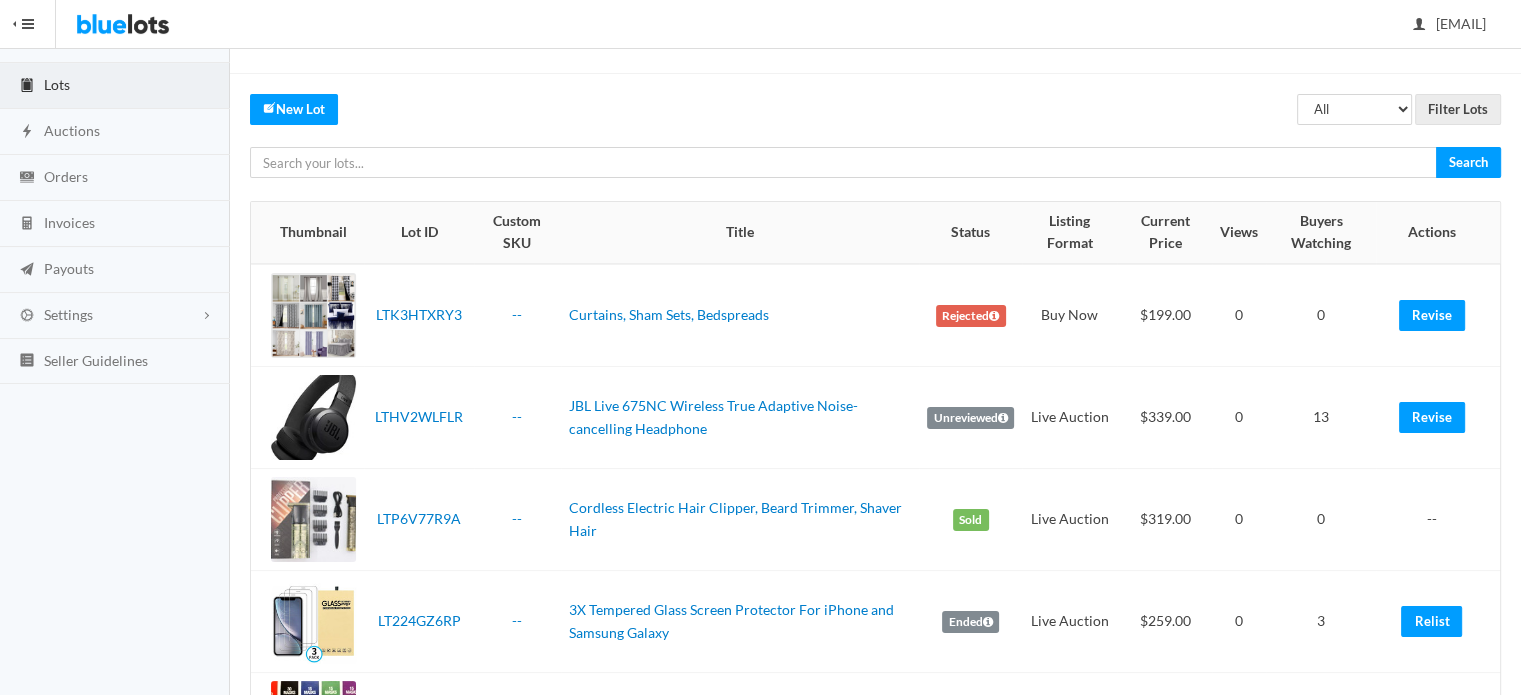 scroll, scrollTop: 400, scrollLeft: 0, axis: vertical 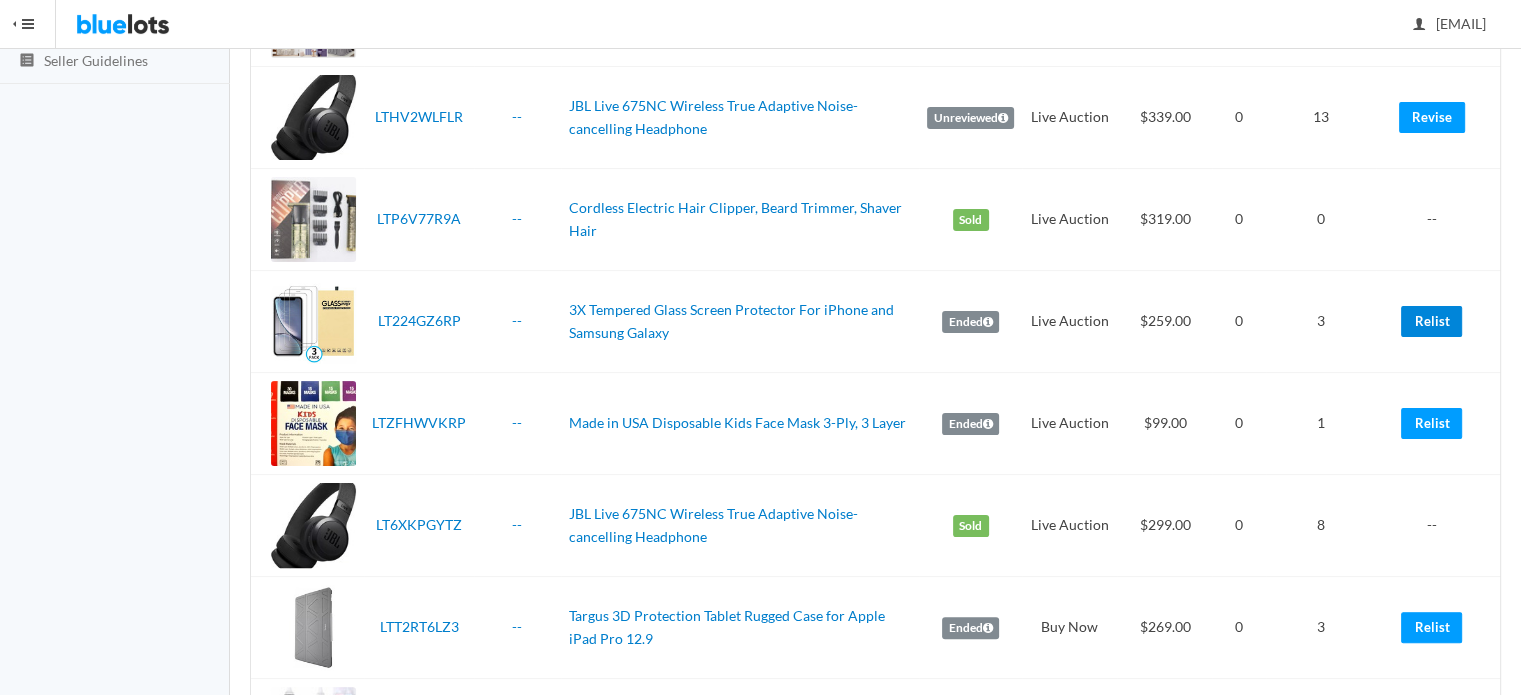click on "Relist" at bounding box center [1431, 321] 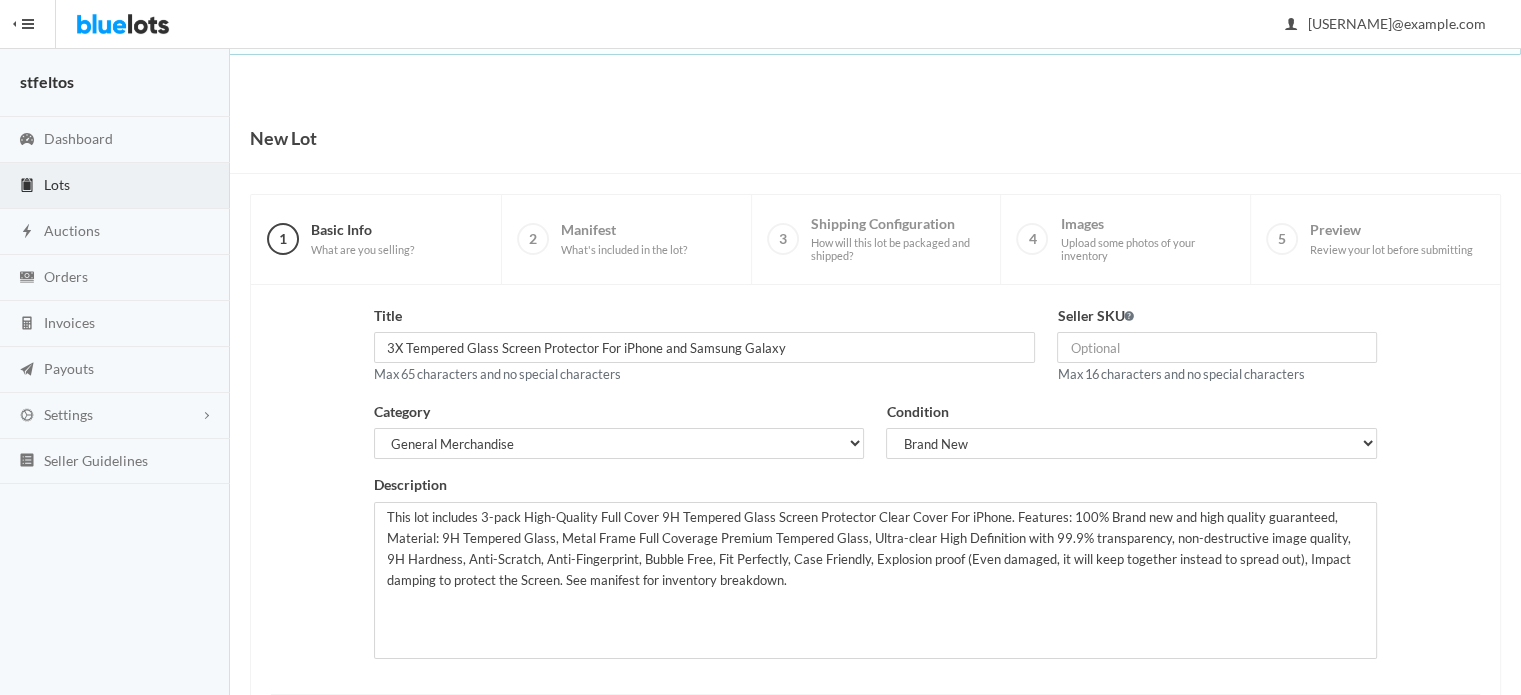 scroll, scrollTop: 303, scrollLeft: 0, axis: vertical 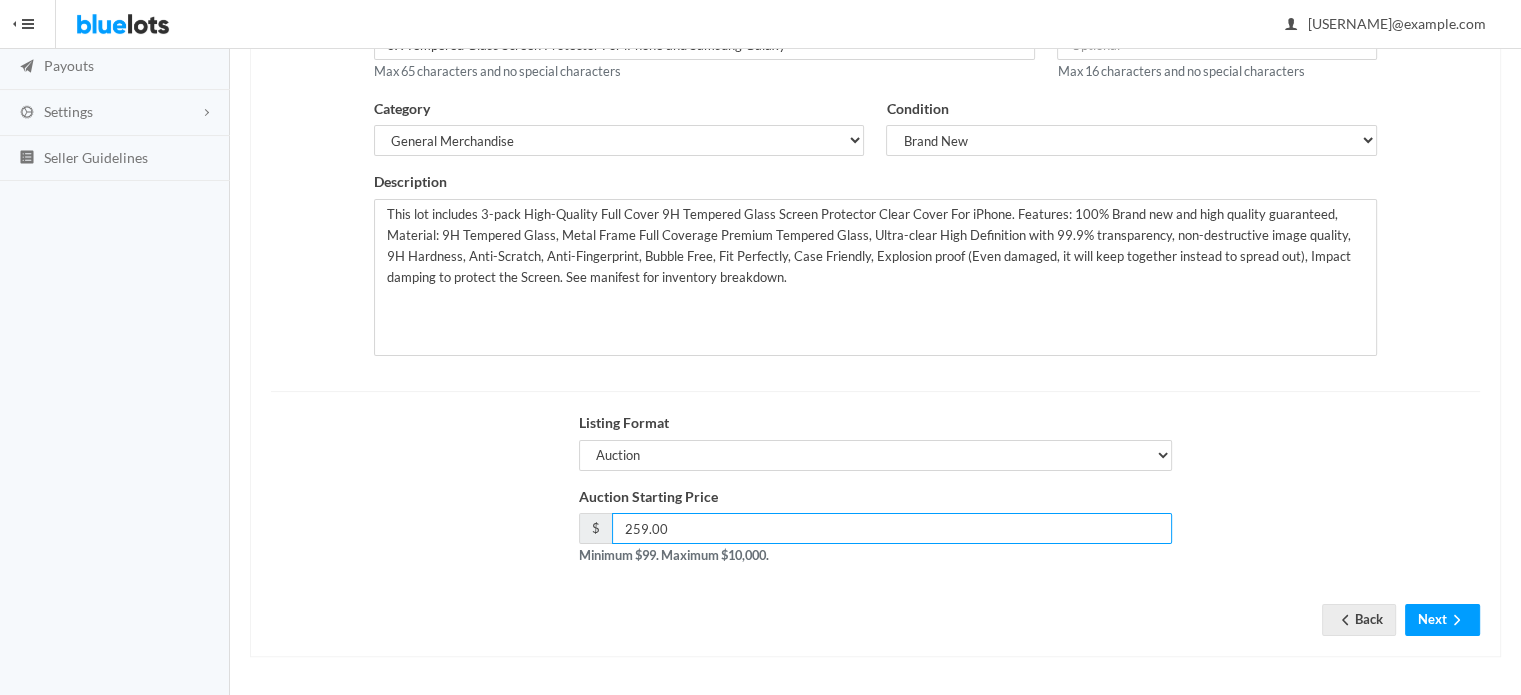 drag, startPoint x: 682, startPoint y: 531, endPoint x: 600, endPoint y: 529, distance: 82.02438 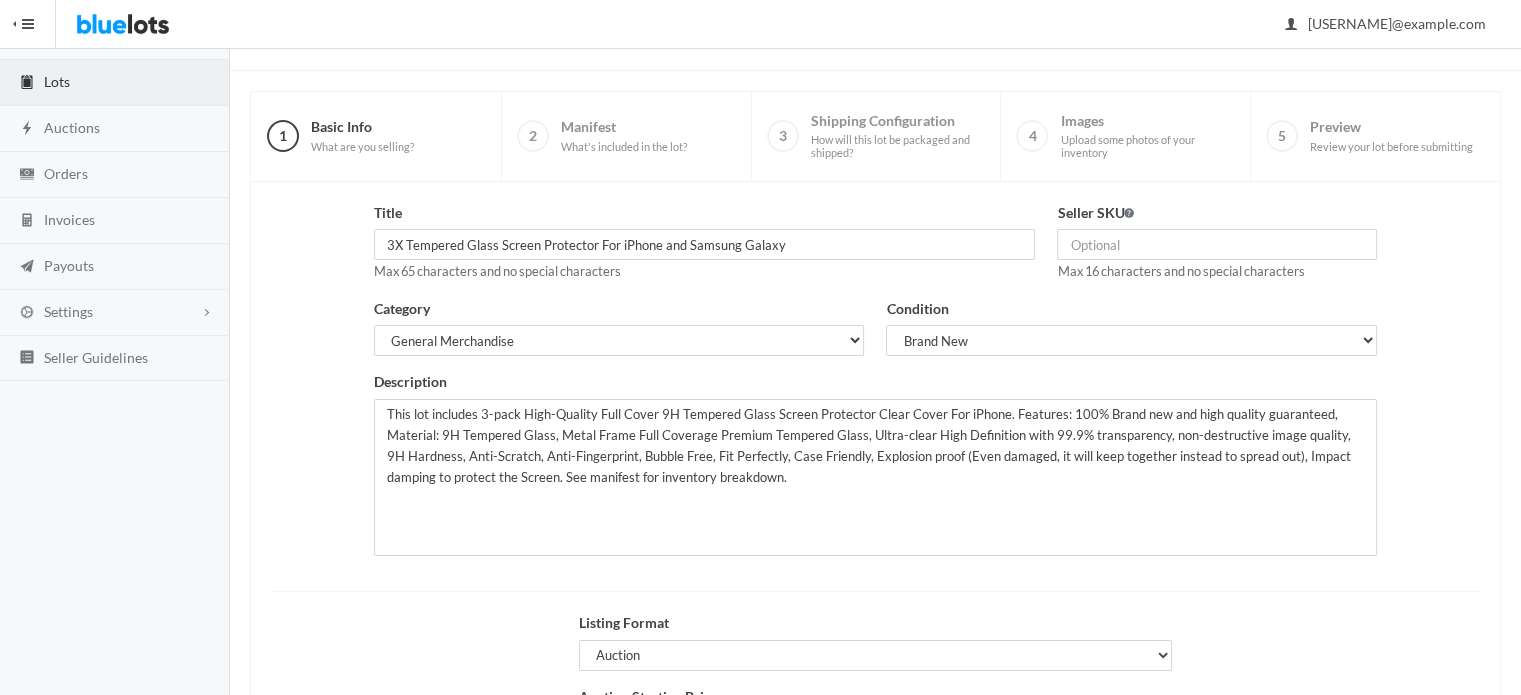 scroll, scrollTop: 303, scrollLeft: 0, axis: vertical 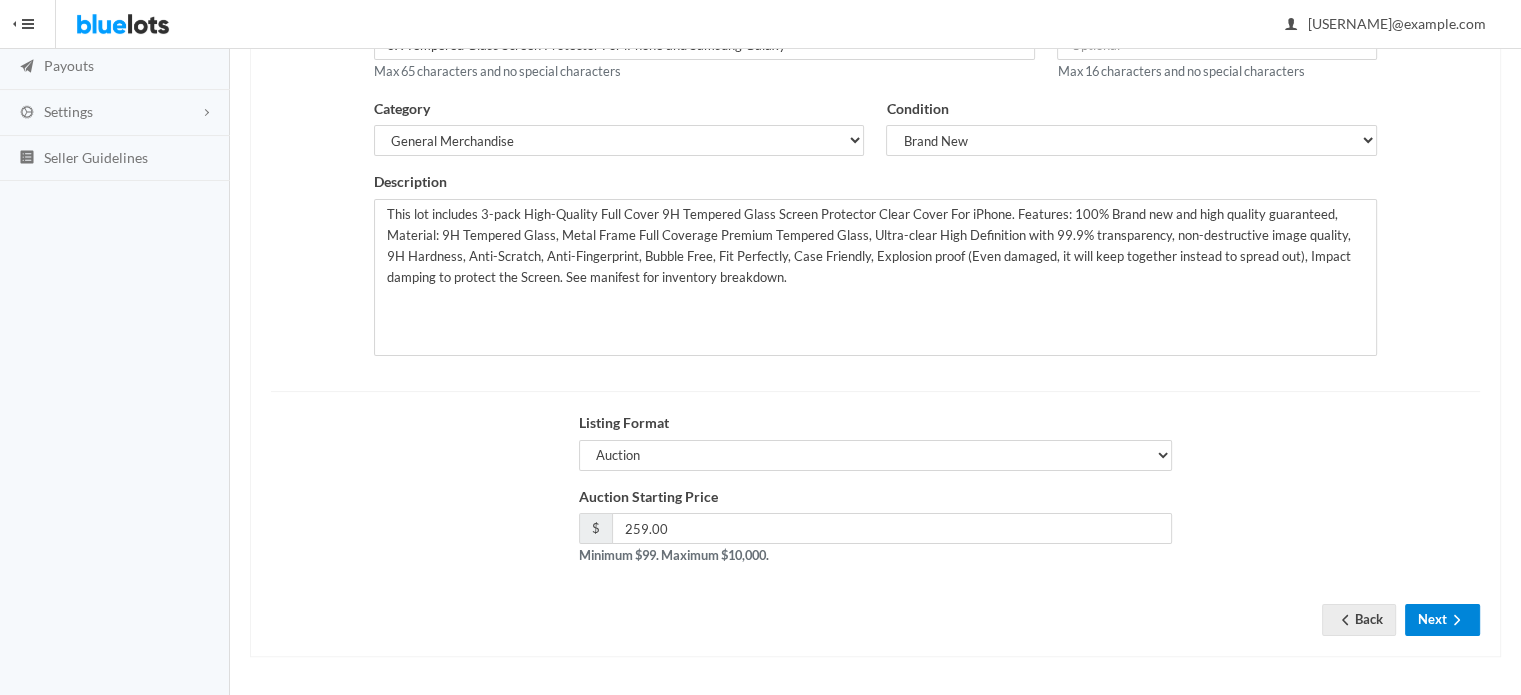 click 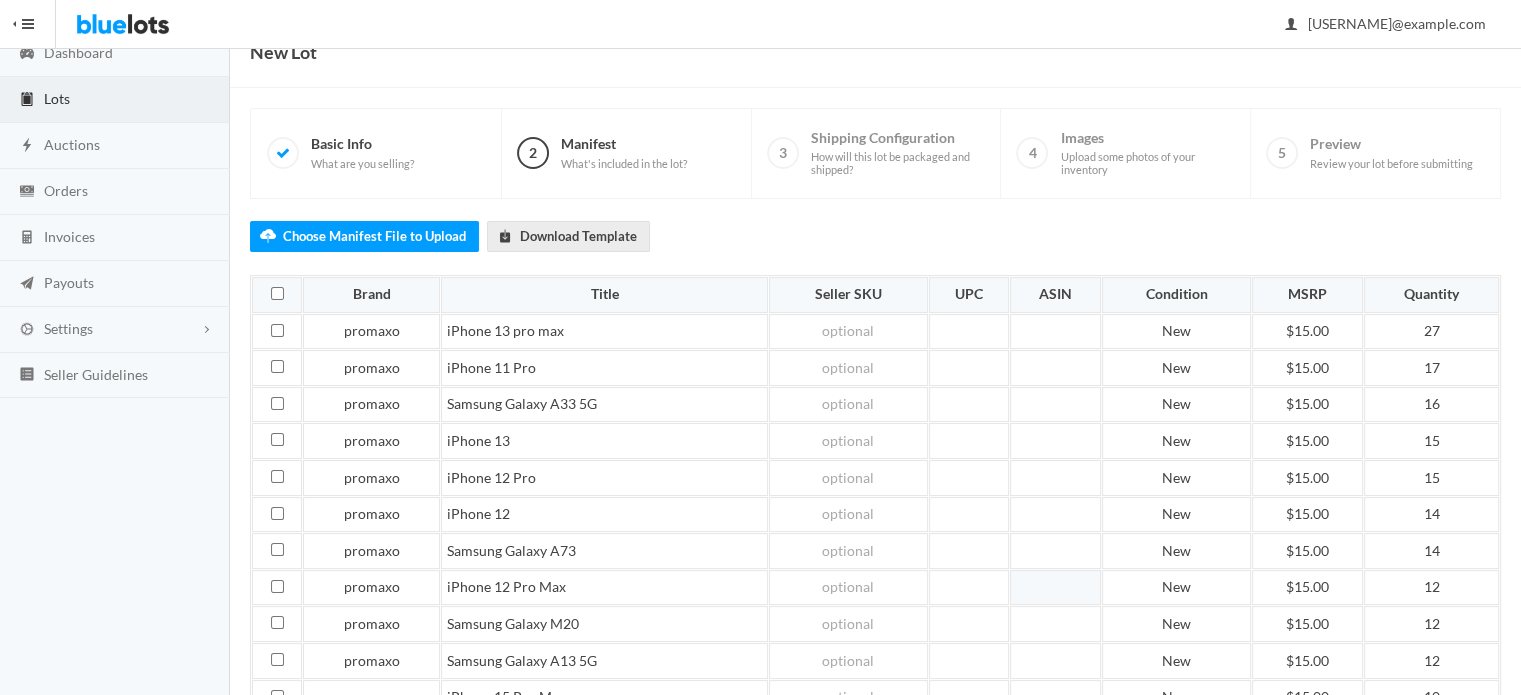 scroll, scrollTop: 0, scrollLeft: 0, axis: both 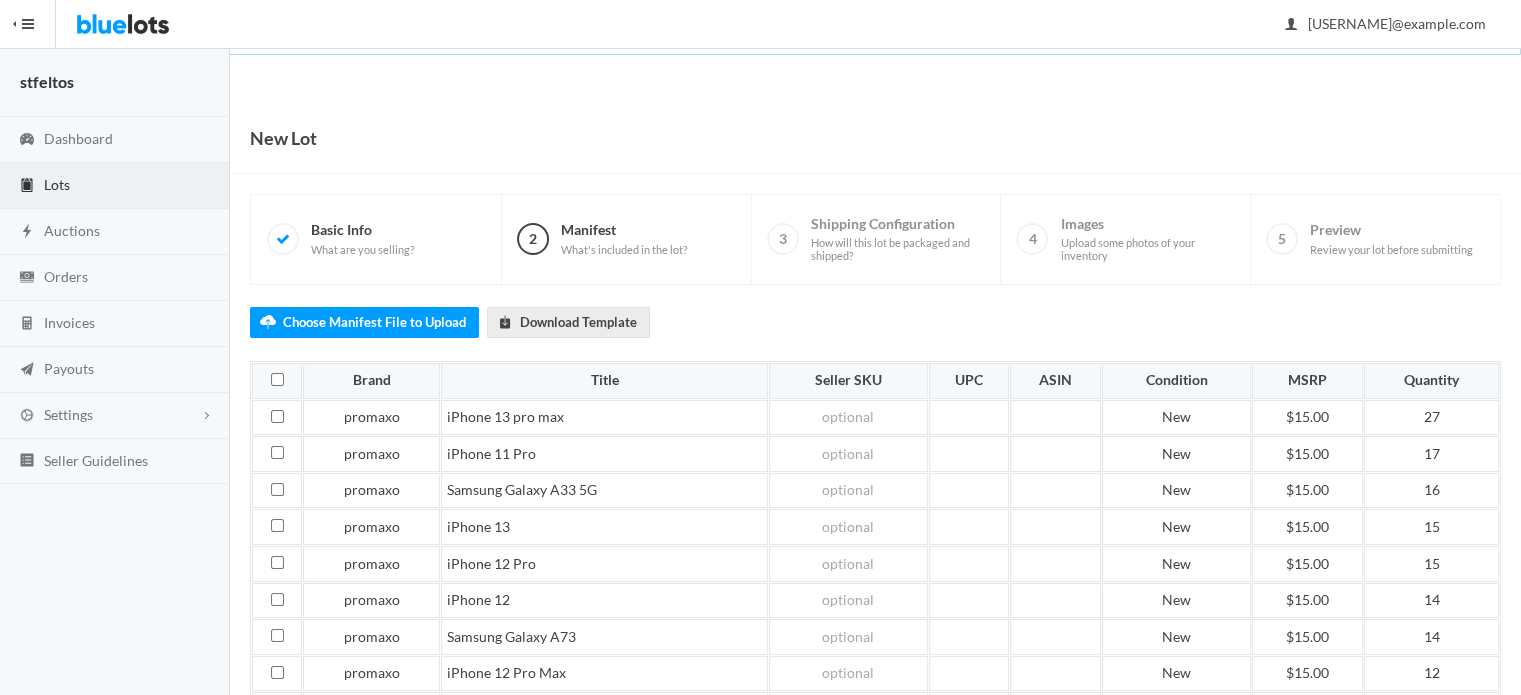 click on "Manifest
What's included in the lot?" at bounding box center (624, 238) 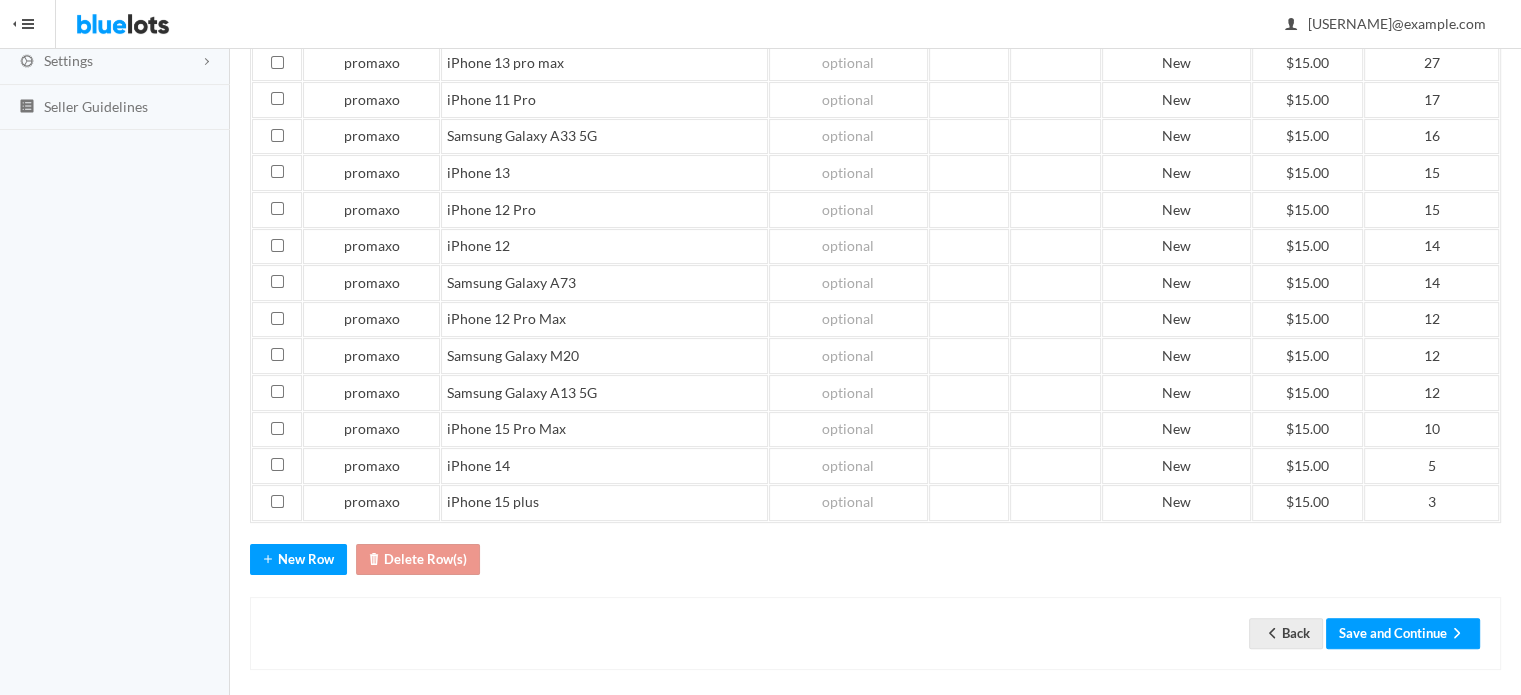 scroll, scrollTop: 359, scrollLeft: 0, axis: vertical 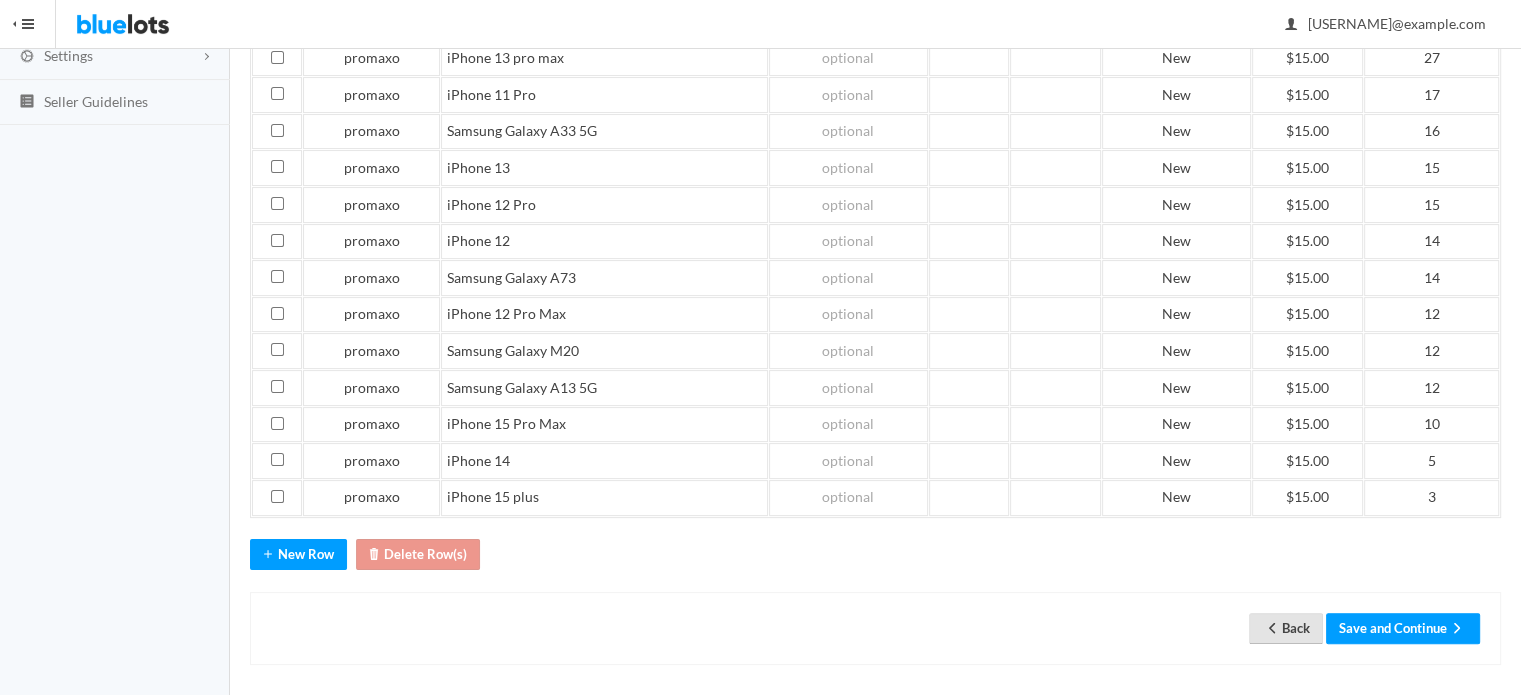 click on "Back" at bounding box center (1286, 628) 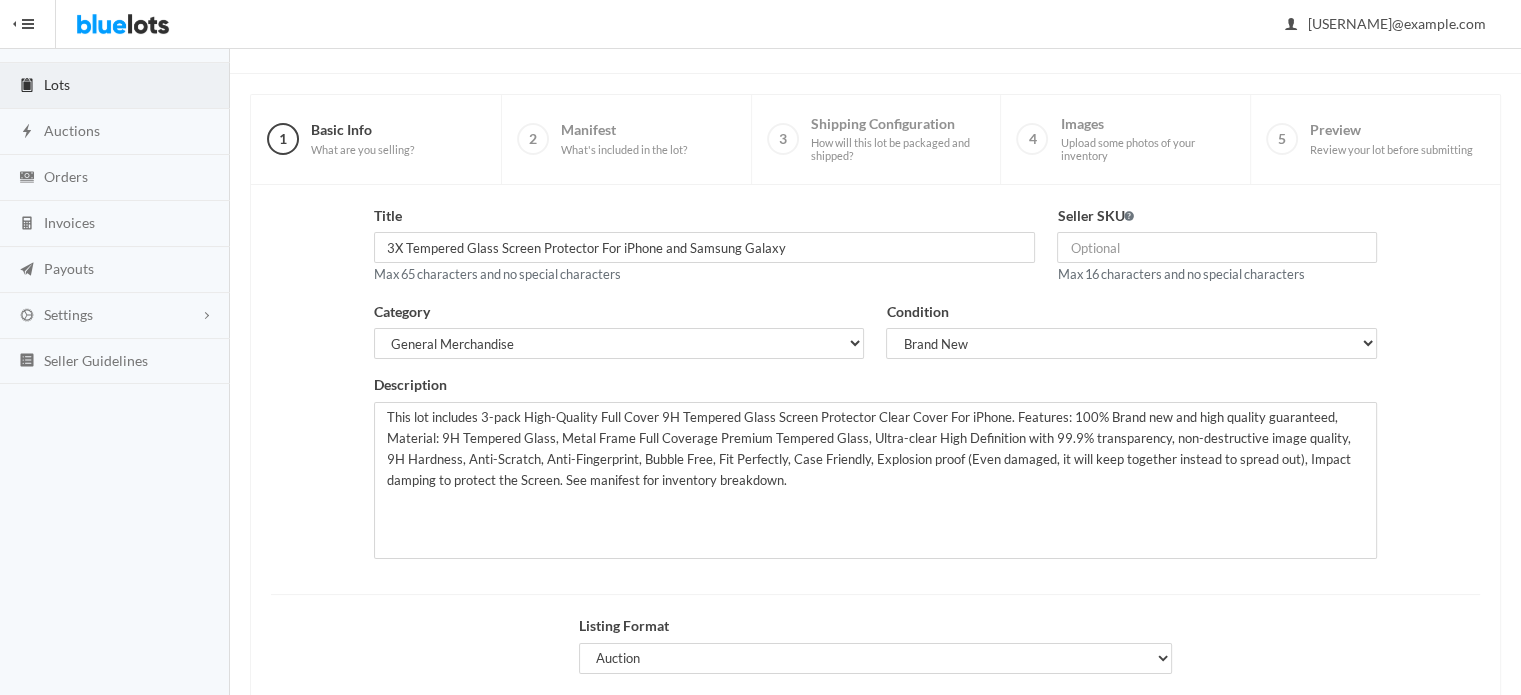 scroll, scrollTop: 0, scrollLeft: 0, axis: both 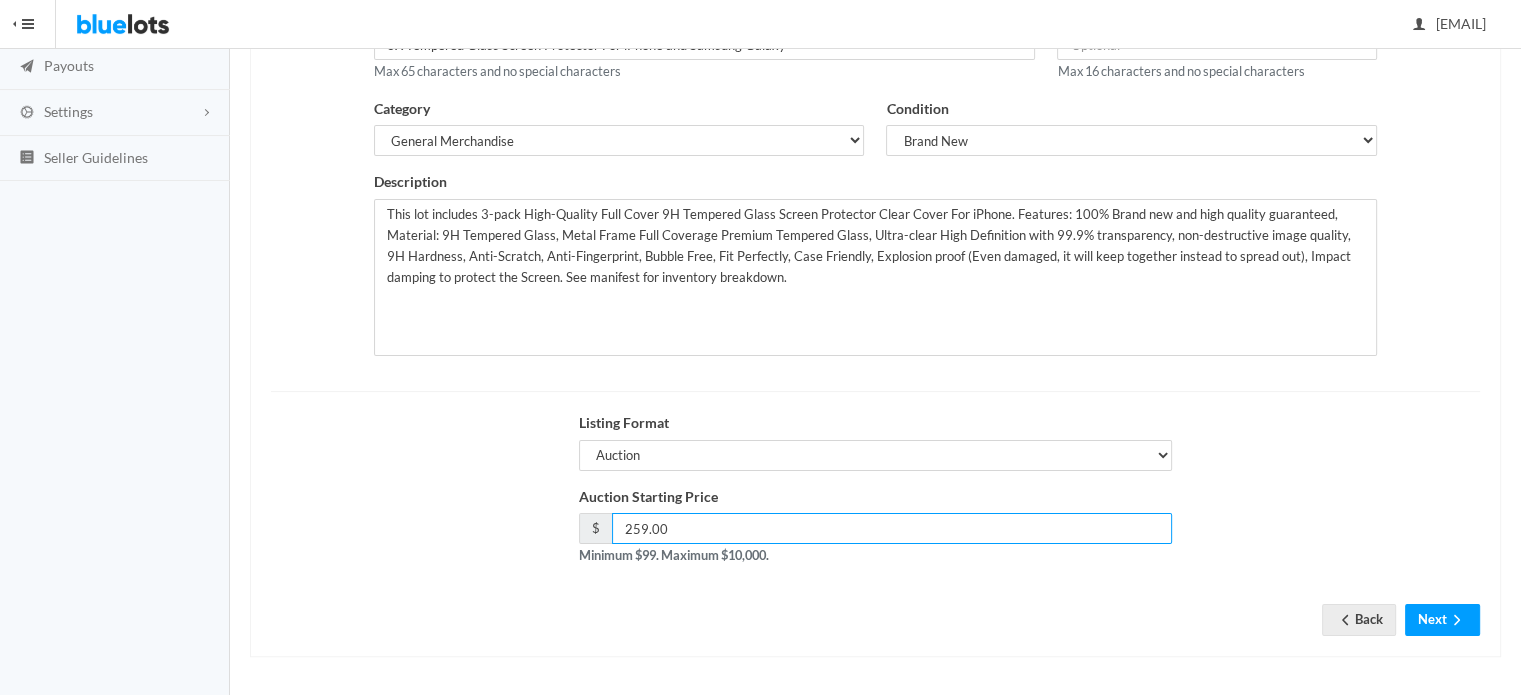 click on "259.00" at bounding box center [892, 528] 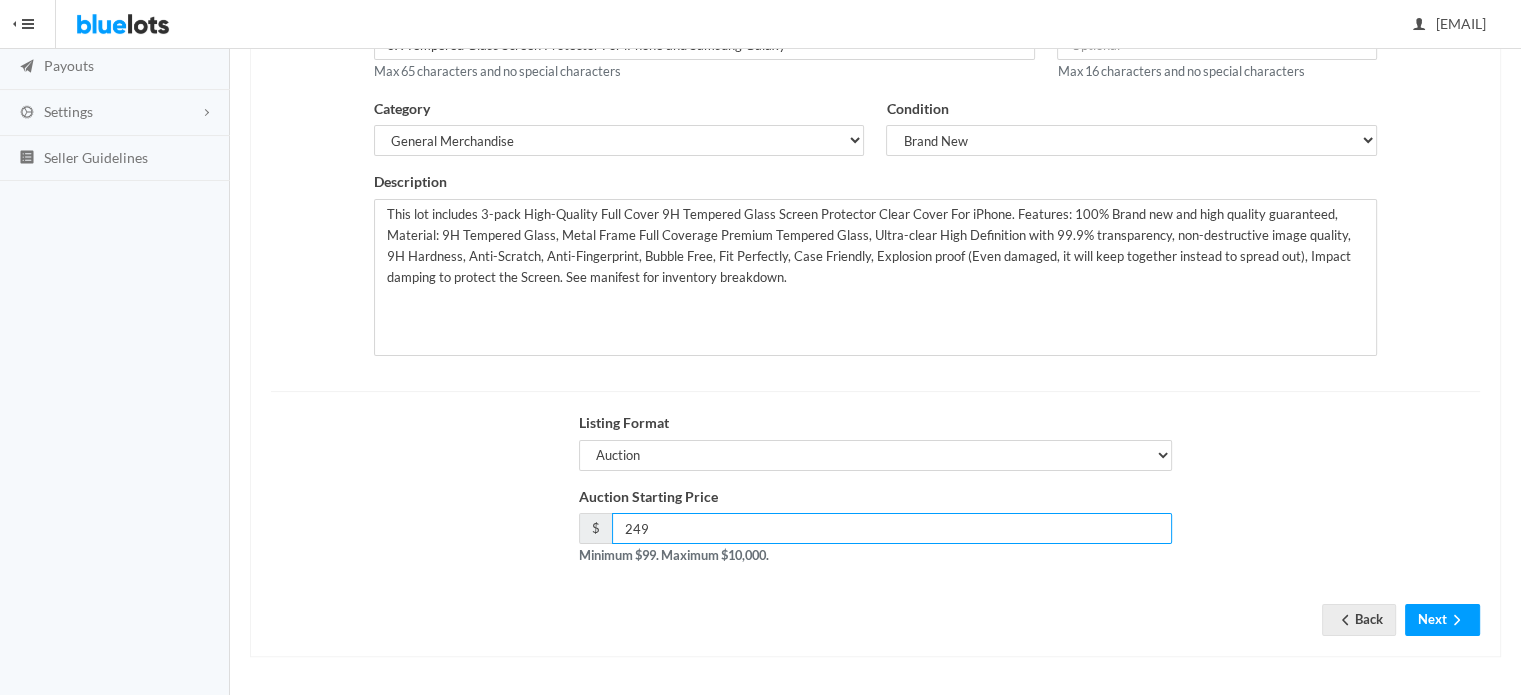 type on "249" 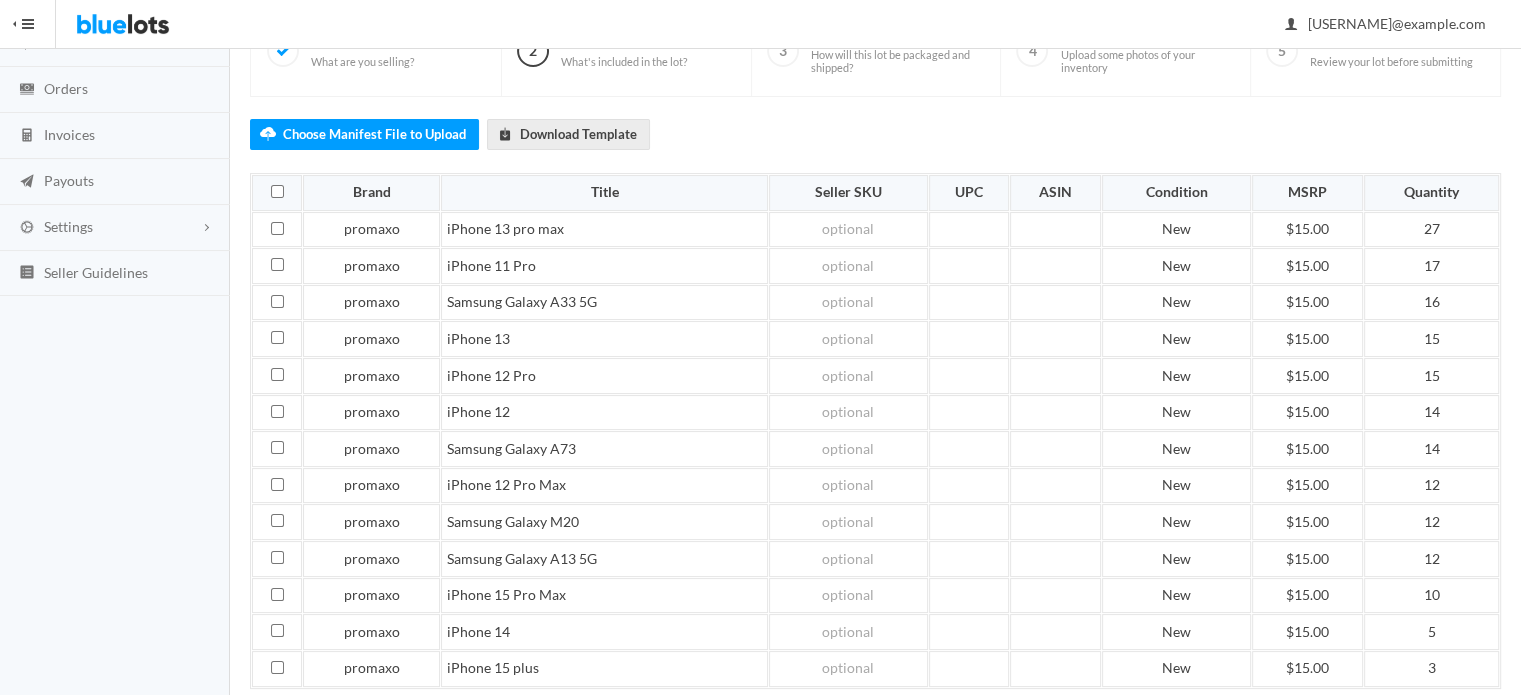 scroll, scrollTop: 359, scrollLeft: 0, axis: vertical 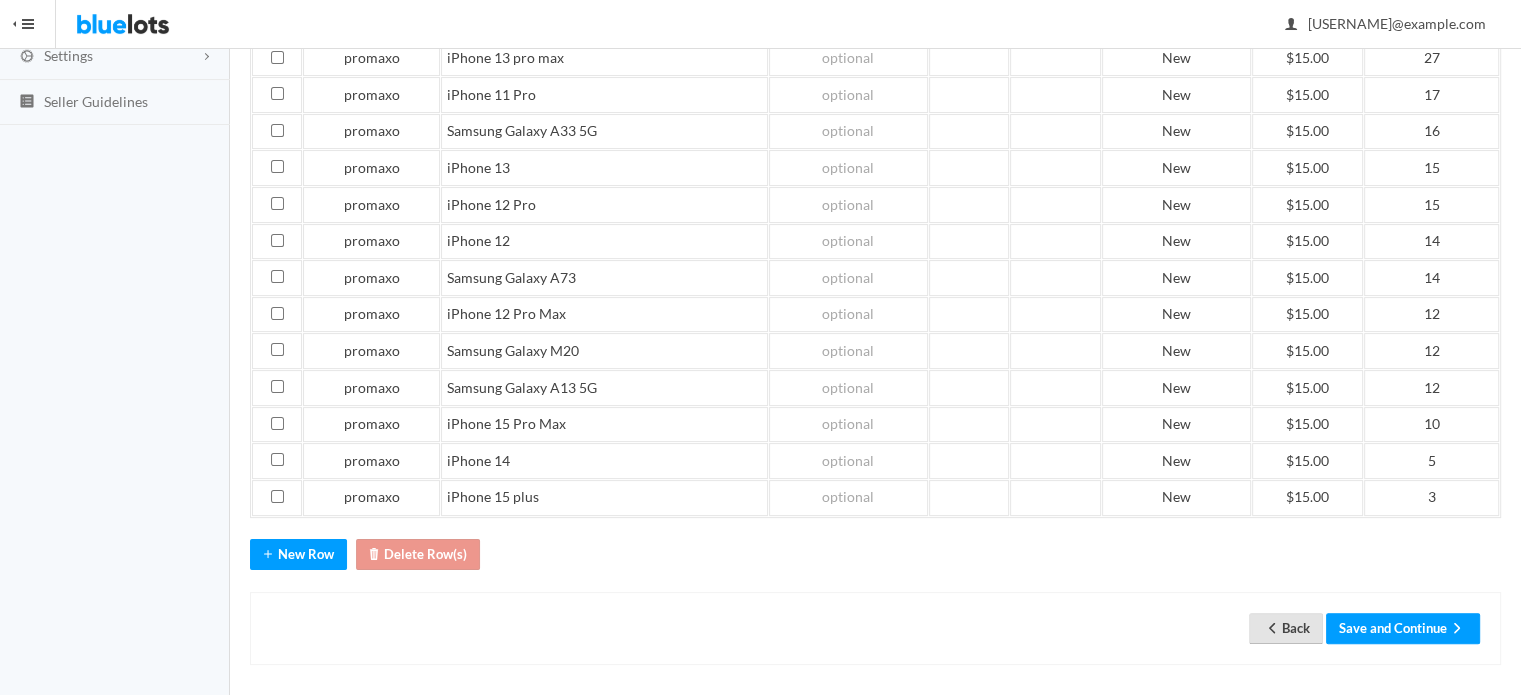 click on "Back" at bounding box center [1286, 628] 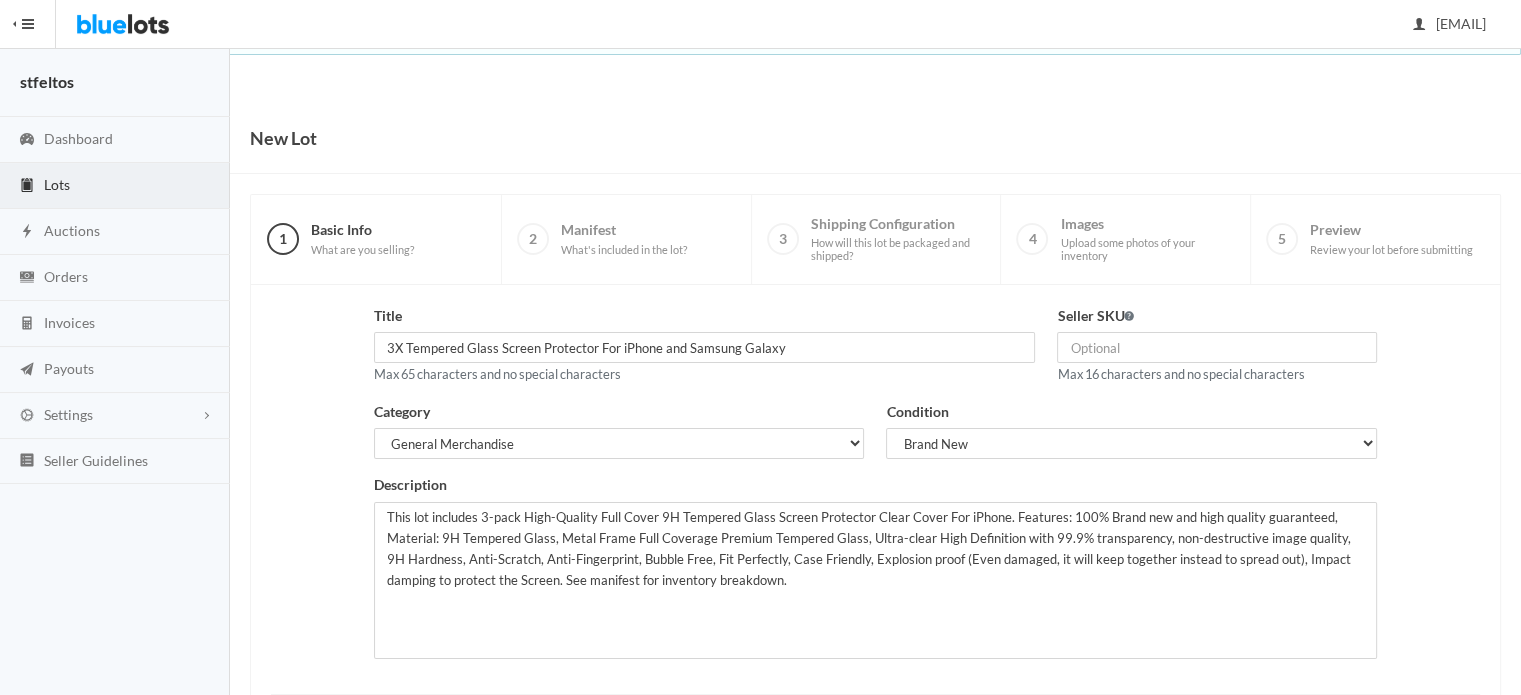 scroll, scrollTop: 303, scrollLeft: 0, axis: vertical 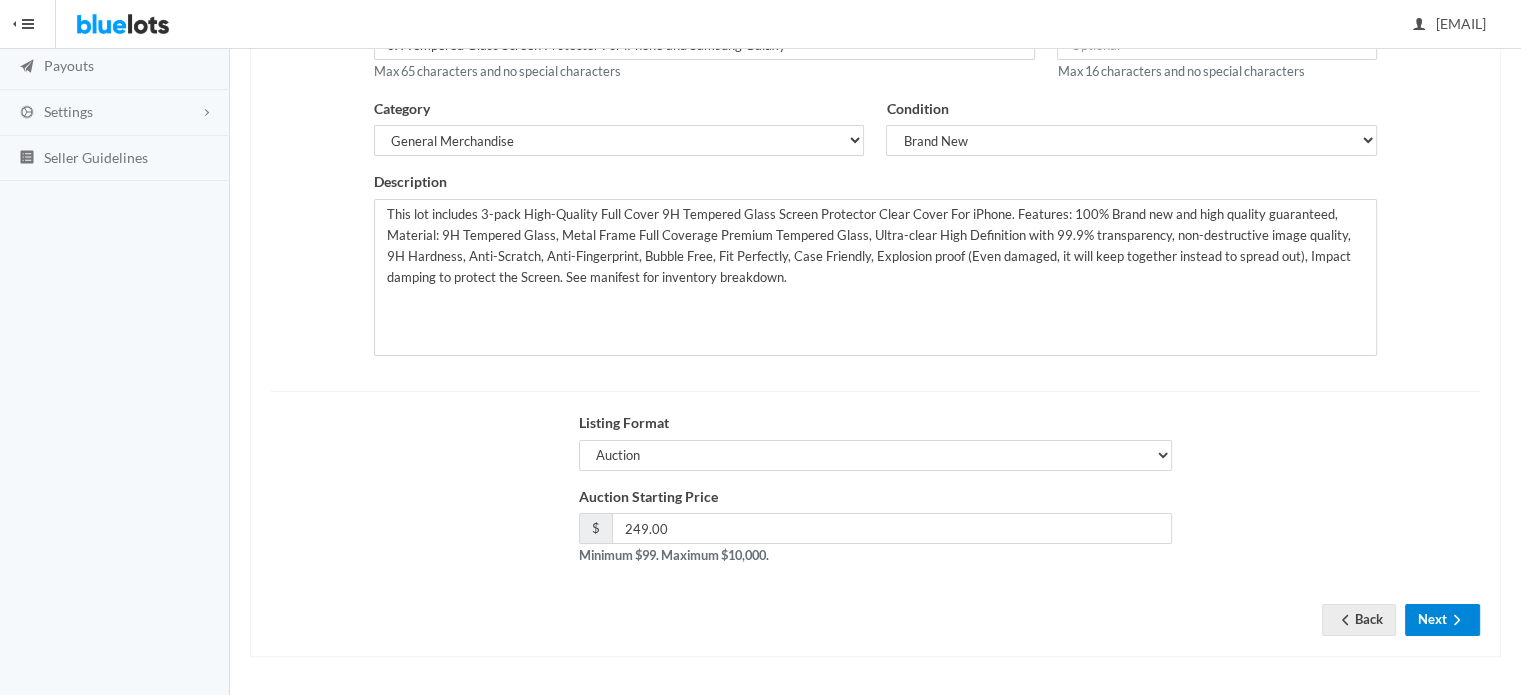 click 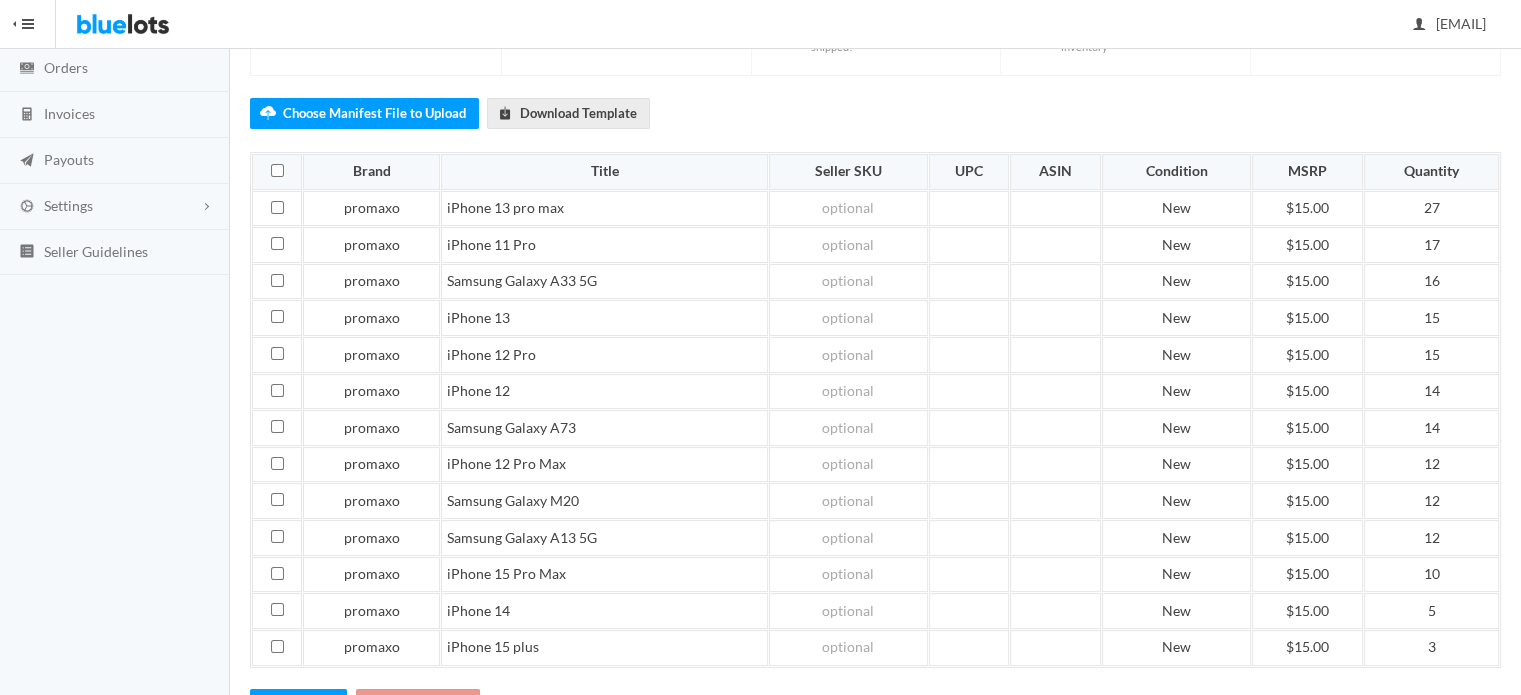 scroll, scrollTop: 359, scrollLeft: 0, axis: vertical 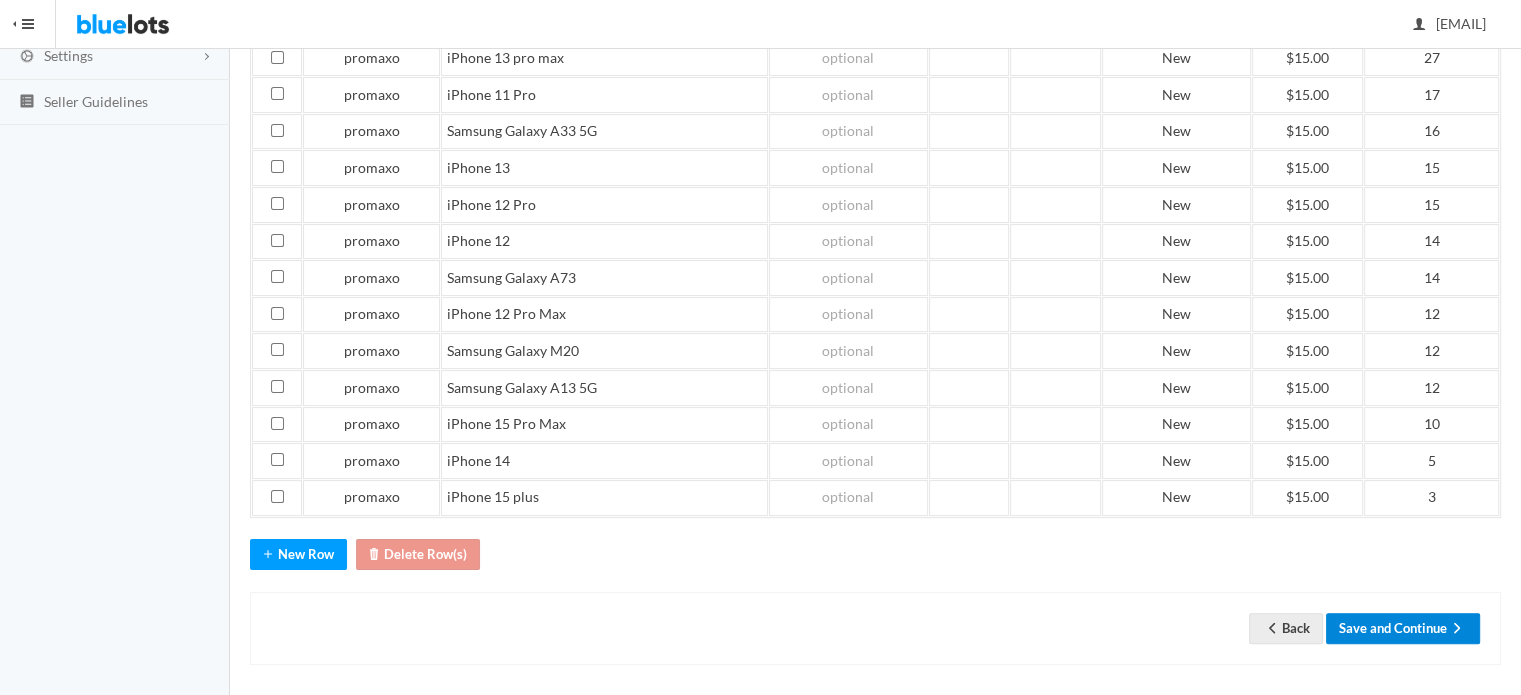 click on "Save and Continue" at bounding box center [1403, 628] 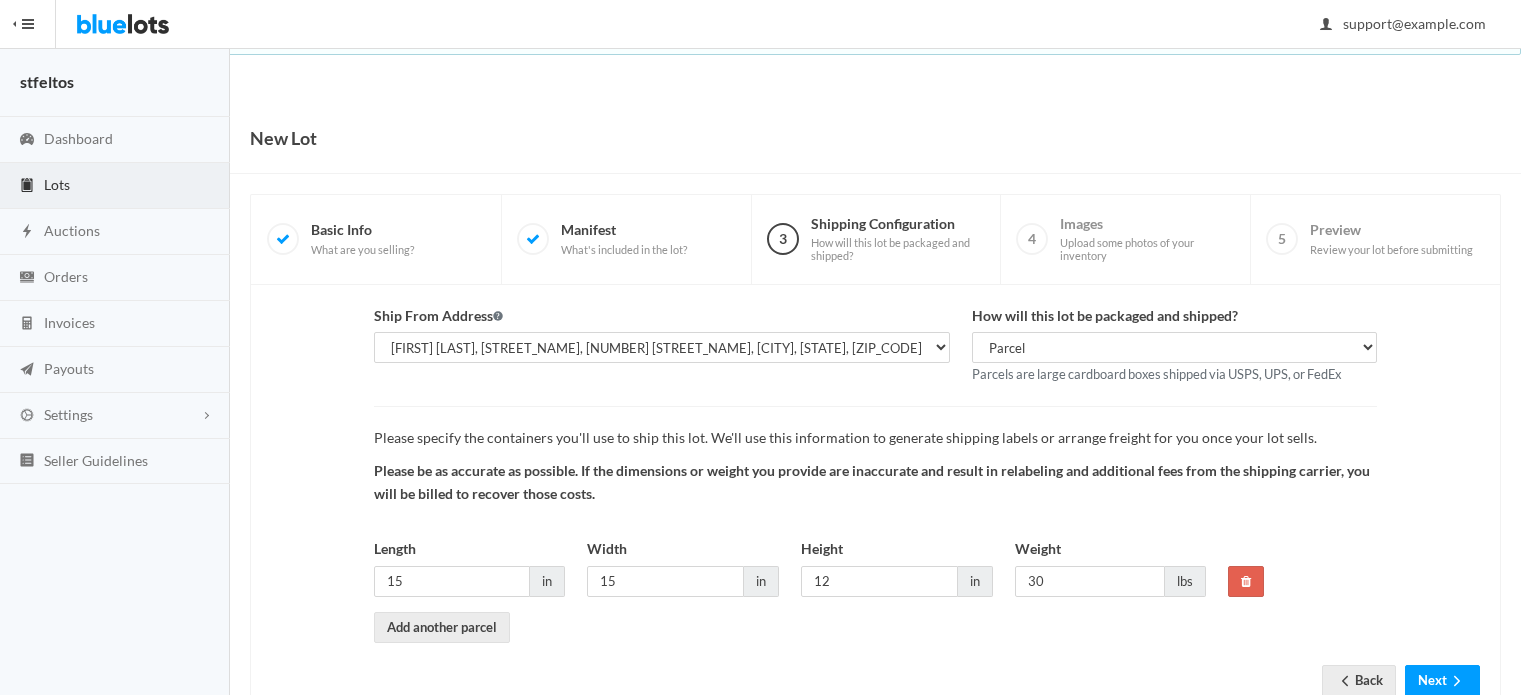 scroll, scrollTop: 61, scrollLeft: 0, axis: vertical 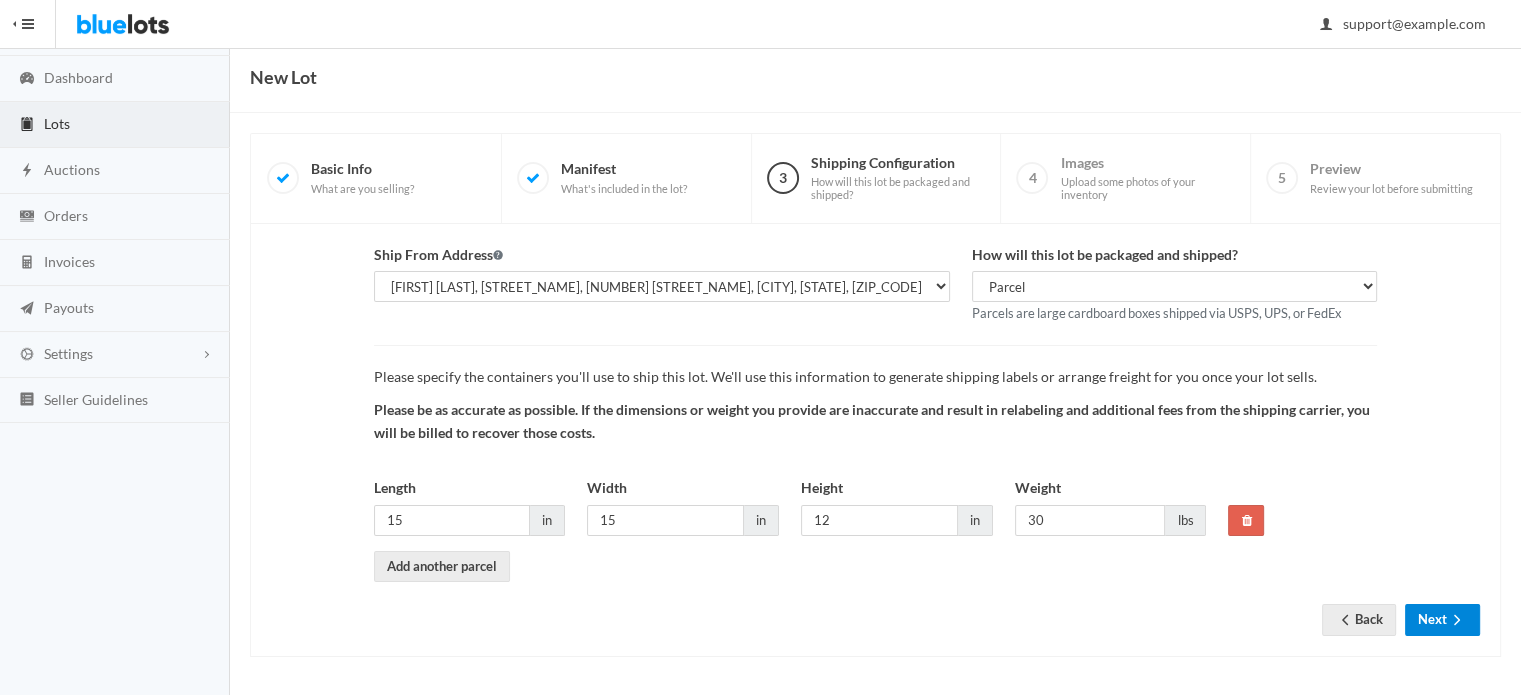 click on "Next" at bounding box center (1442, 619) 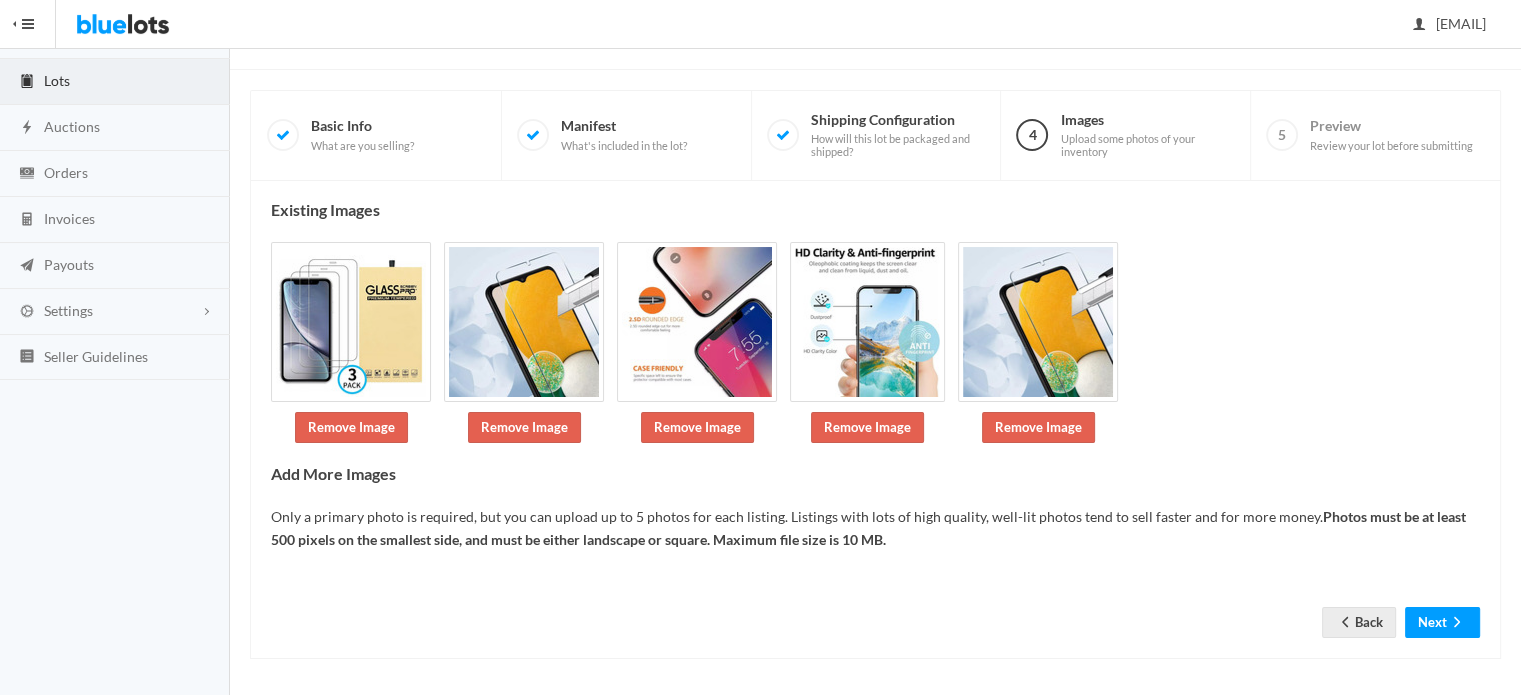 scroll, scrollTop: 106, scrollLeft: 0, axis: vertical 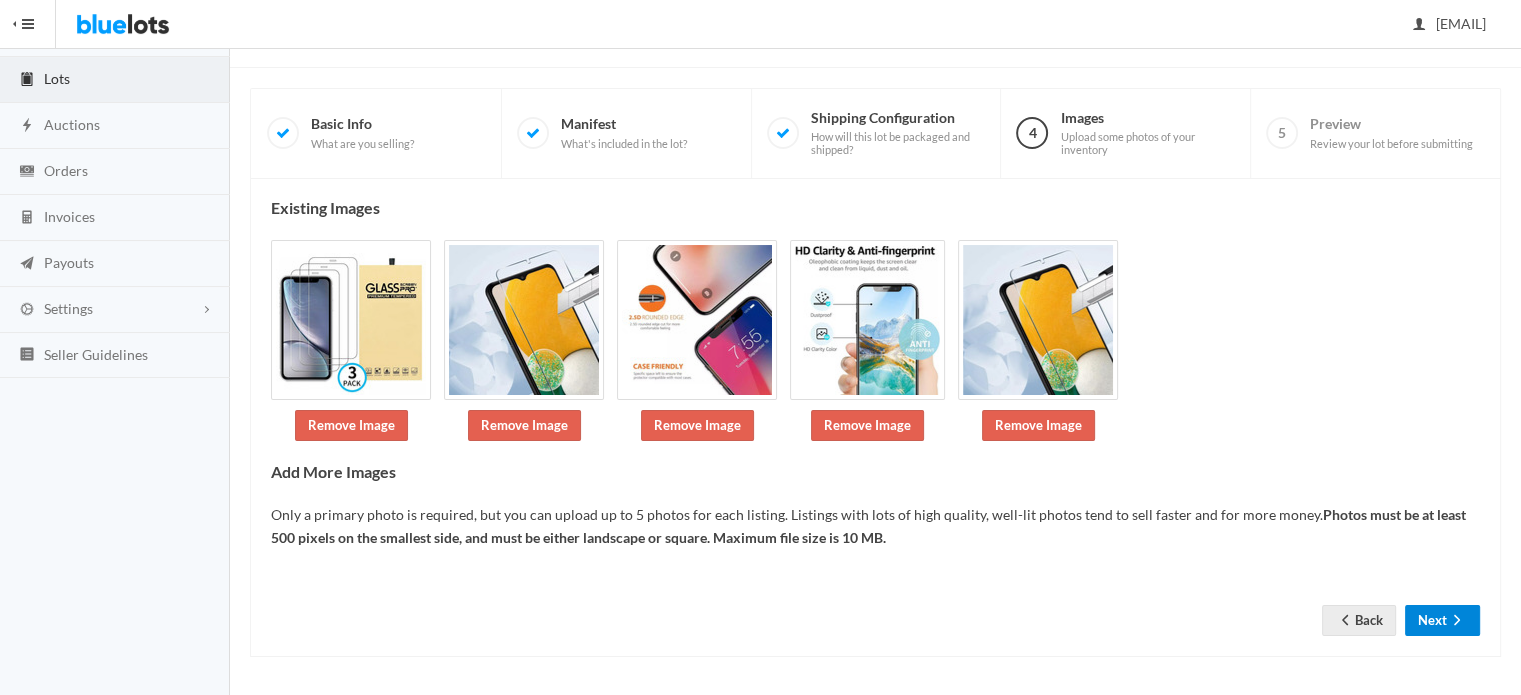 click on "Next" at bounding box center [1442, 620] 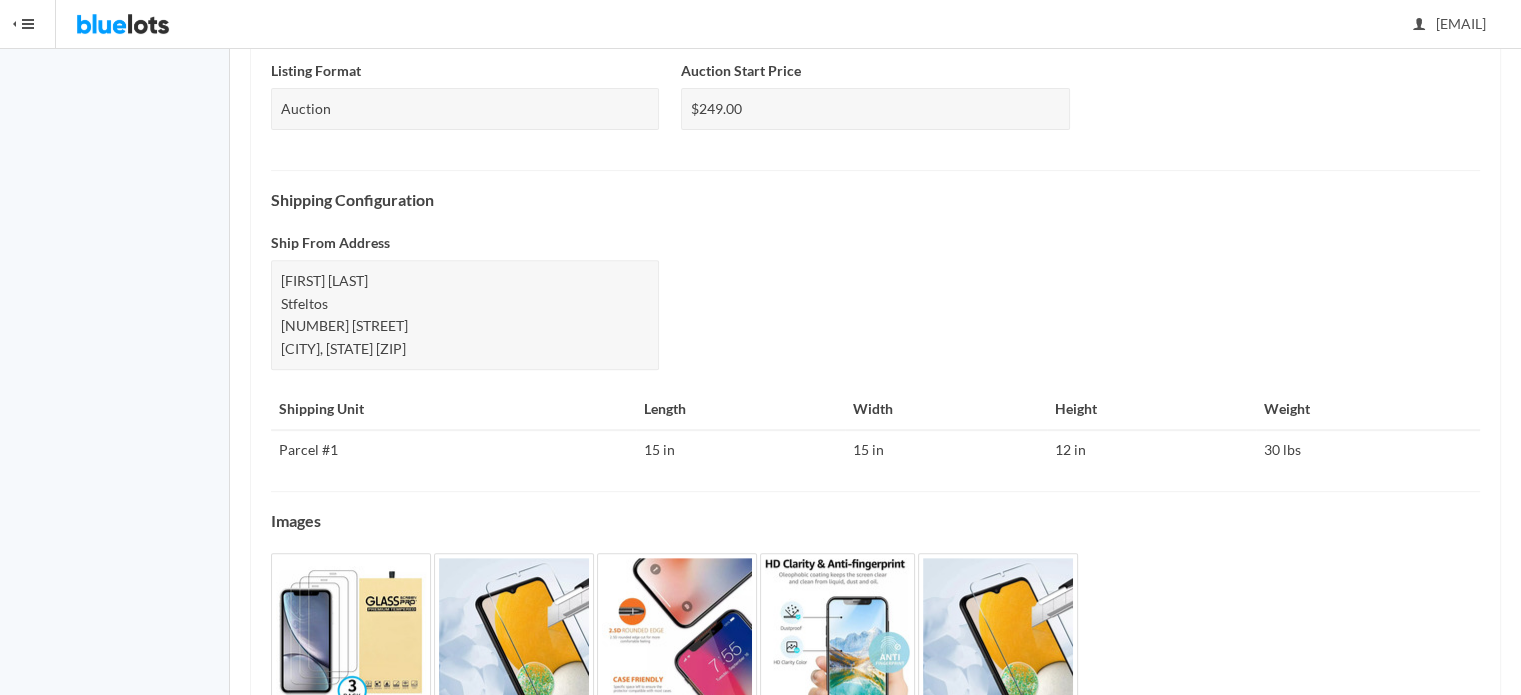scroll, scrollTop: 822, scrollLeft: 0, axis: vertical 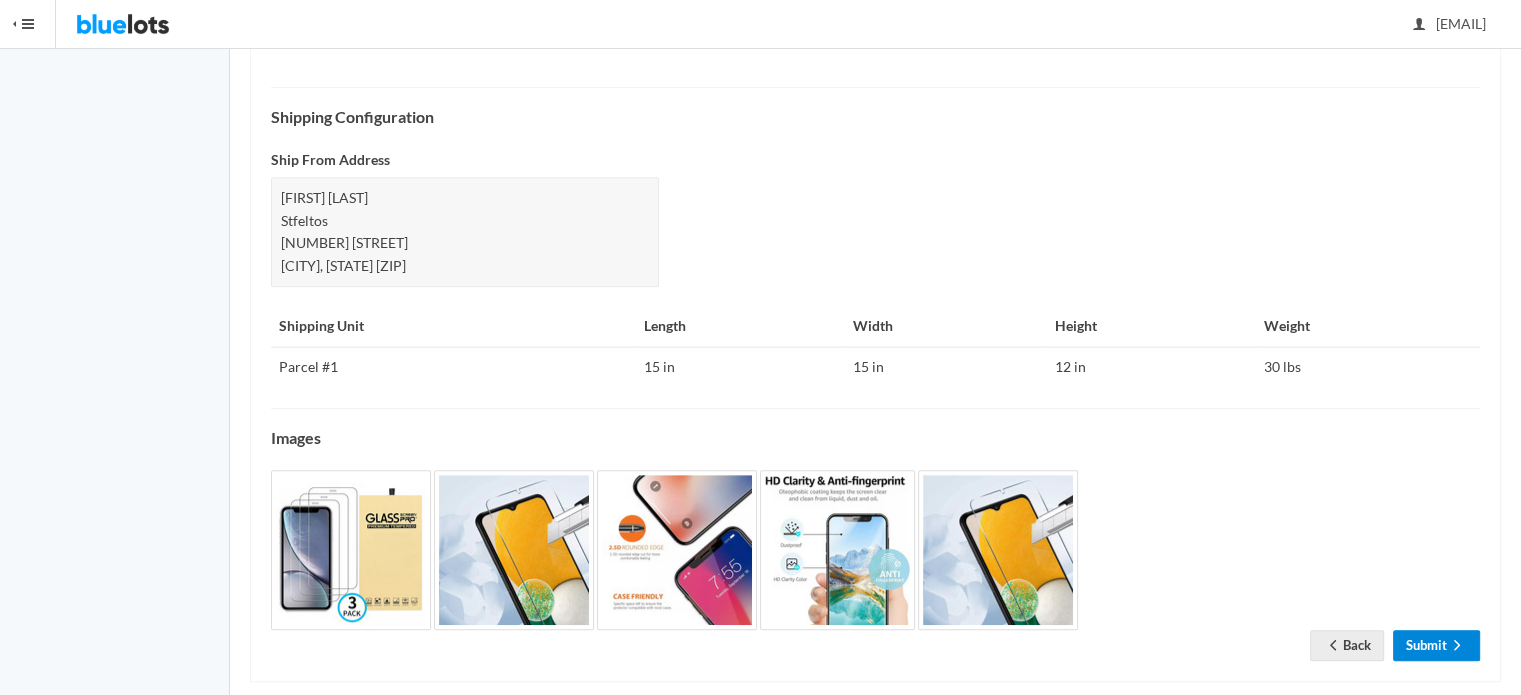 click on "Submit" at bounding box center [1436, 645] 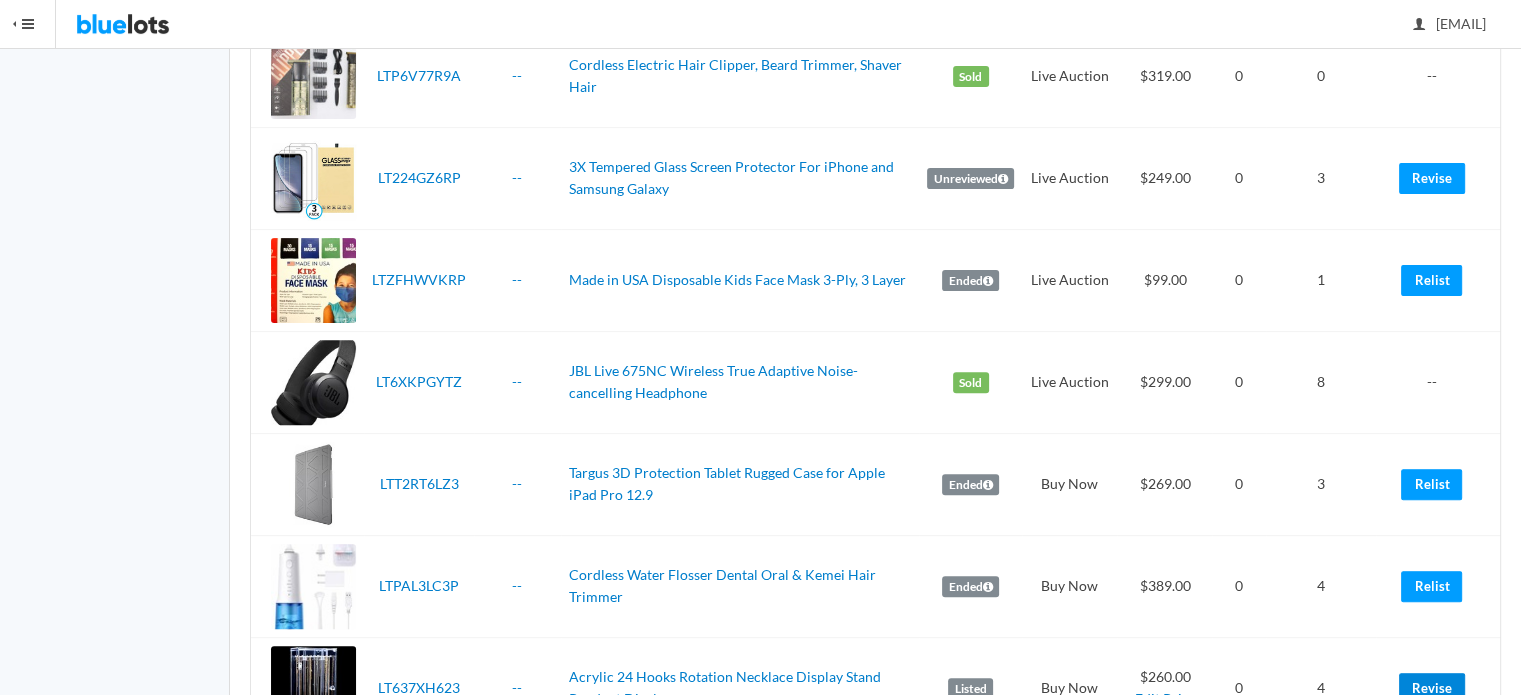 scroll, scrollTop: 500, scrollLeft: 0, axis: vertical 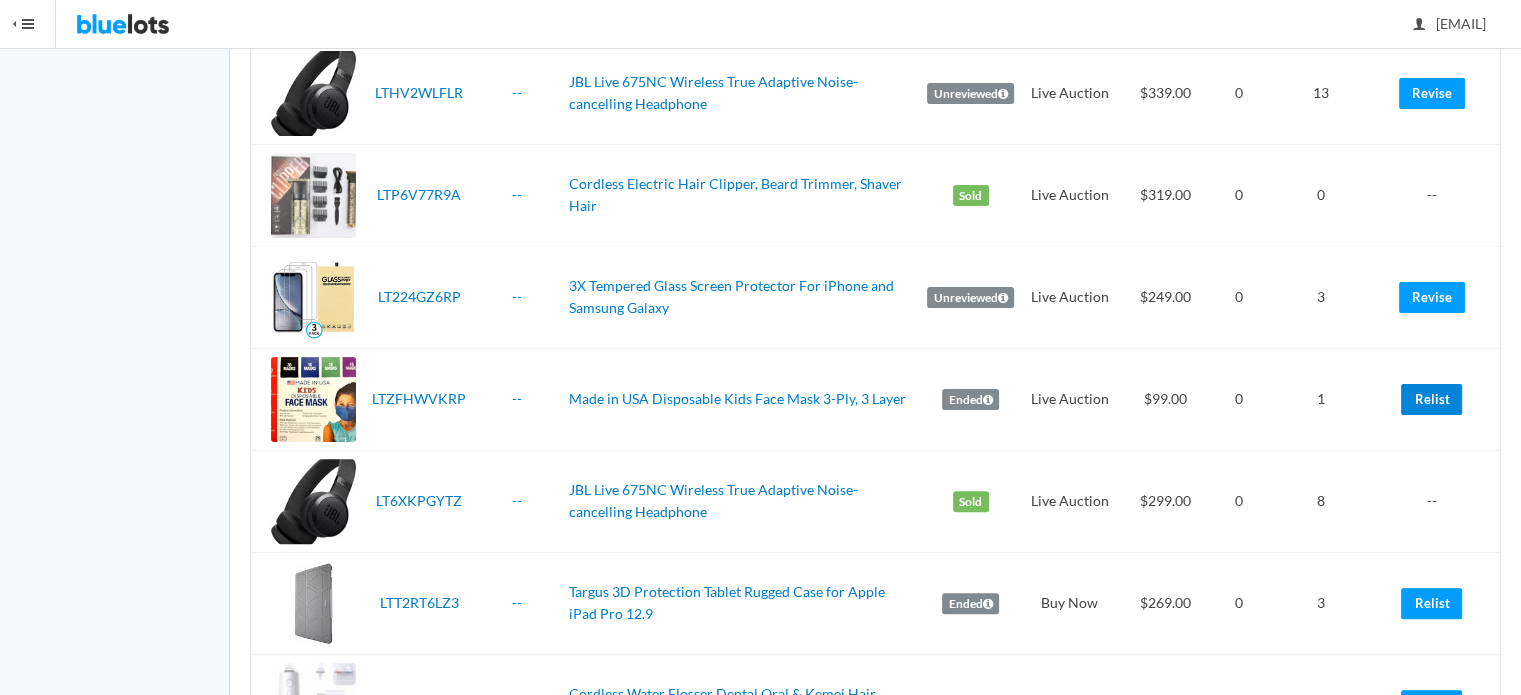 click on "Relist" at bounding box center (1431, 399) 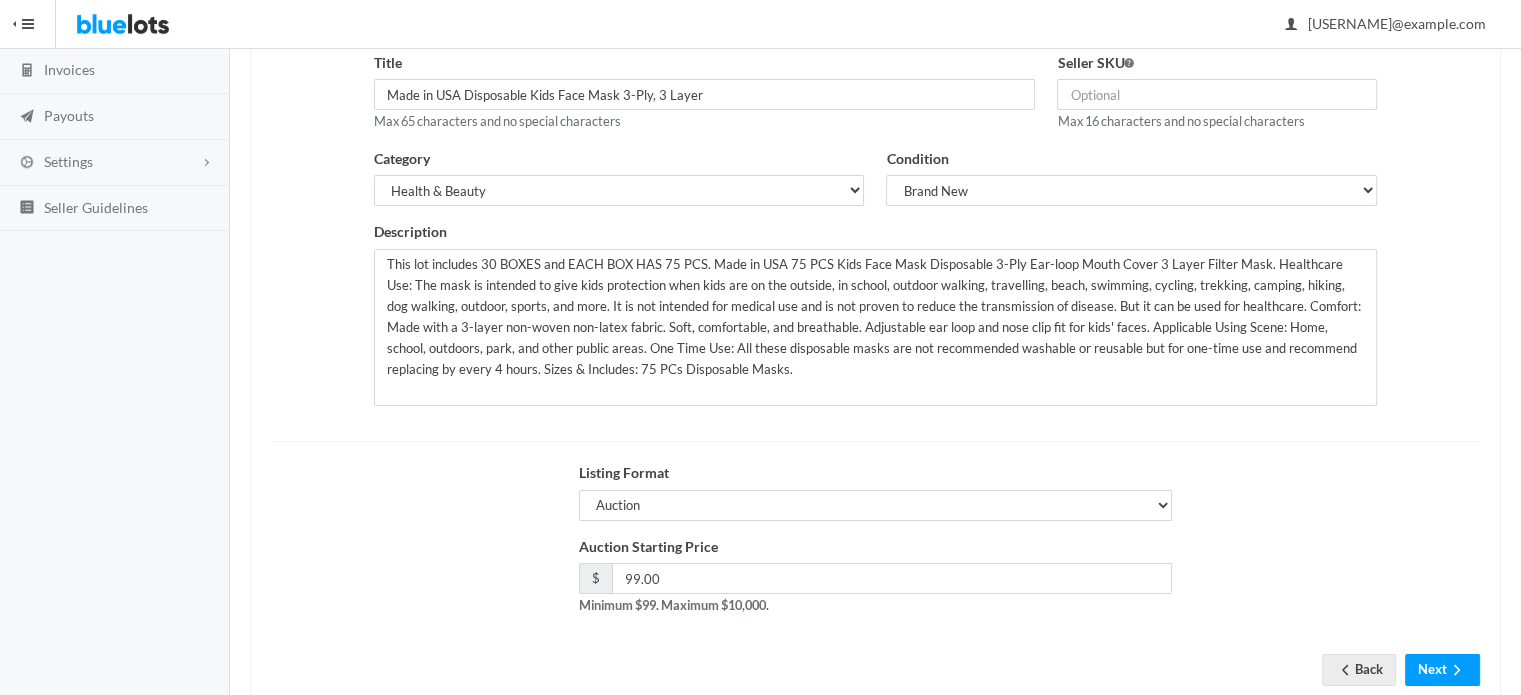 scroll, scrollTop: 303, scrollLeft: 0, axis: vertical 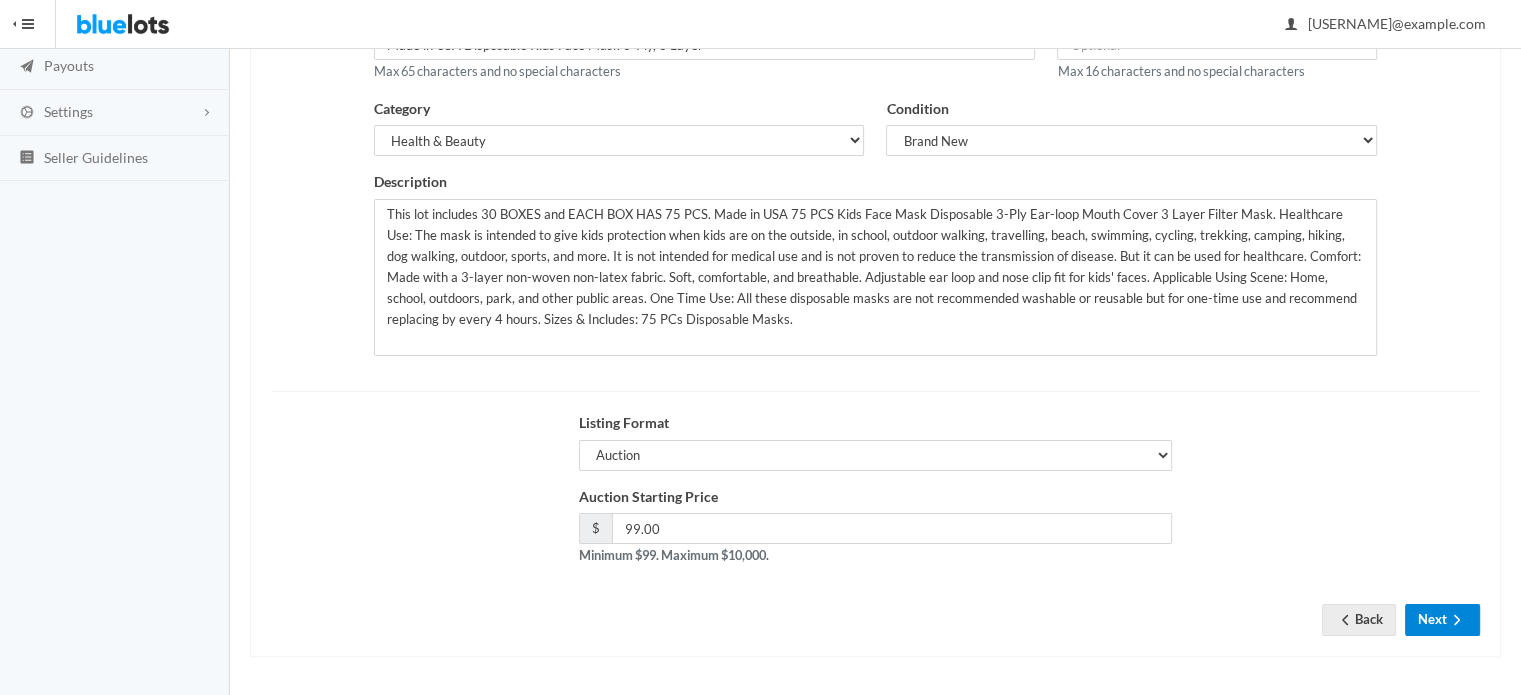 click on "Next" at bounding box center (1442, 619) 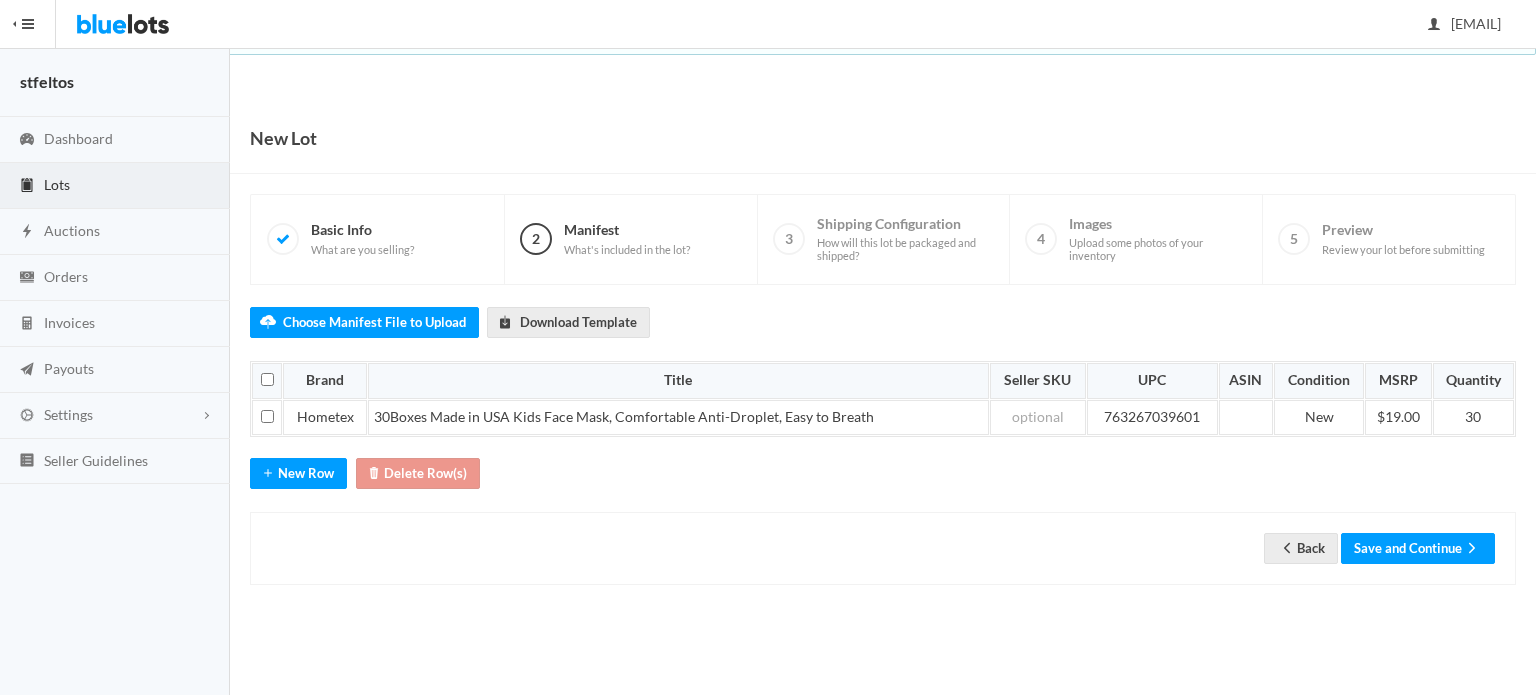 scroll, scrollTop: 0, scrollLeft: 0, axis: both 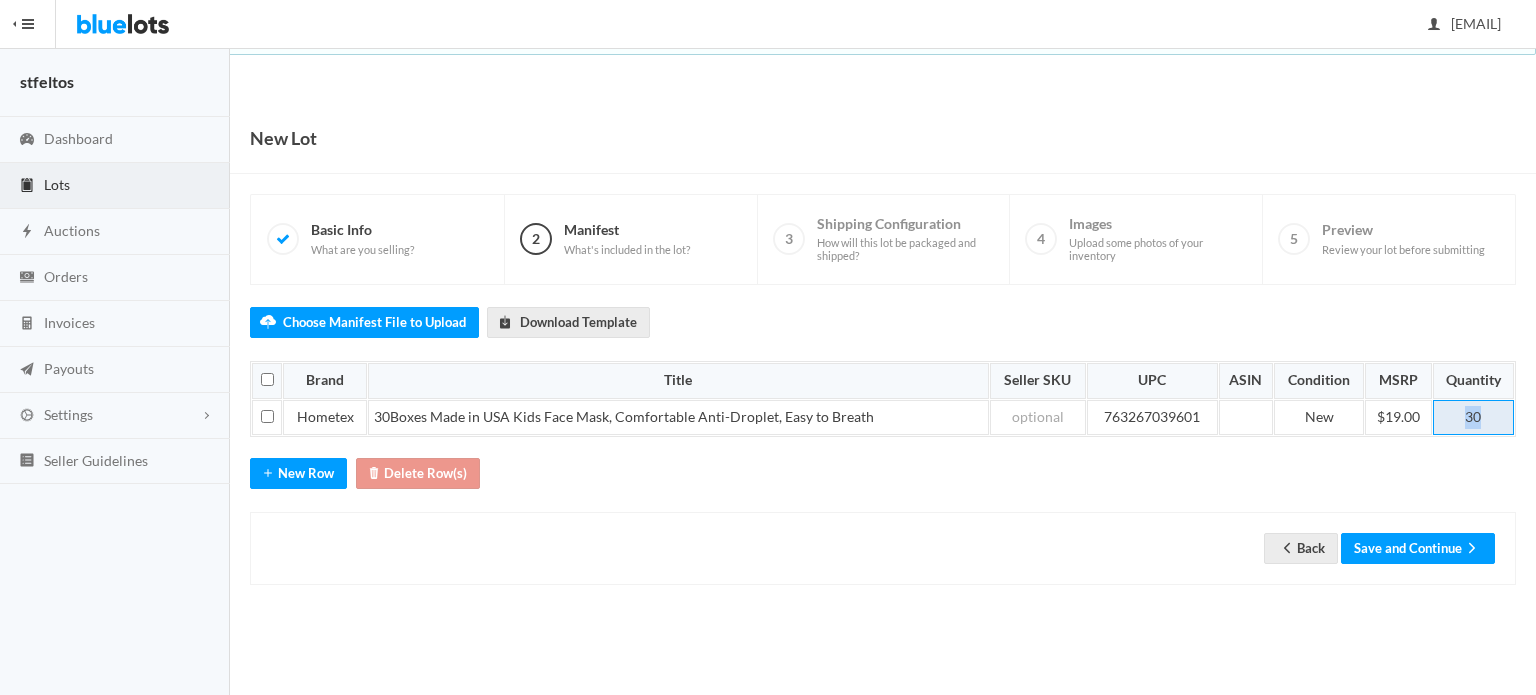 drag, startPoint x: 1465, startPoint y: 420, endPoint x: 1501, endPoint y: 427, distance: 36.67424 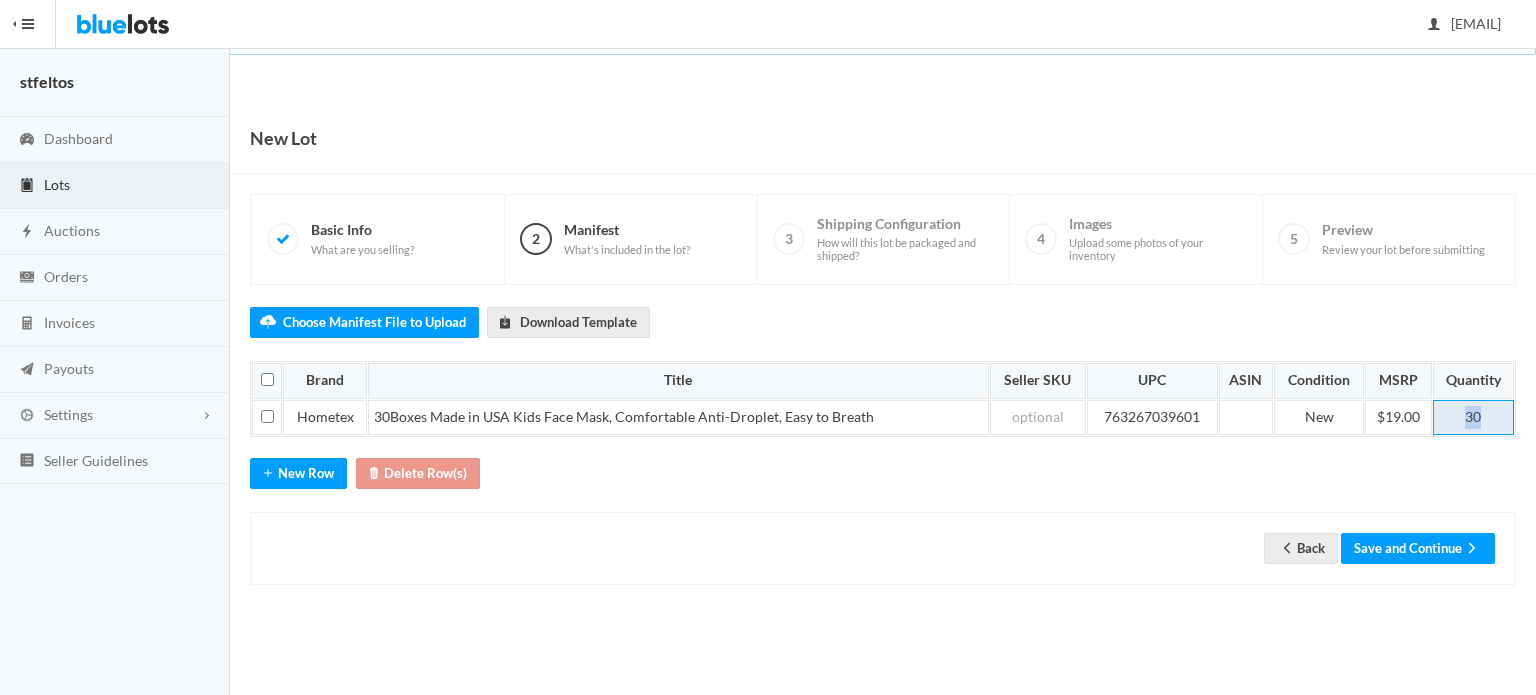 type 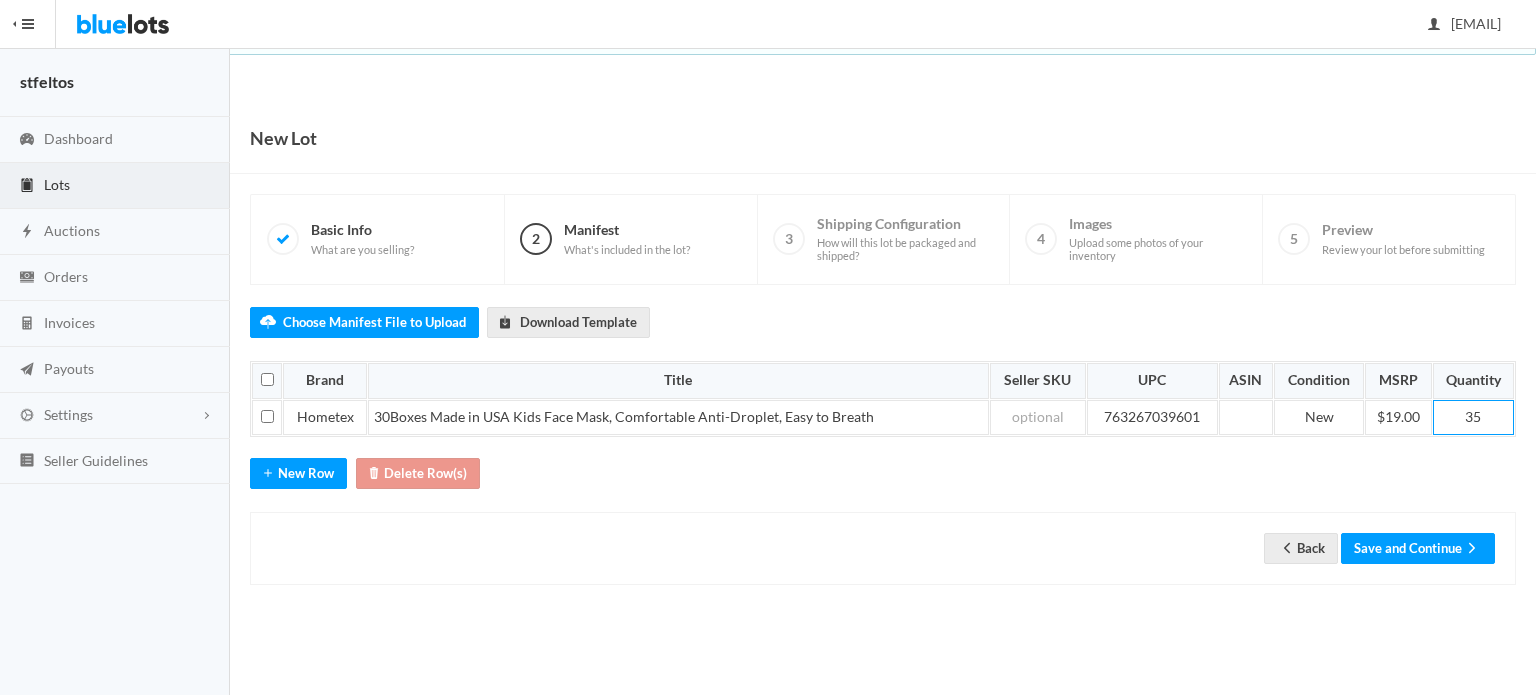 click on "Choose Manifest File to Upload
Download Template
Brand
Title
Seller SKU
UPC
ASIN
Condition
MSRP
Quantity
Hometex
30Boxes Made in USA Kids Face Mask, Comfortable Anti-Droplet, Easy to Breath
763267039601
New
$19.00
35
Start by uploading a manifest file or manually adding some manifest line items.
Click here to download our manifest template
New Row
Delete Row(s)
Back
Save and Continue" at bounding box center (883, 435) 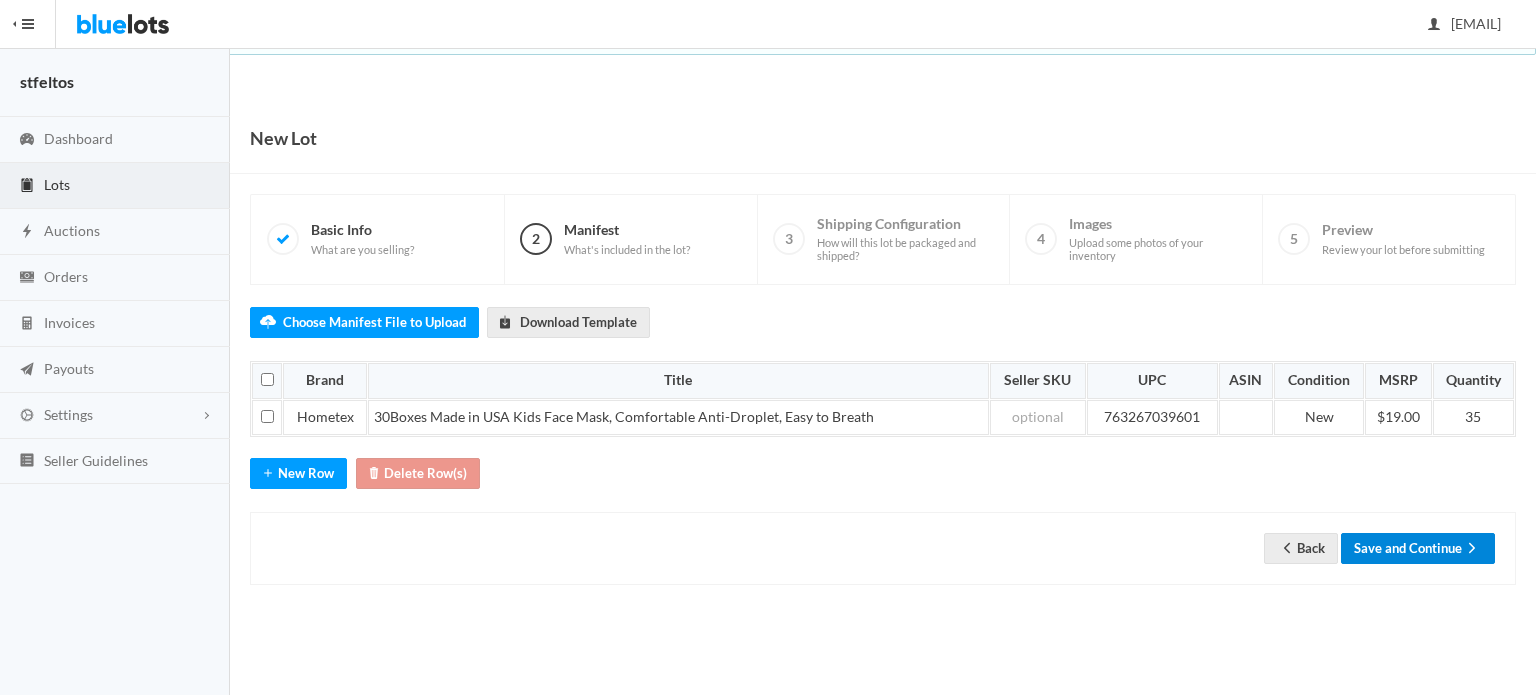 click on "Save and Continue" at bounding box center (1418, 548) 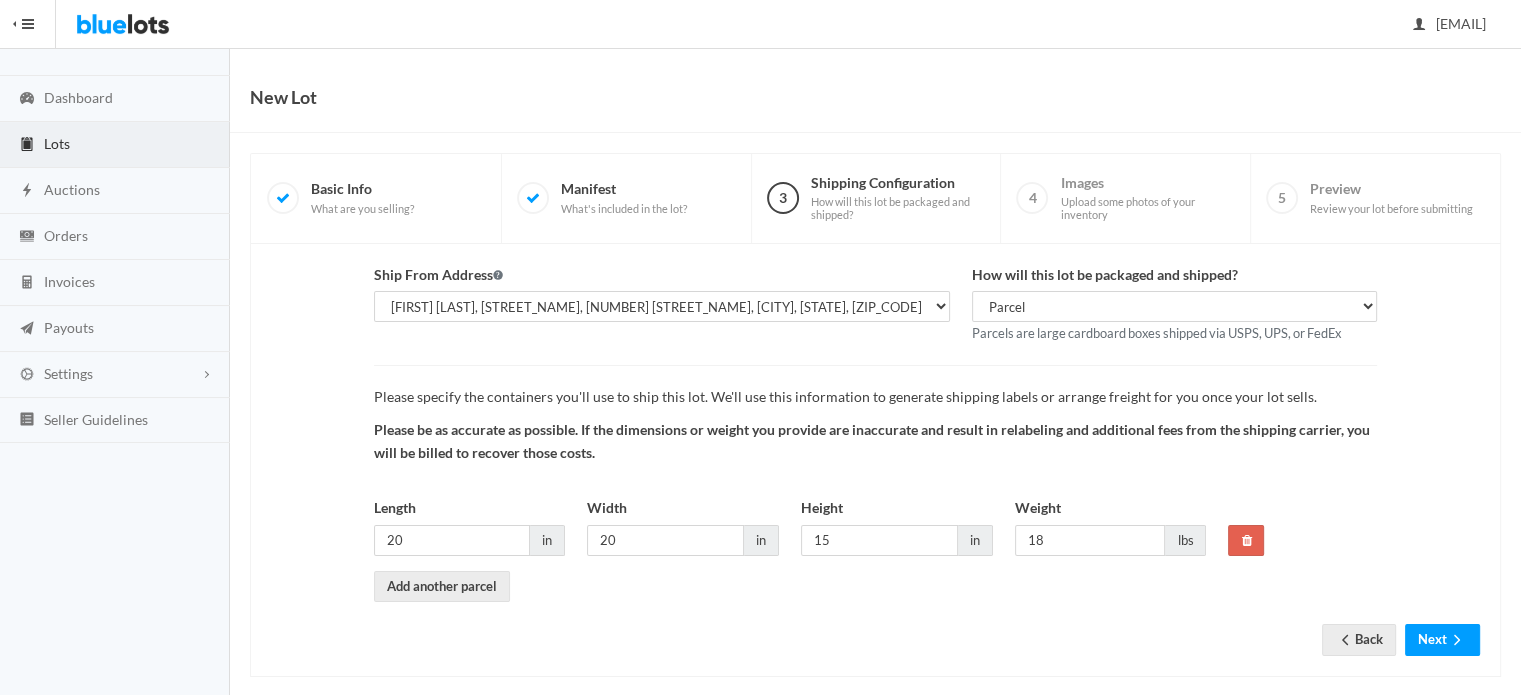 scroll, scrollTop: 61, scrollLeft: 0, axis: vertical 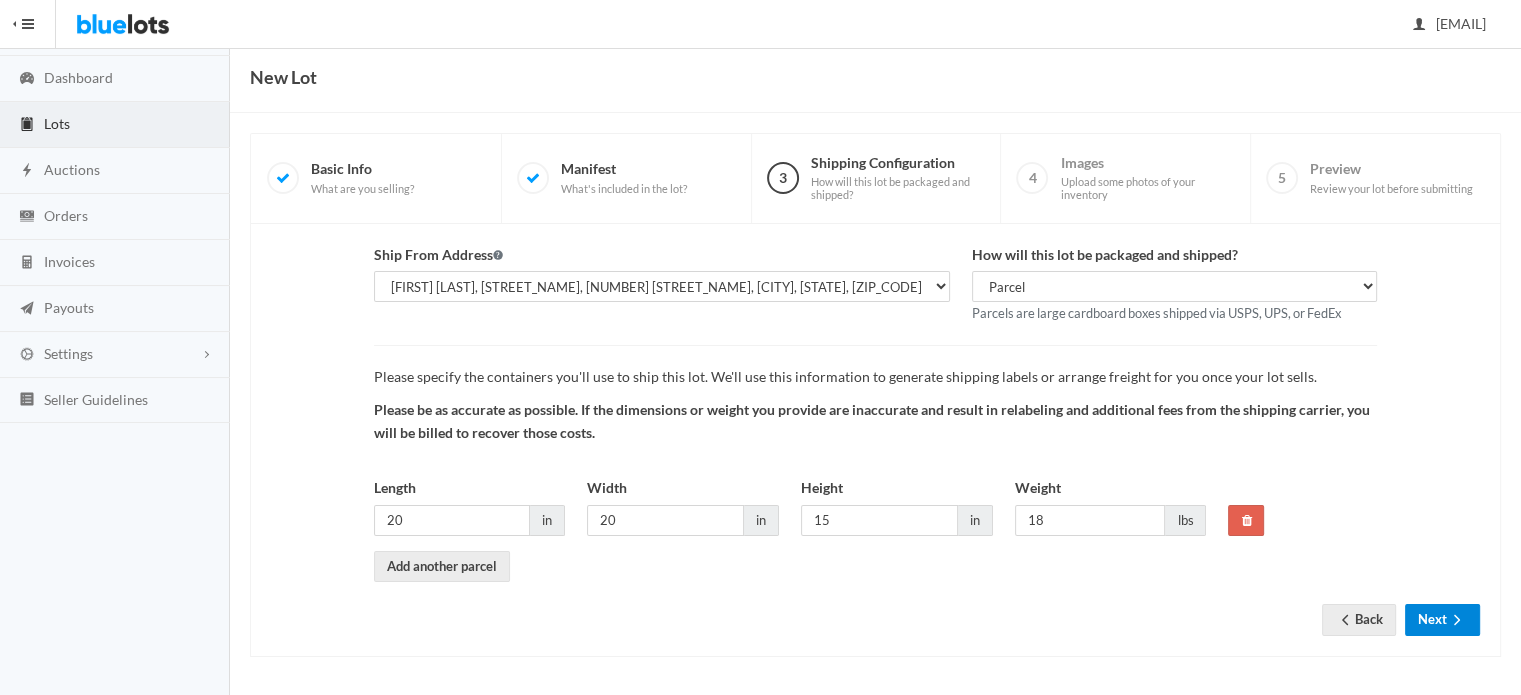 click on "Next" at bounding box center [1442, 619] 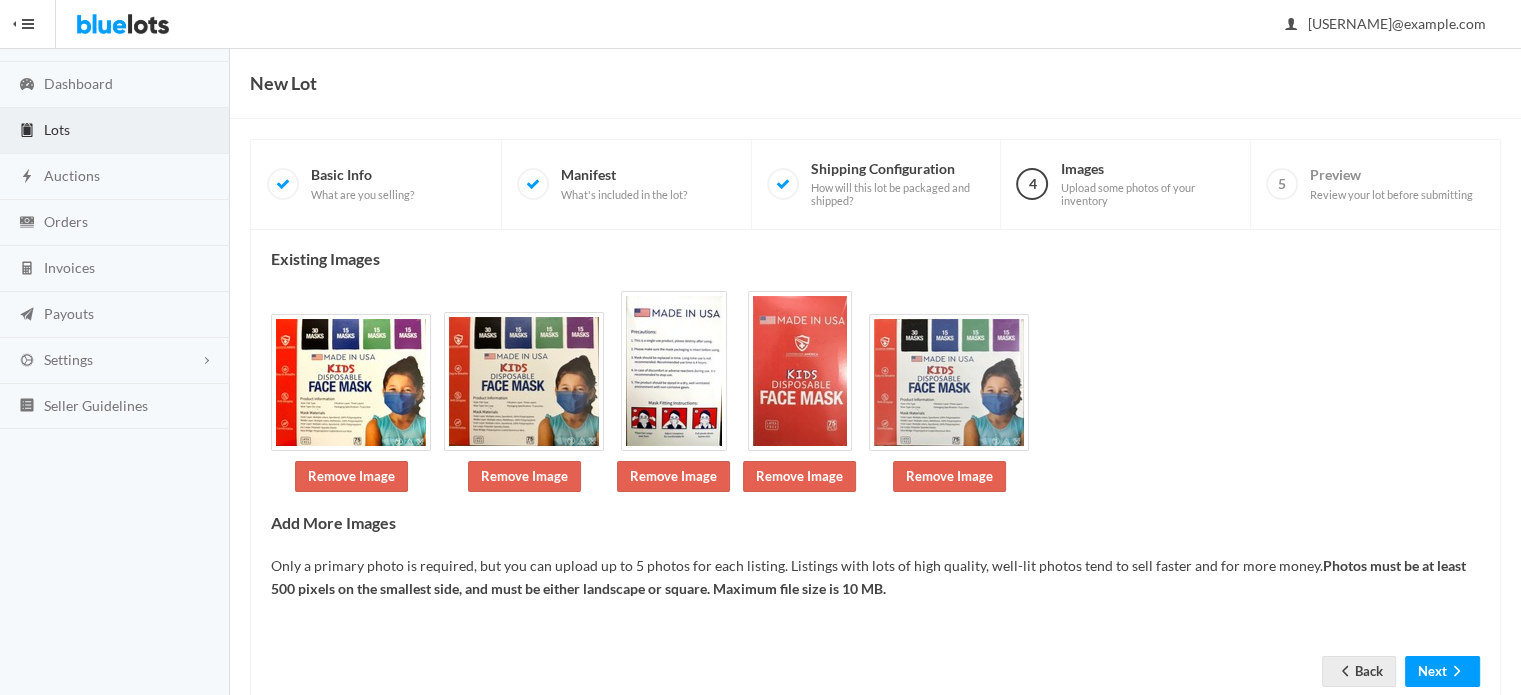 scroll, scrollTop: 106, scrollLeft: 0, axis: vertical 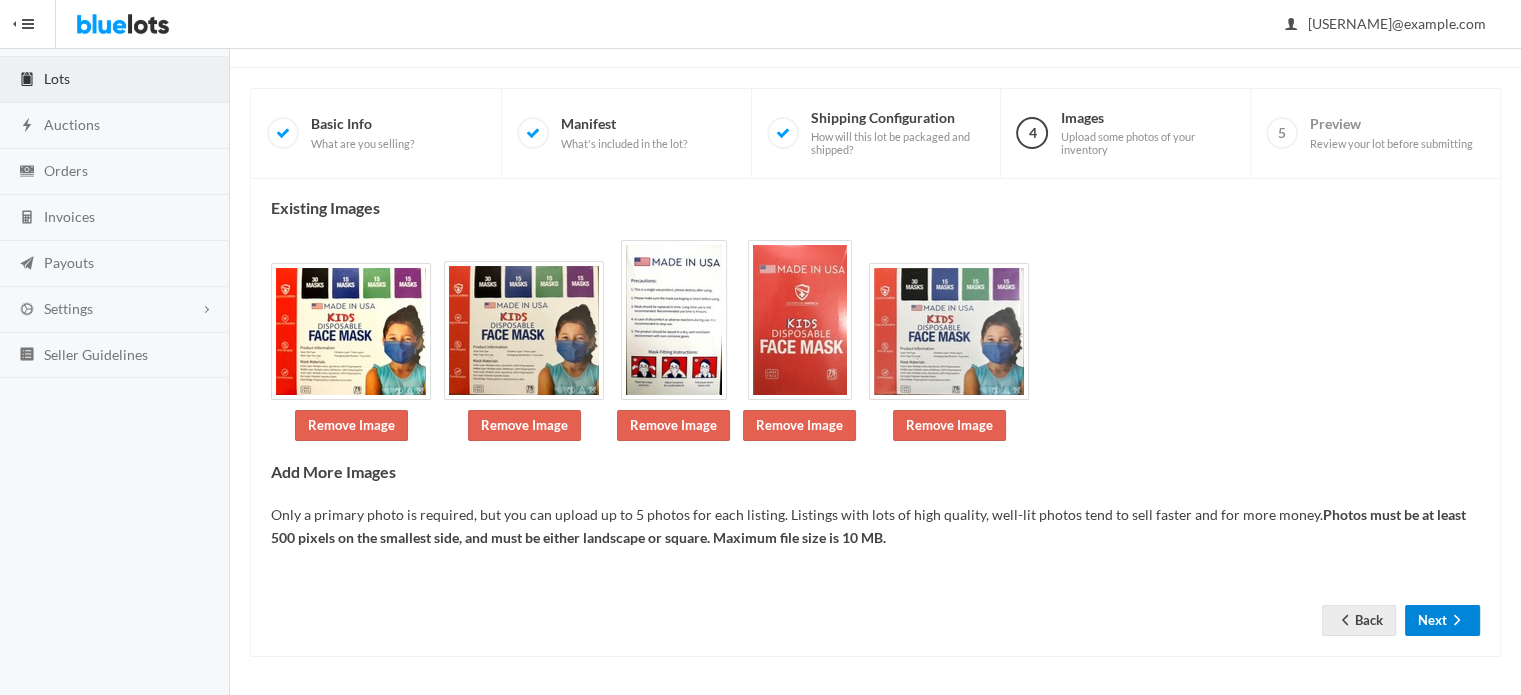 click on "Next" at bounding box center [1442, 620] 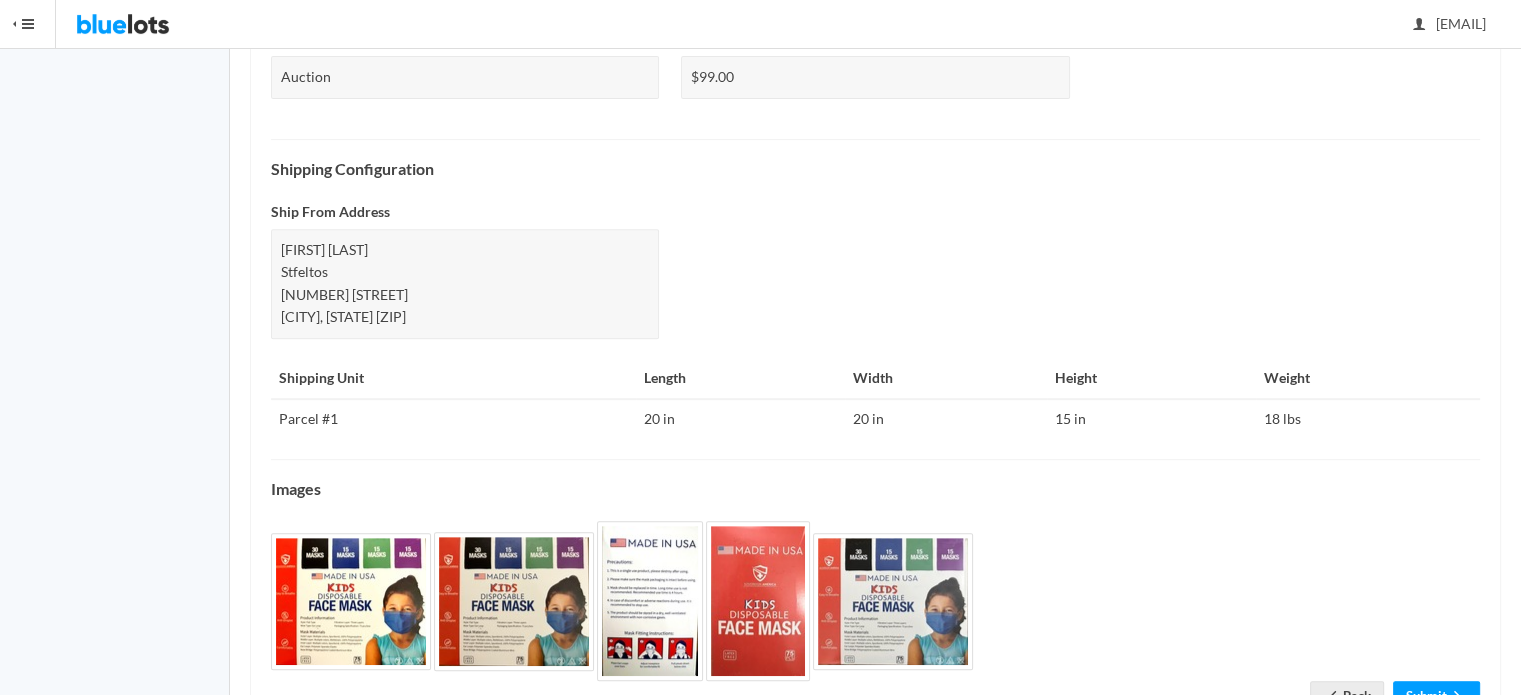 scroll, scrollTop: 867, scrollLeft: 0, axis: vertical 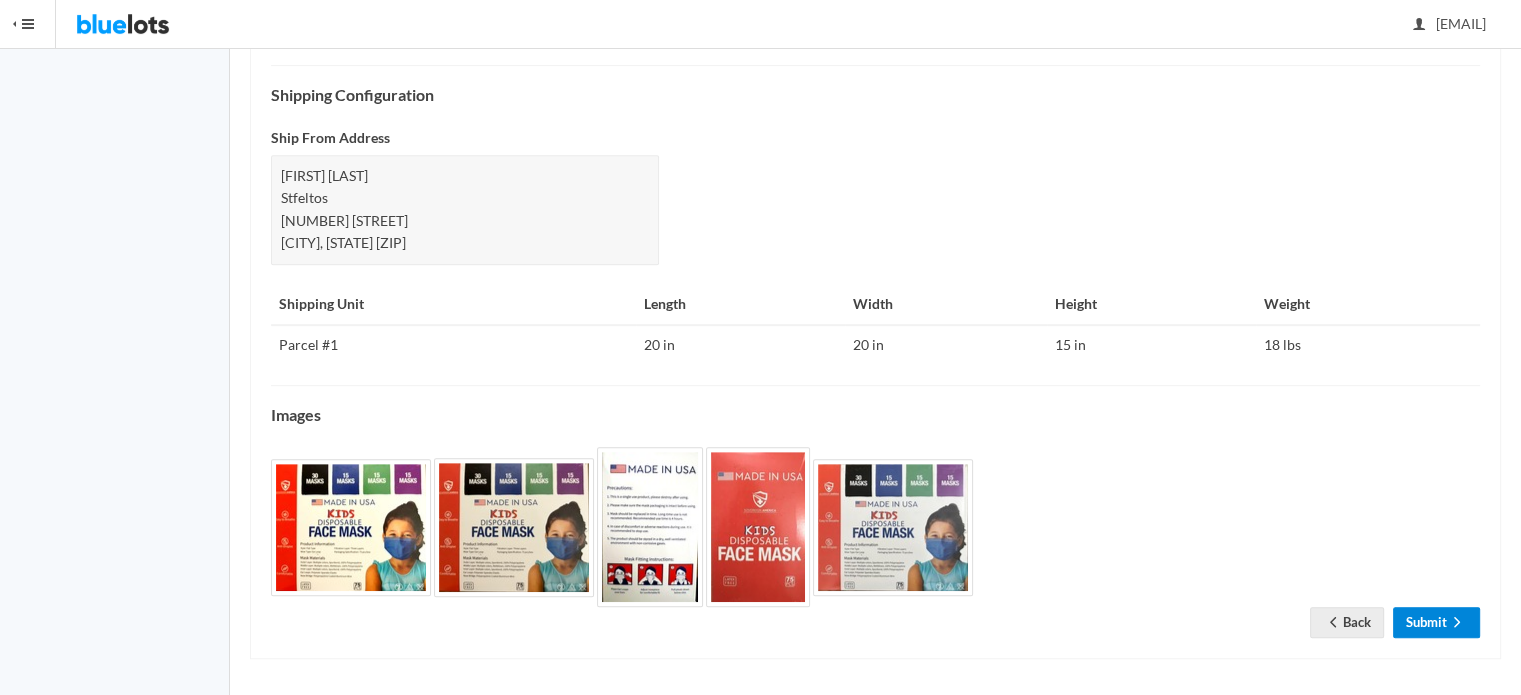 click on "Submit" at bounding box center (1436, 622) 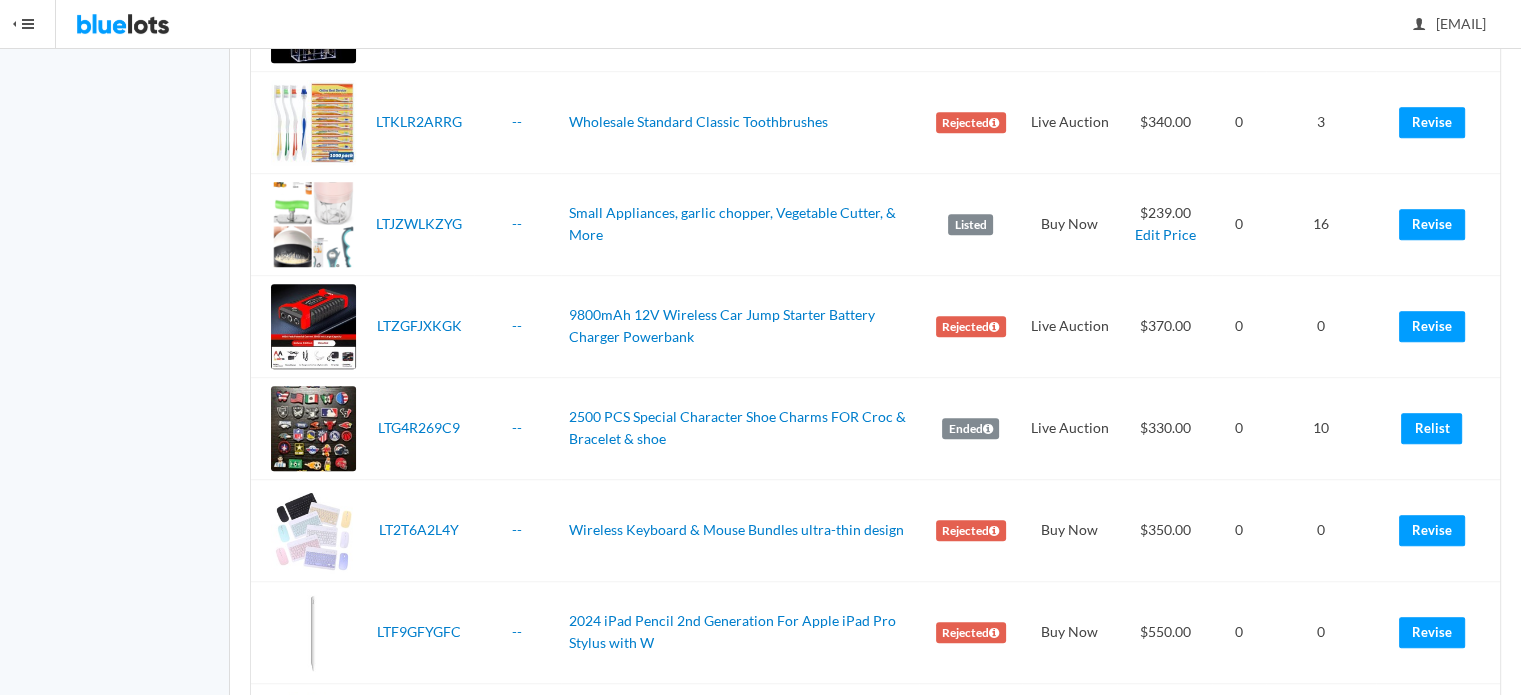 scroll, scrollTop: 1300, scrollLeft: 0, axis: vertical 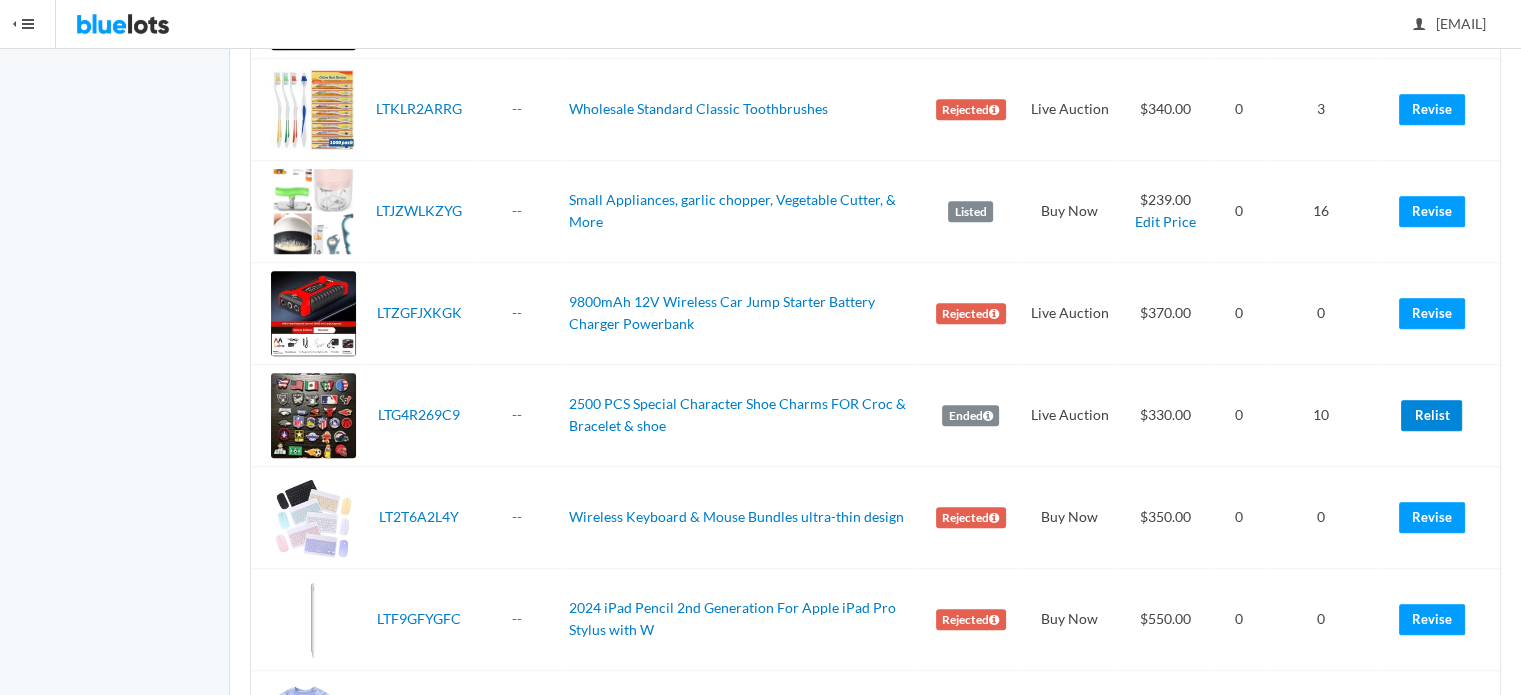 click on "Relist" at bounding box center [1431, 415] 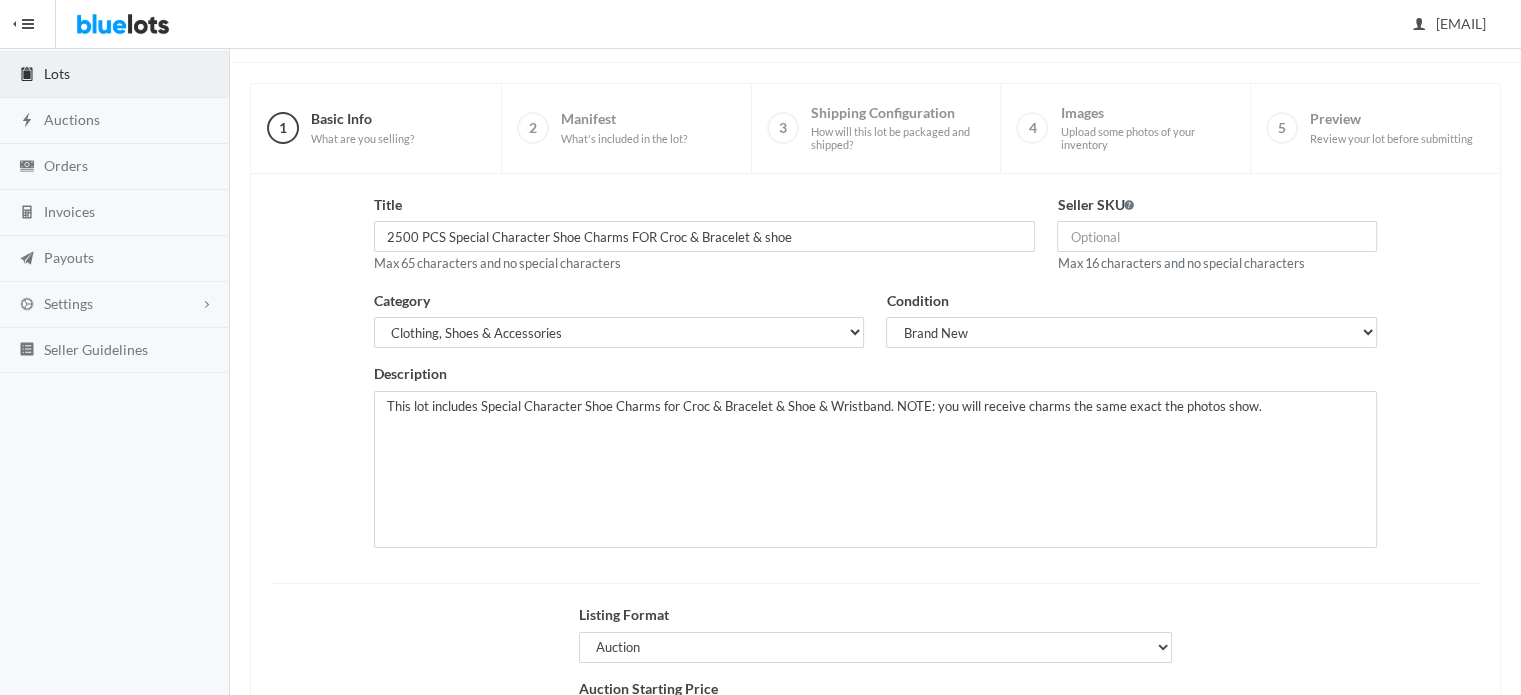 scroll, scrollTop: 303, scrollLeft: 0, axis: vertical 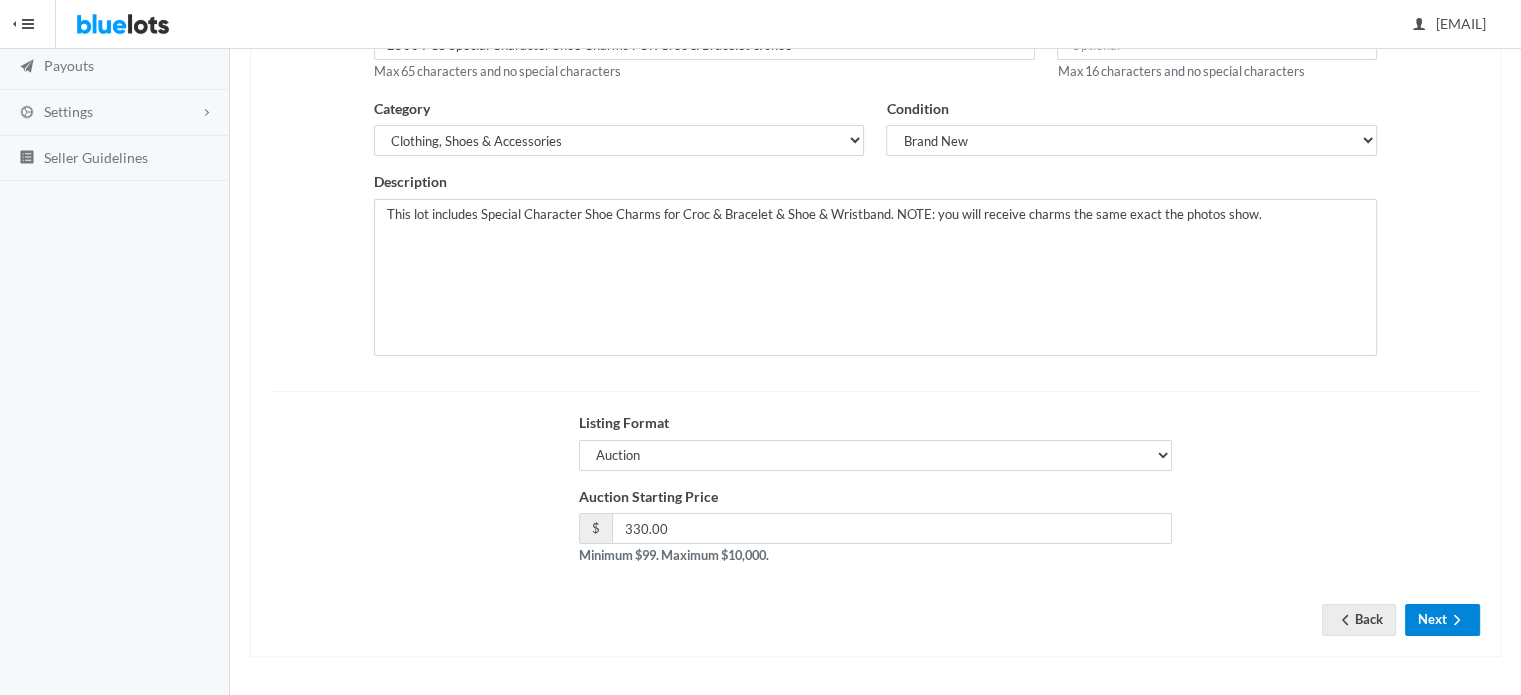 click on "Next" at bounding box center [1442, 619] 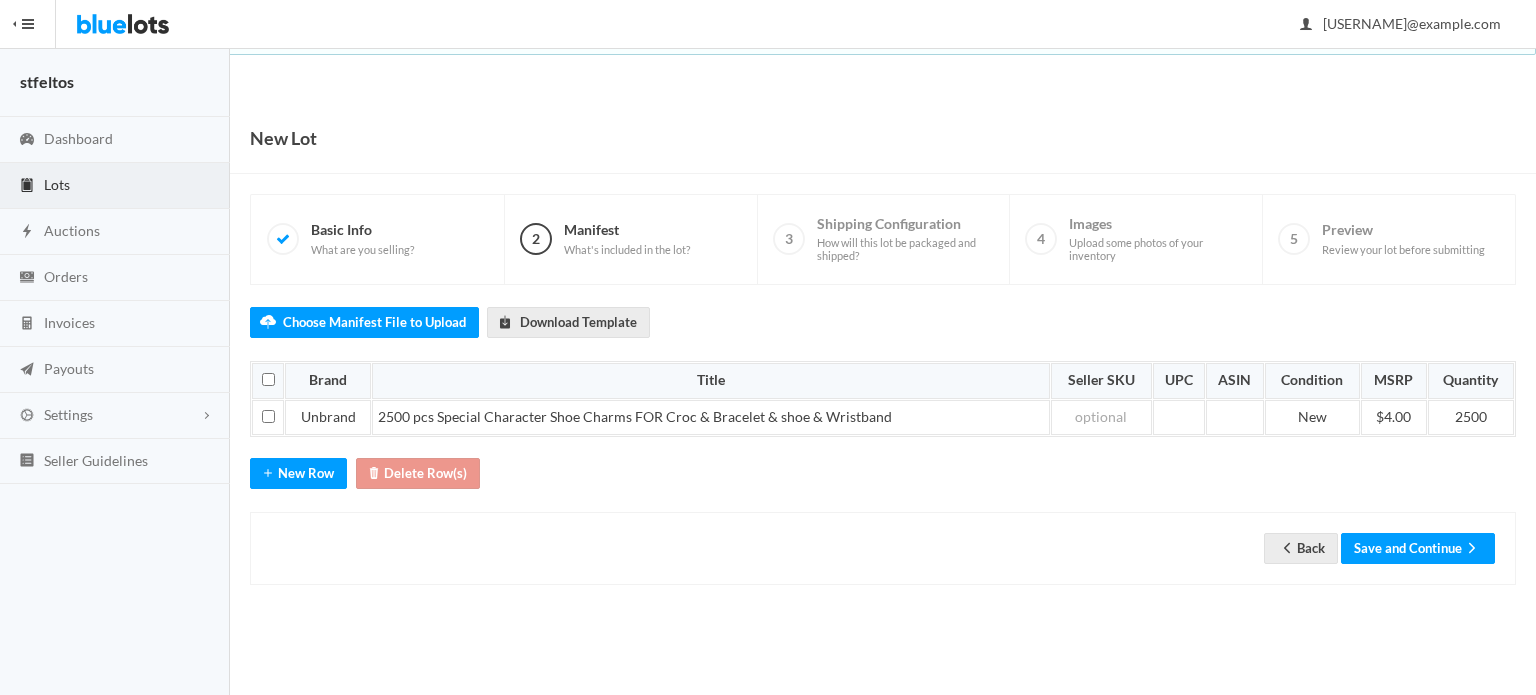 scroll, scrollTop: 0, scrollLeft: 0, axis: both 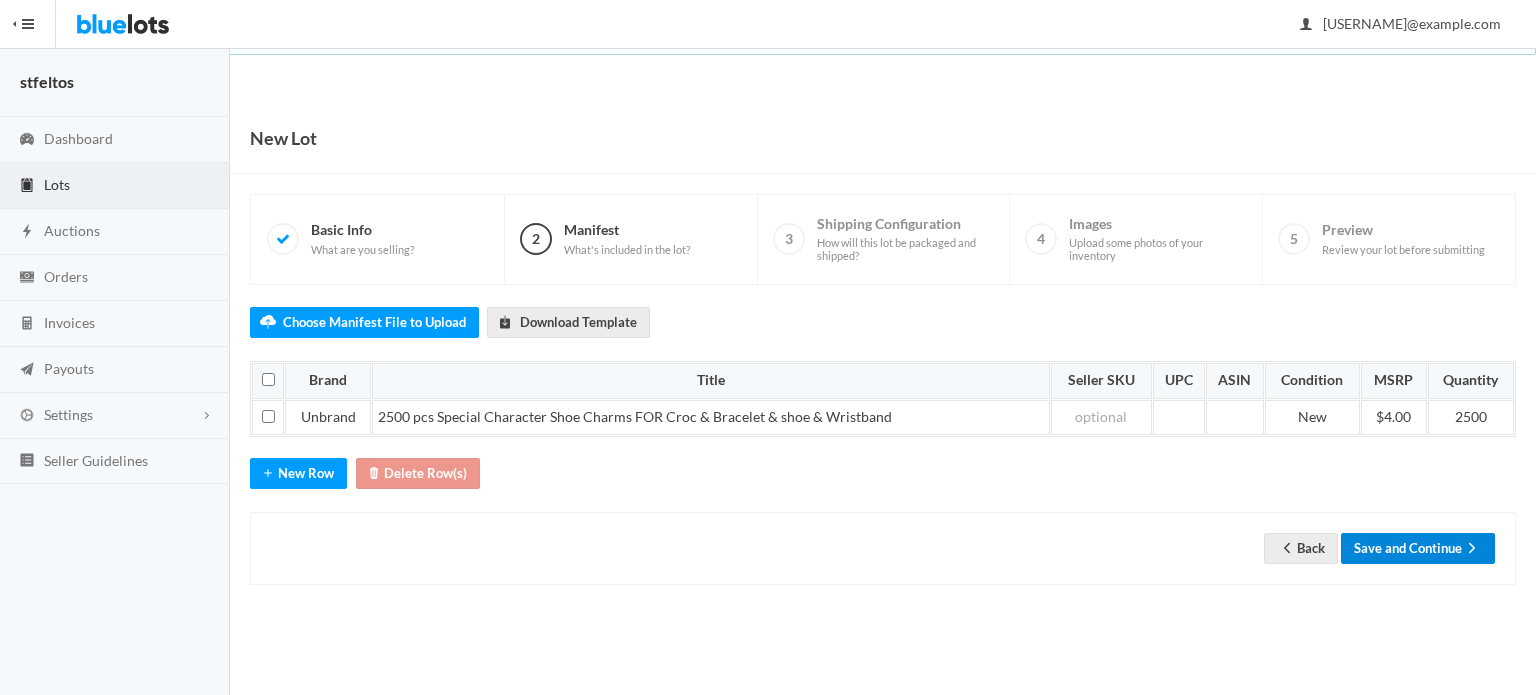 click on "Save and Continue" at bounding box center (1418, 548) 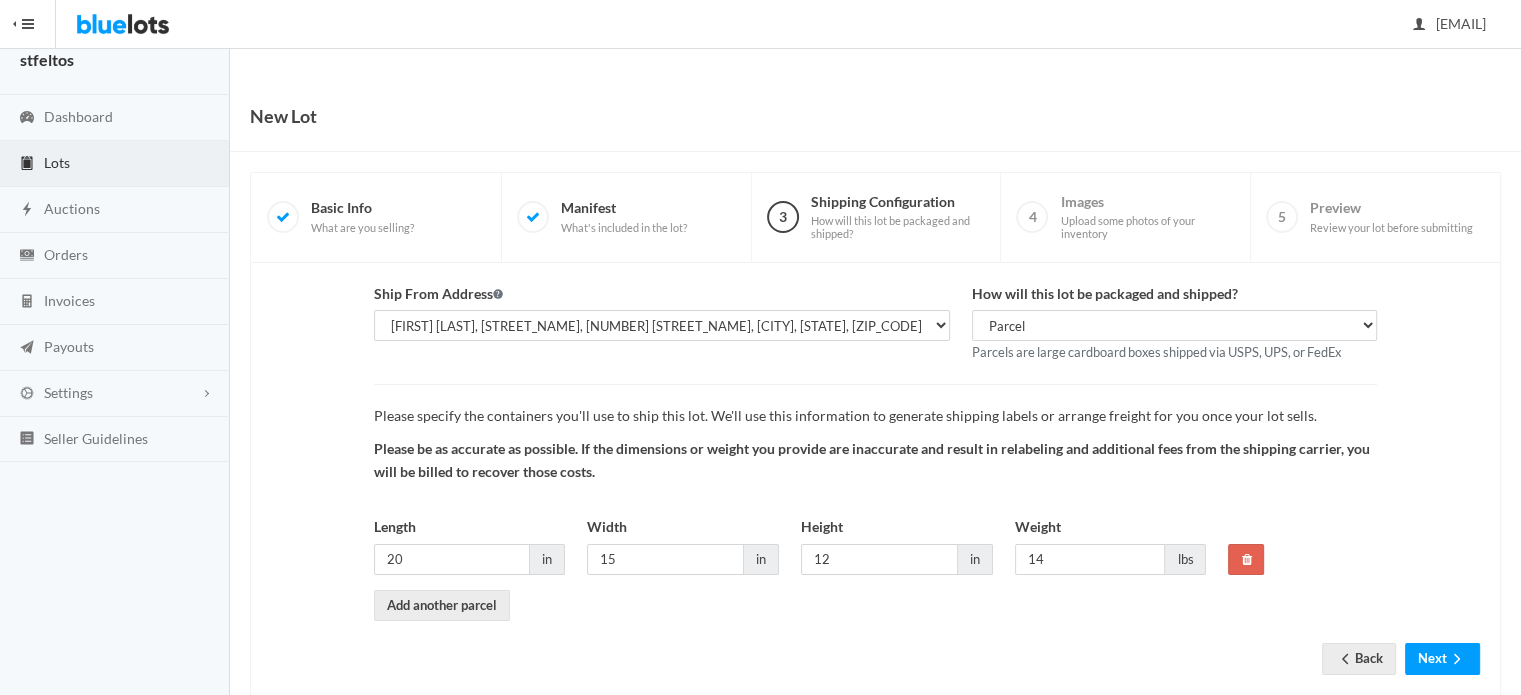 scroll, scrollTop: 61, scrollLeft: 0, axis: vertical 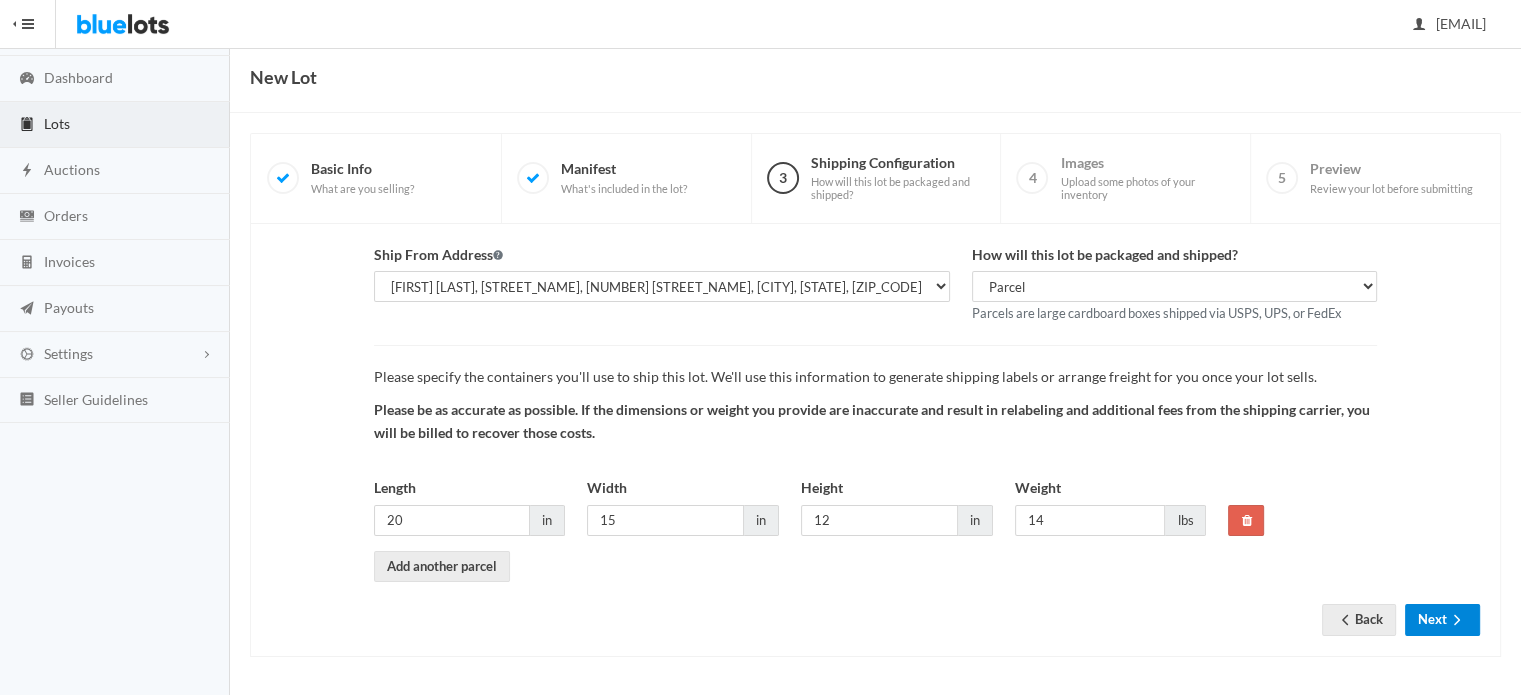 click on "Next" at bounding box center [1442, 619] 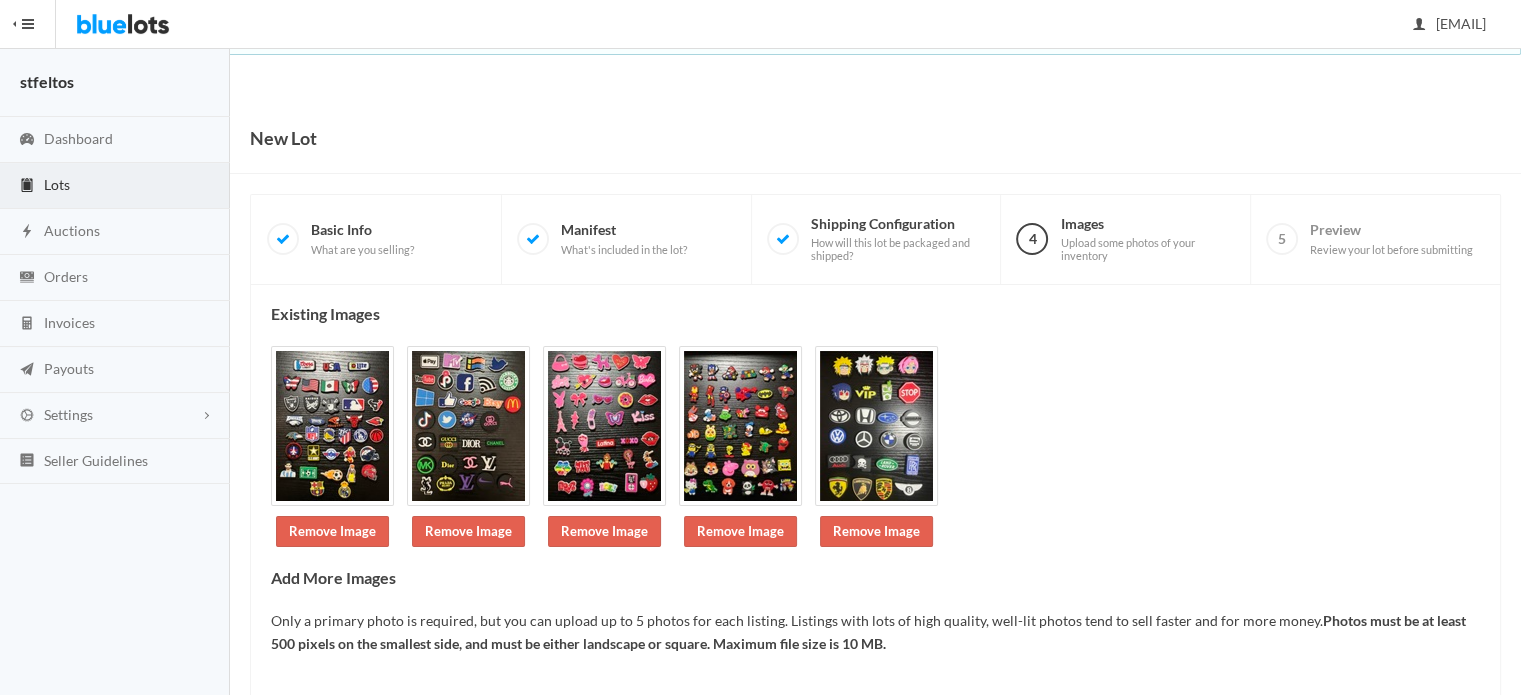 scroll, scrollTop: 106, scrollLeft: 0, axis: vertical 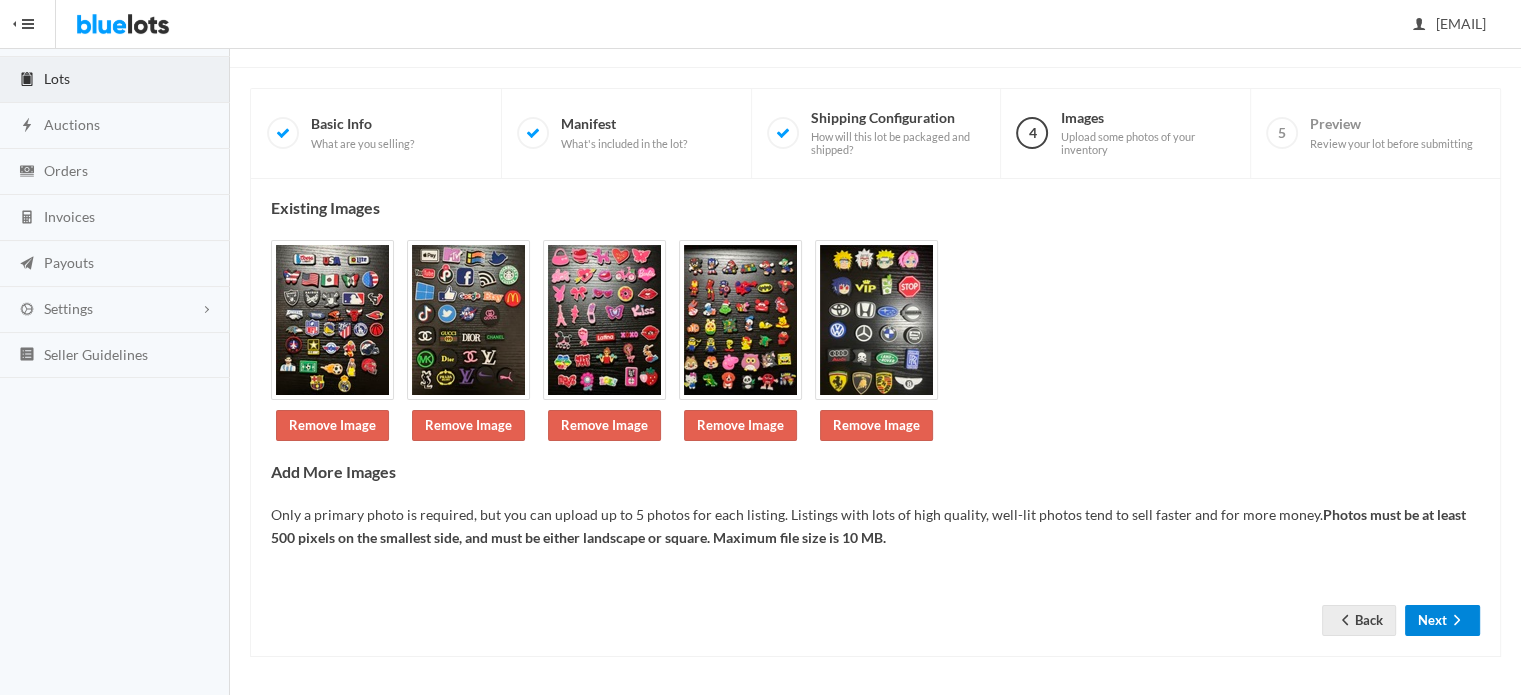 click on "Next" at bounding box center [1442, 620] 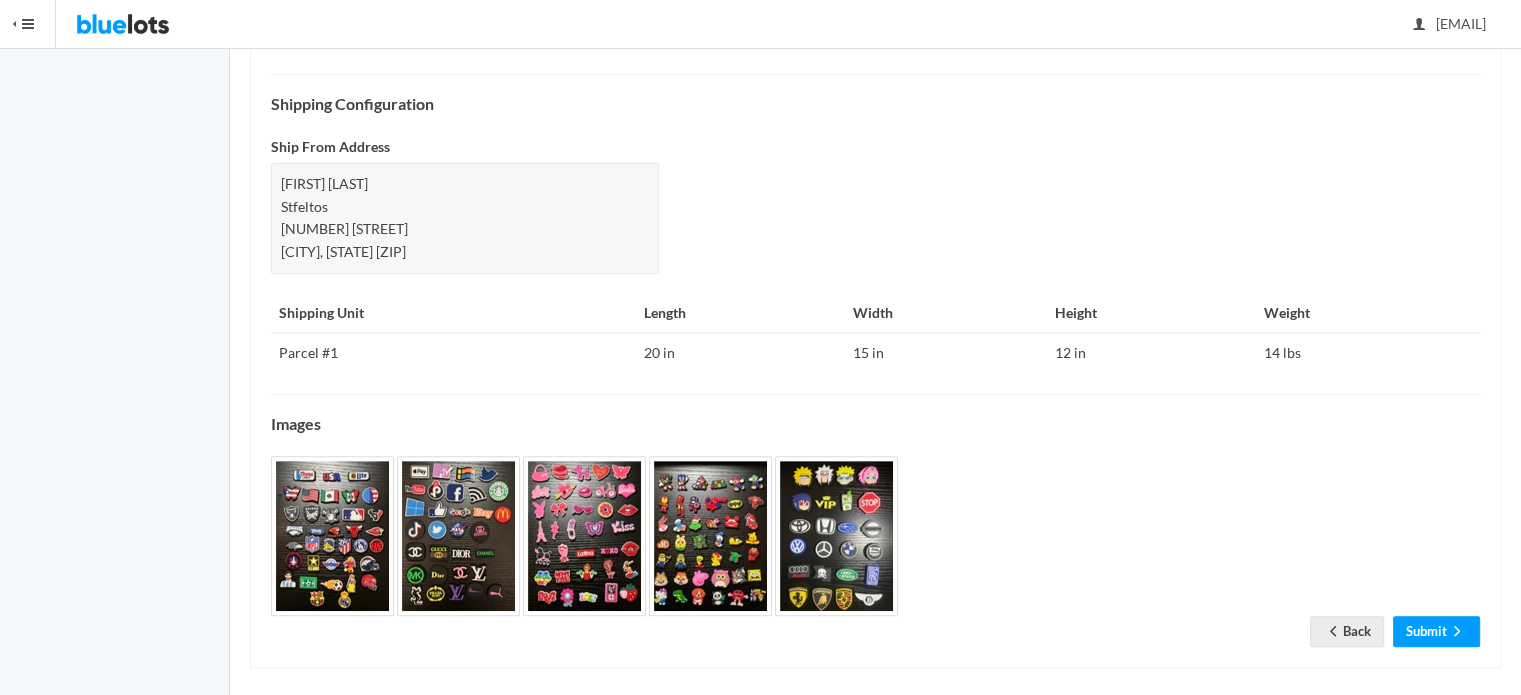 scroll, scrollTop: 776, scrollLeft: 0, axis: vertical 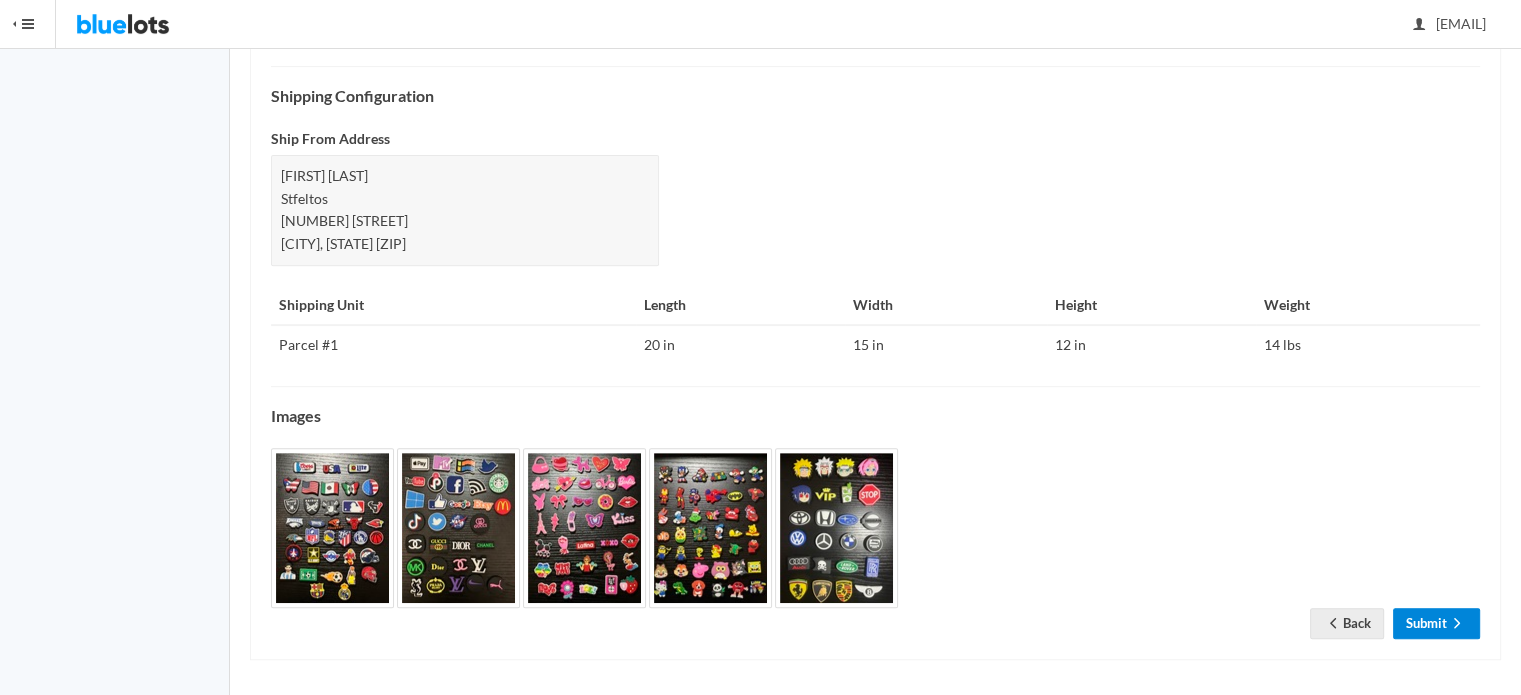 click on "Submit" at bounding box center (1436, 623) 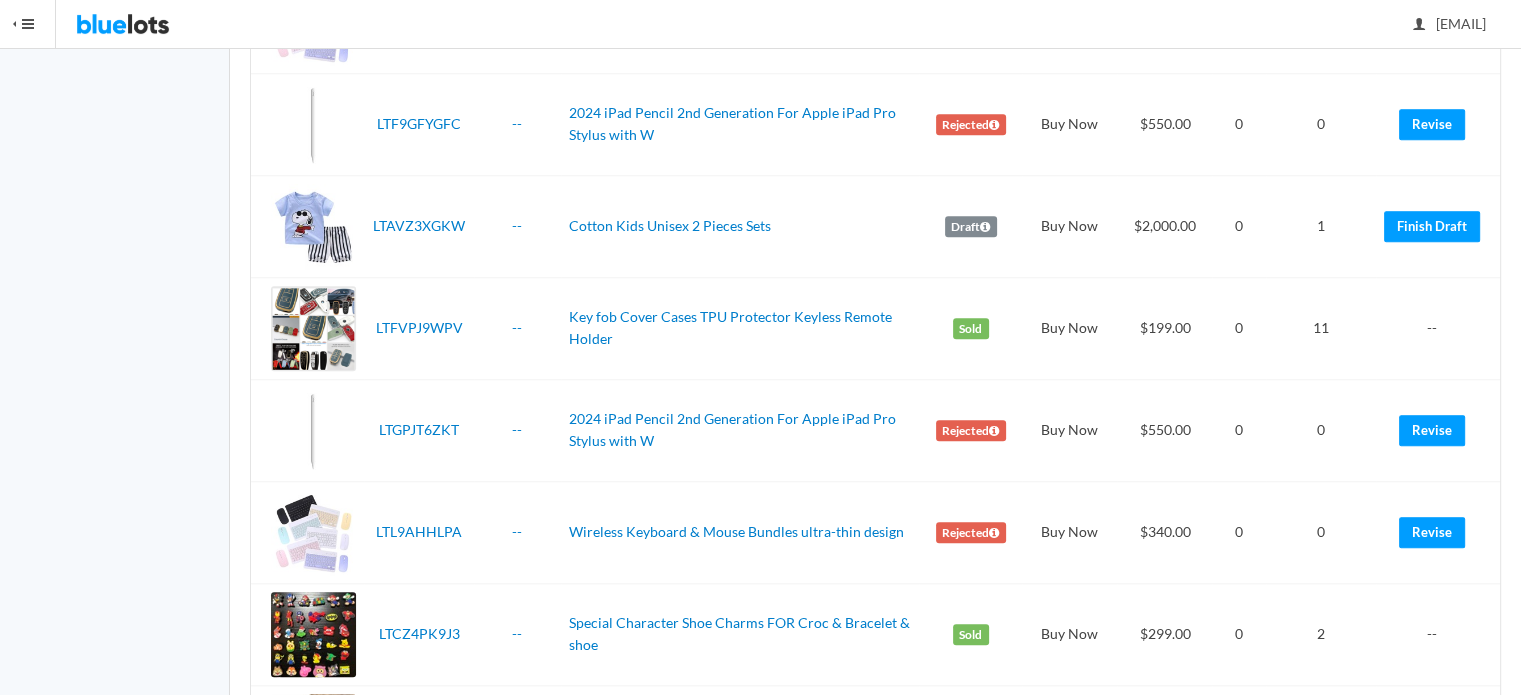 scroll, scrollTop: 1800, scrollLeft: 0, axis: vertical 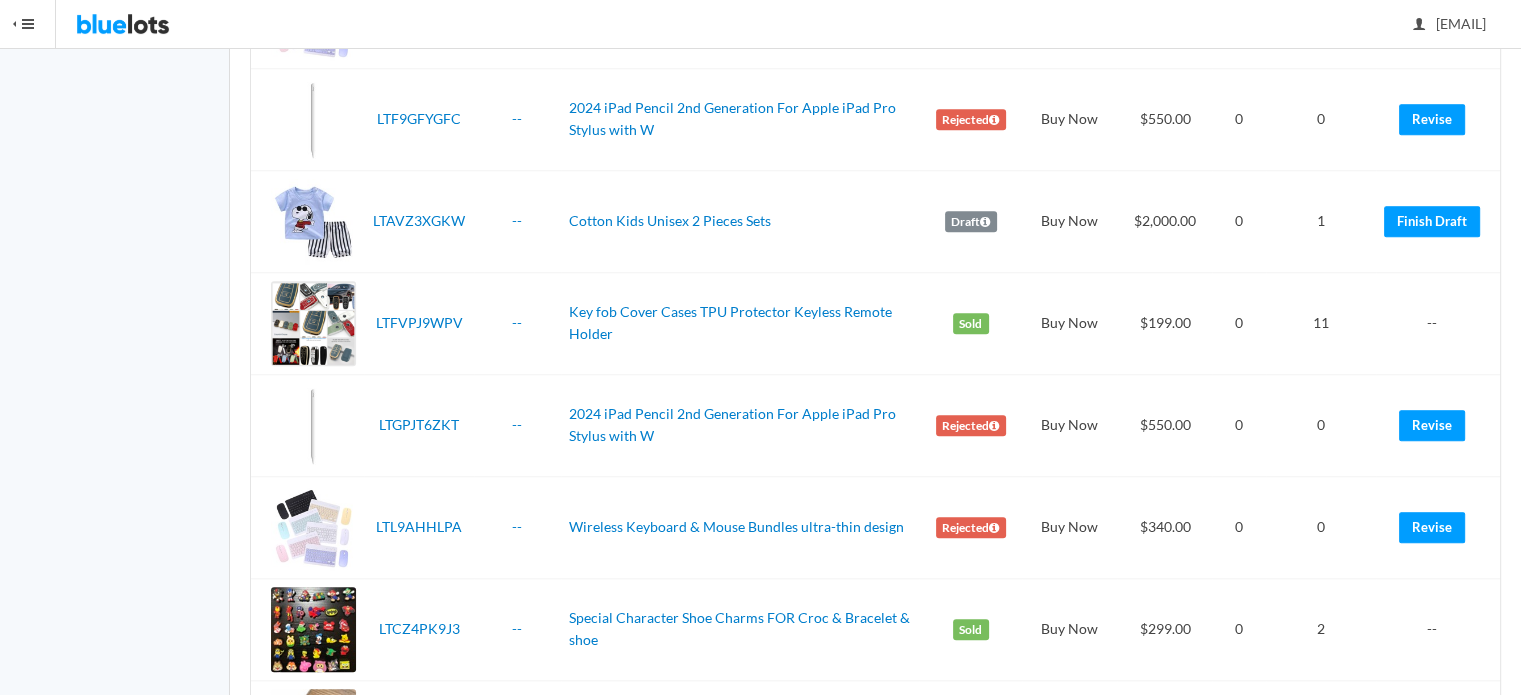 click on "Sold" at bounding box center [971, 324] 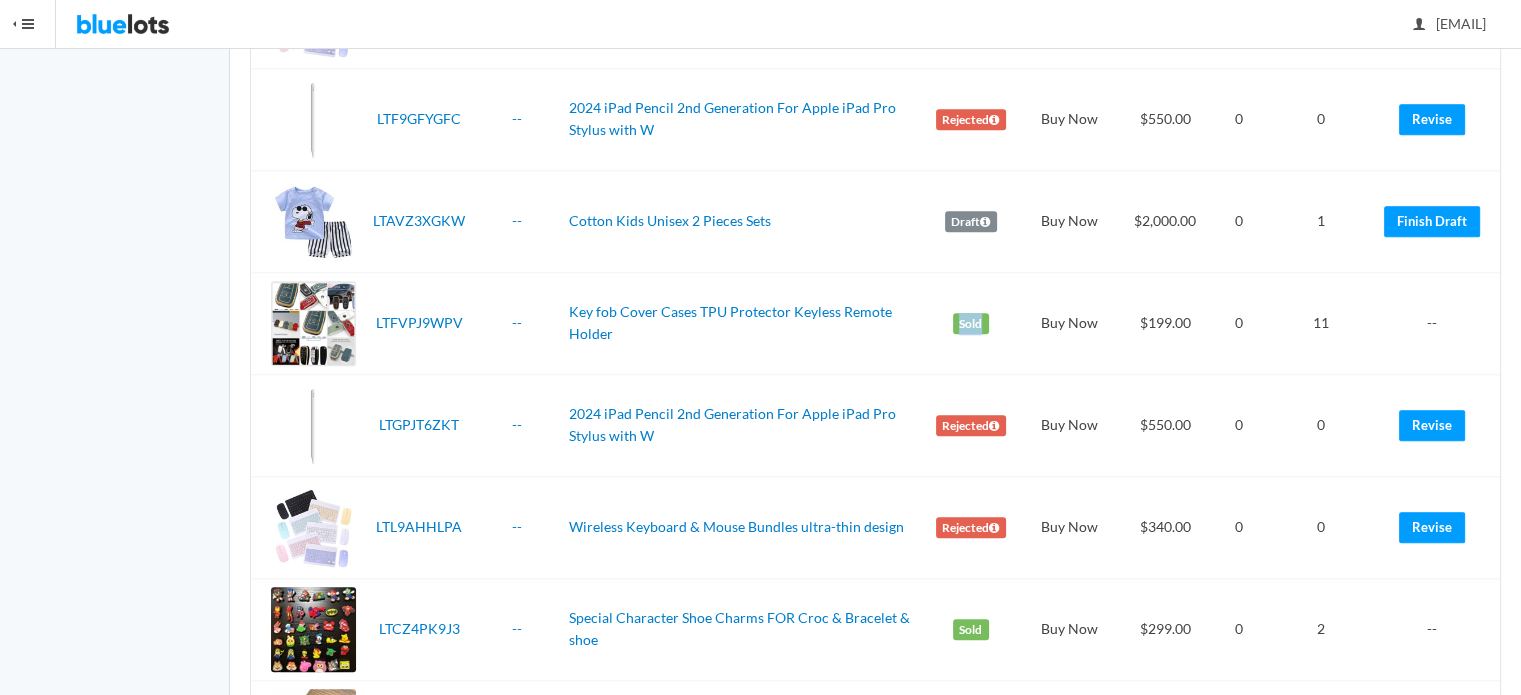 click on "Sold" at bounding box center (971, 324) 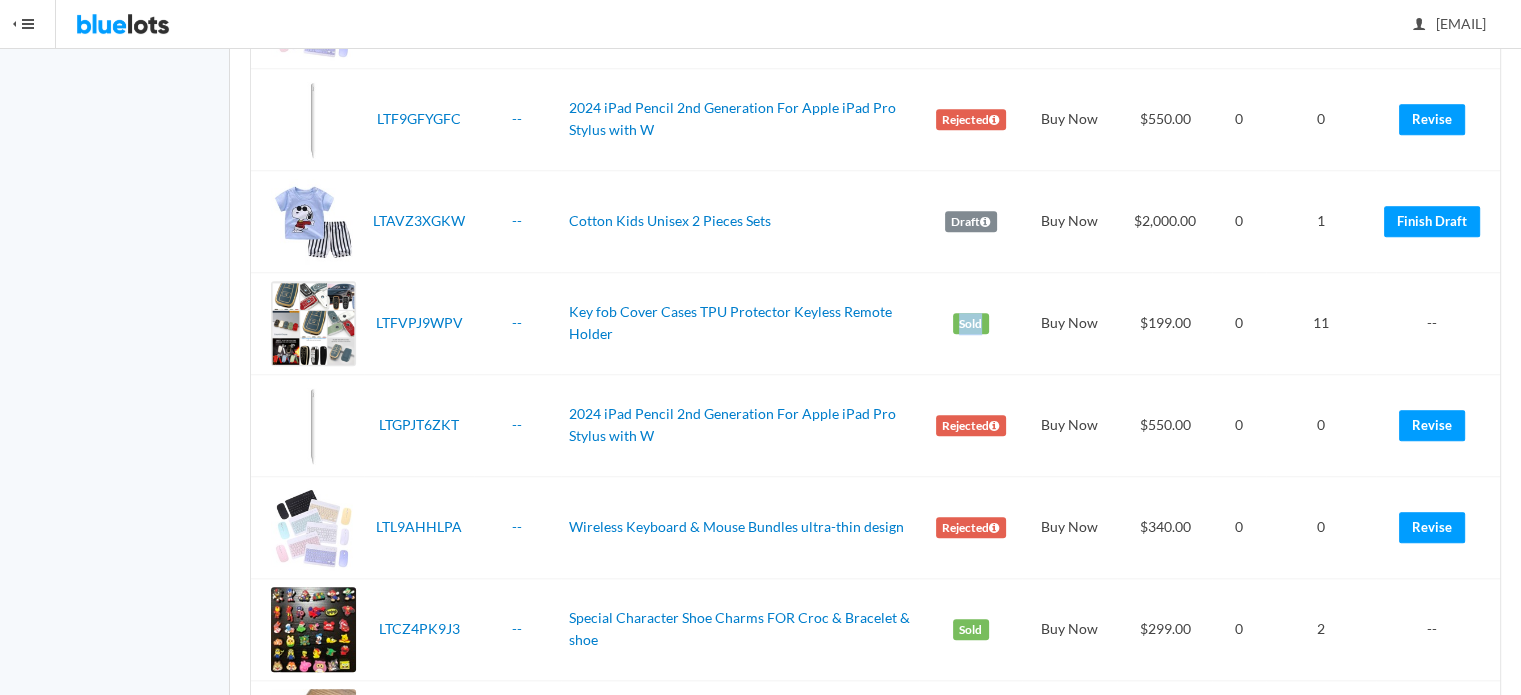 click on "Sold" at bounding box center [971, 324] 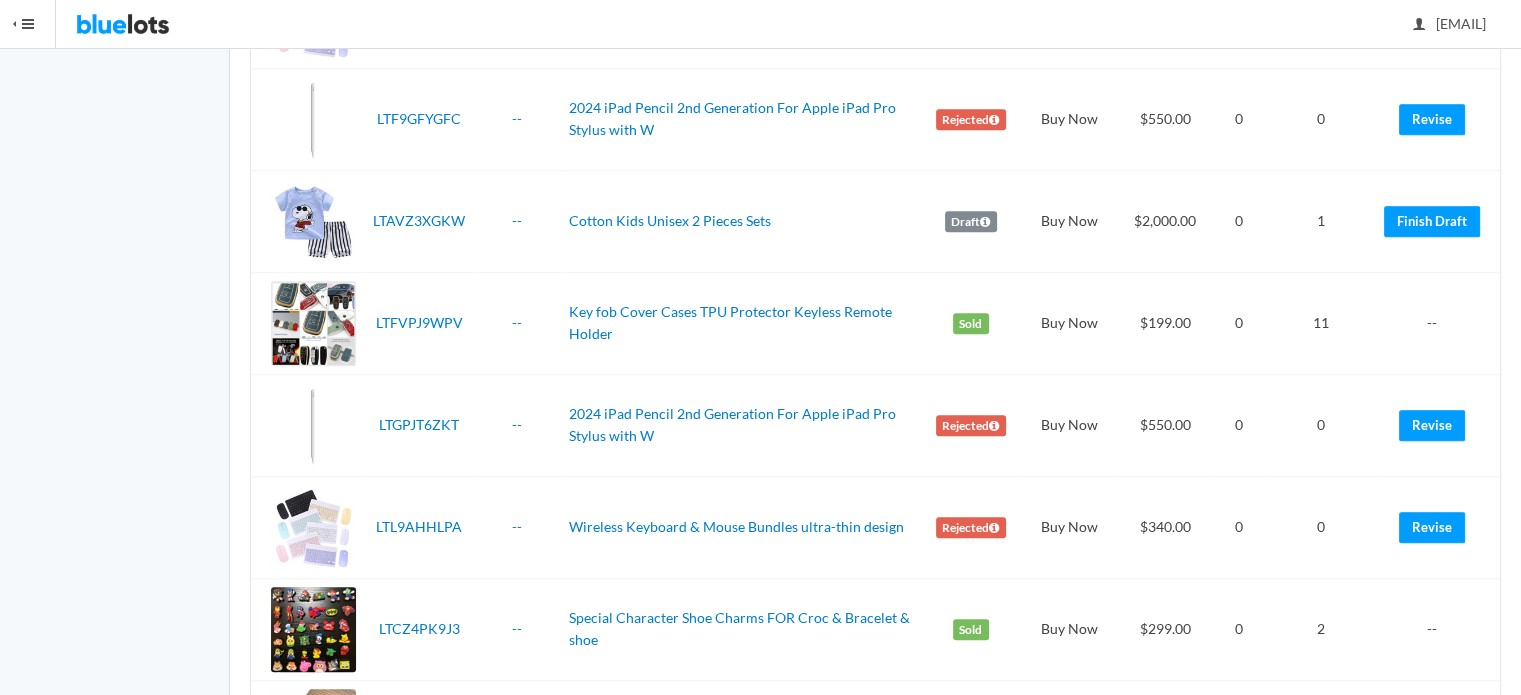 click on "Sold" at bounding box center [970, 323] 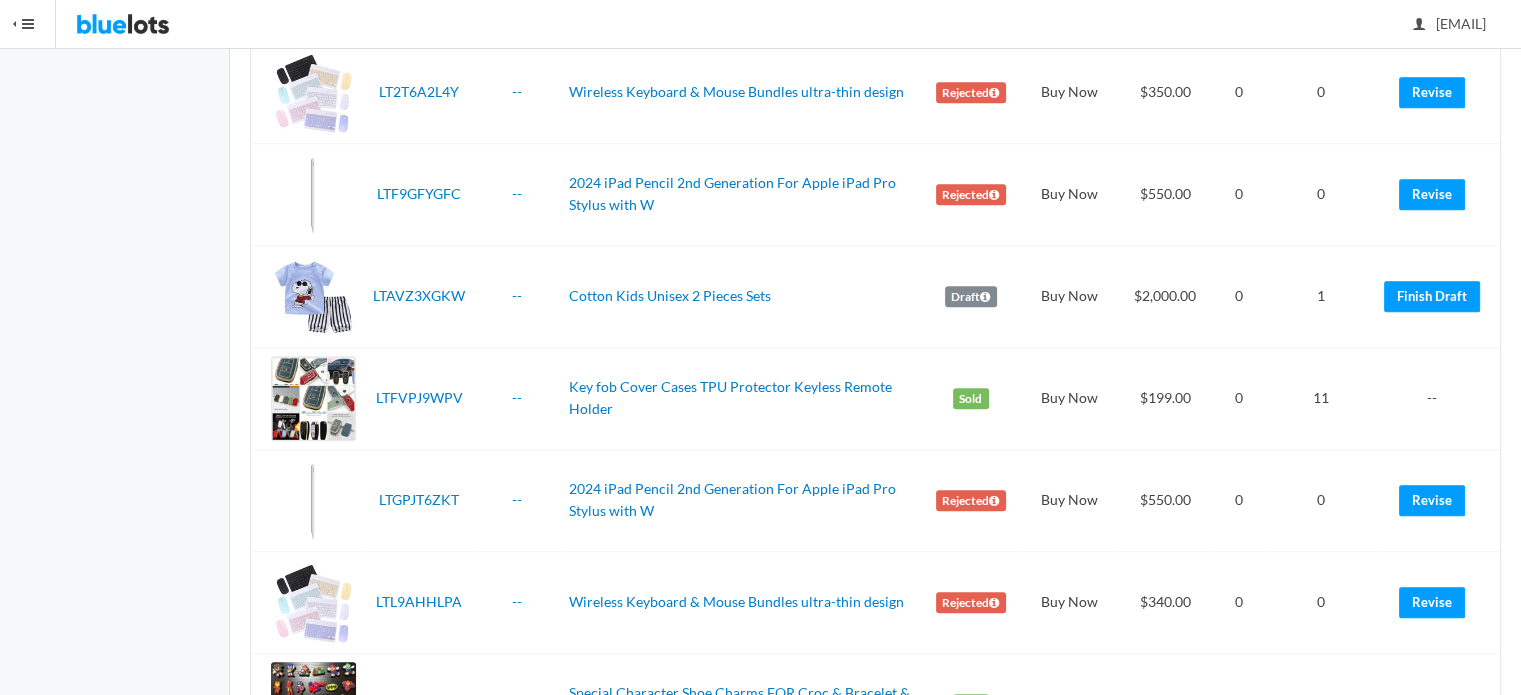 scroll, scrollTop: 1723, scrollLeft: 0, axis: vertical 